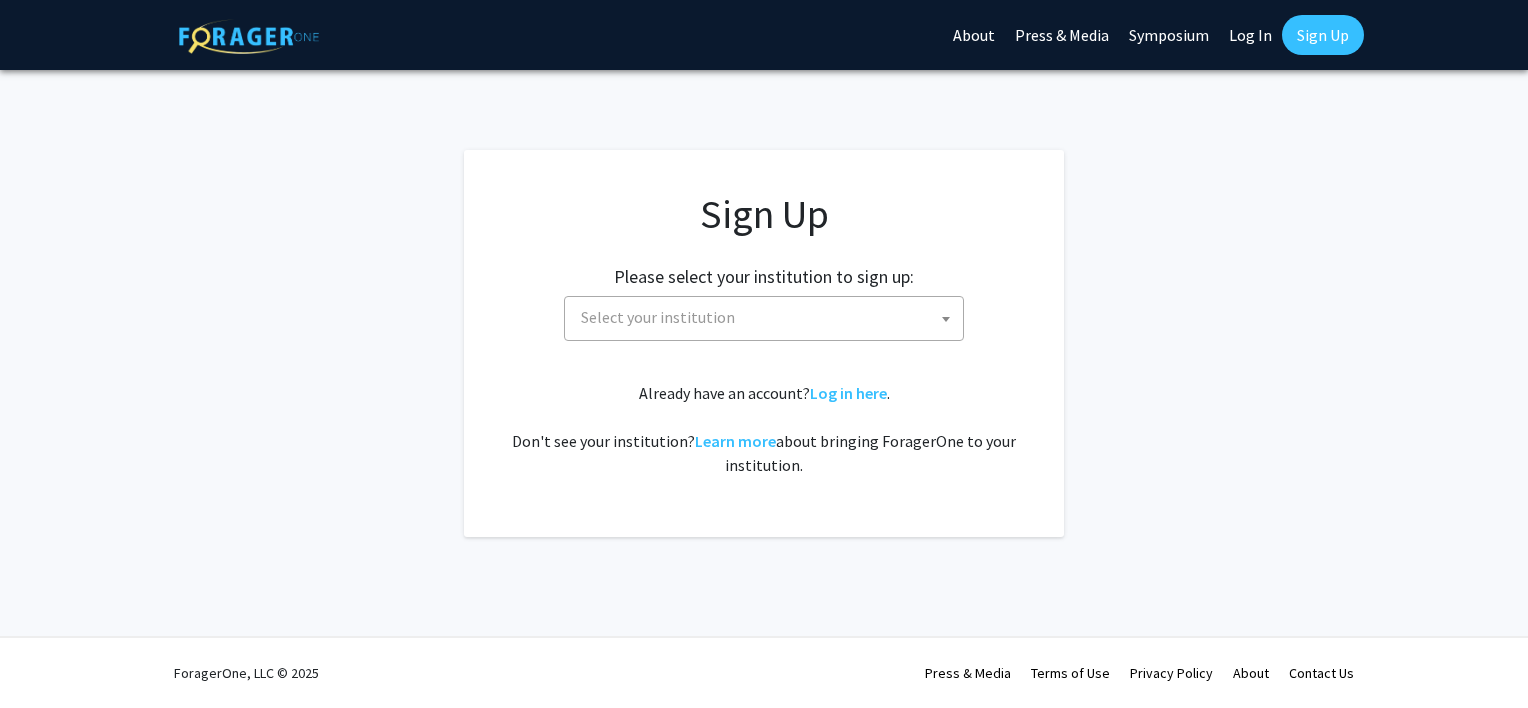 scroll, scrollTop: 0, scrollLeft: 0, axis: both 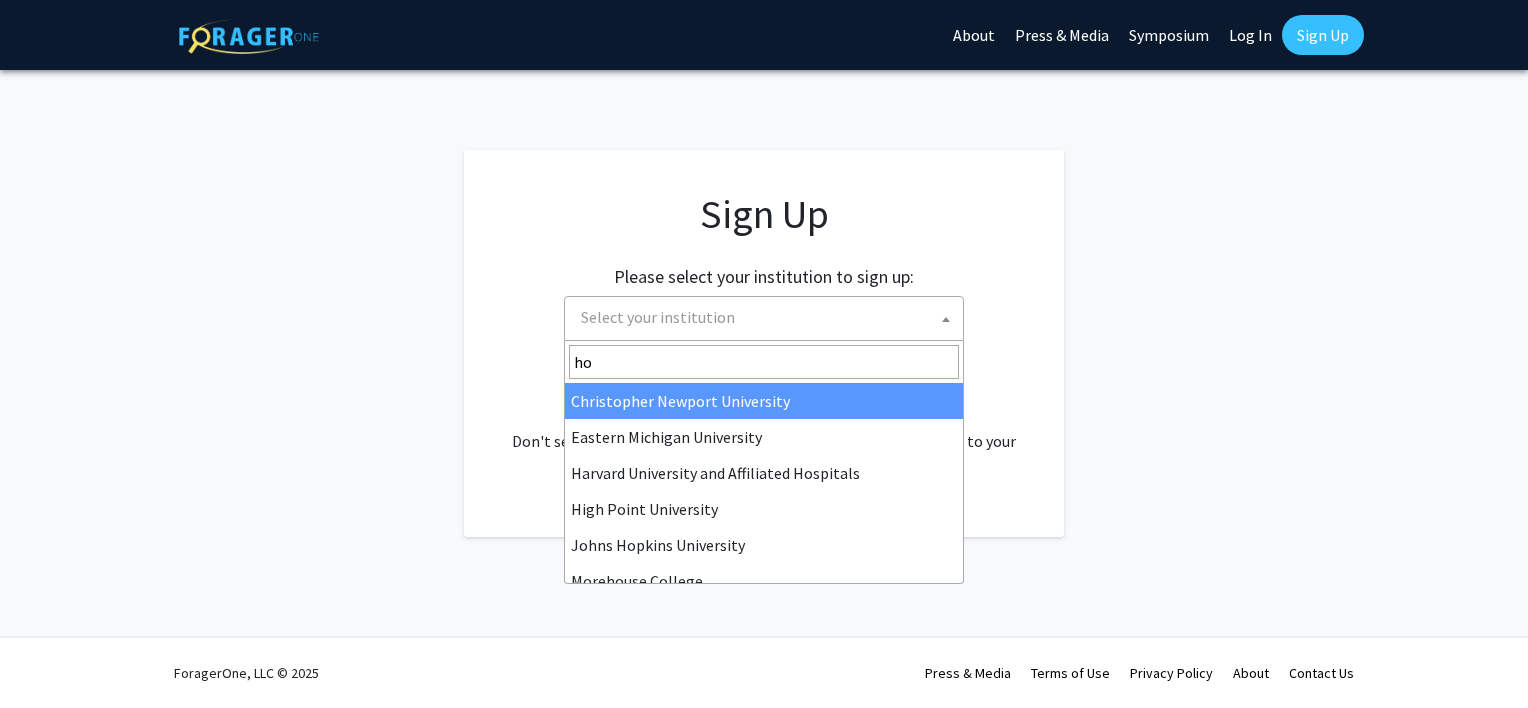 type on "hop" 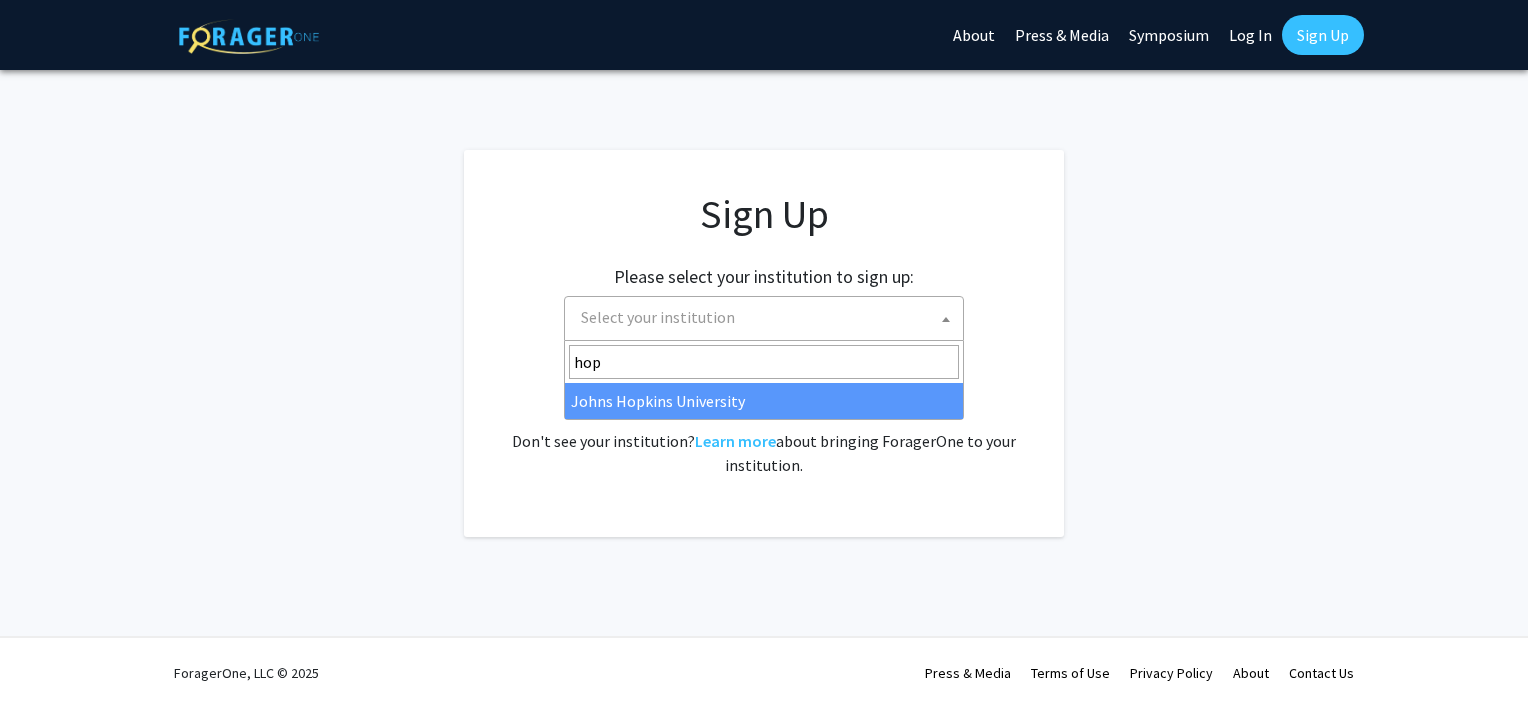 select on "1" 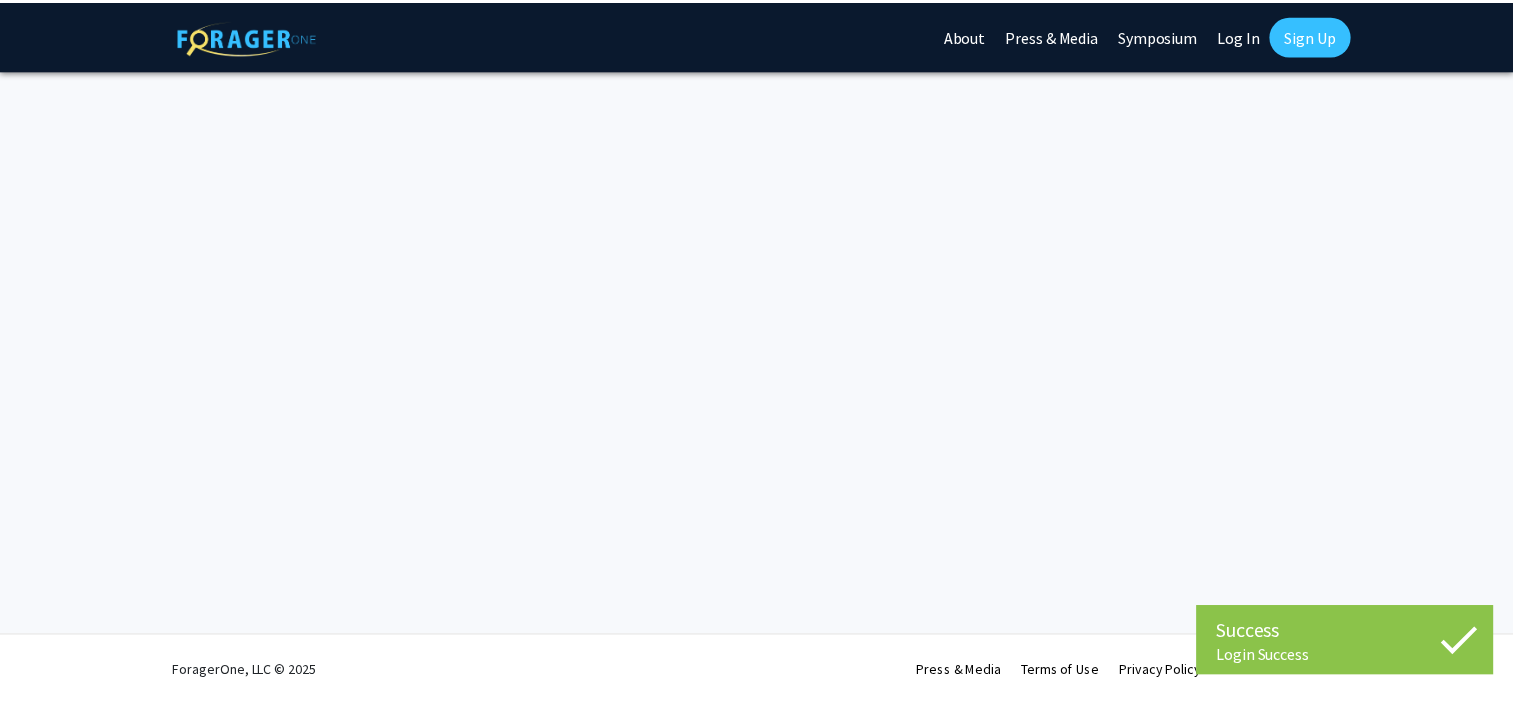 scroll, scrollTop: 0, scrollLeft: 0, axis: both 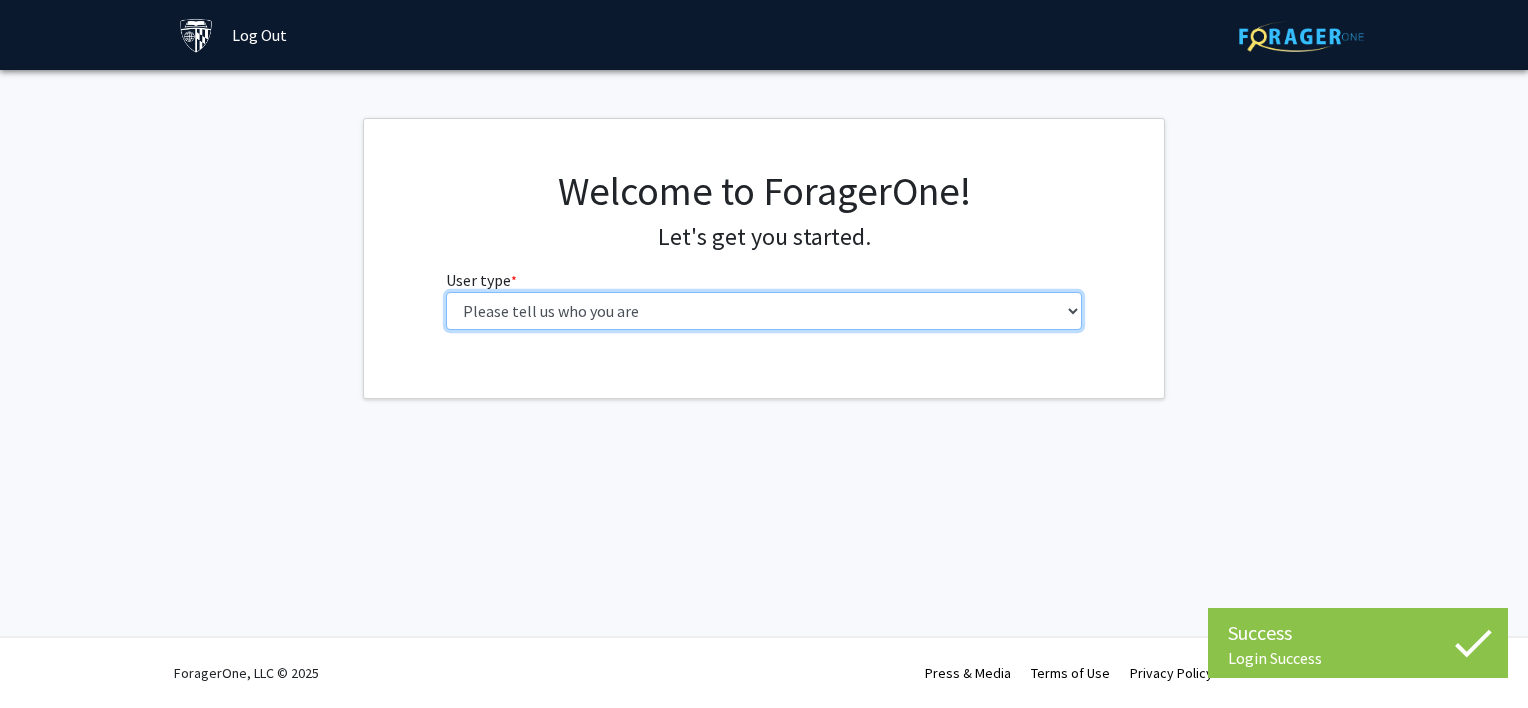 click on "Please tell us who you are  Undergraduate Student   Master's Student   Doctoral Candidate (PhD, MD, DMD, PharmD, etc.)   Postdoctoral Researcher / Research Staff / Medical Resident / Medical Fellow   Faculty   Administrative Staff" at bounding box center (764, 311) 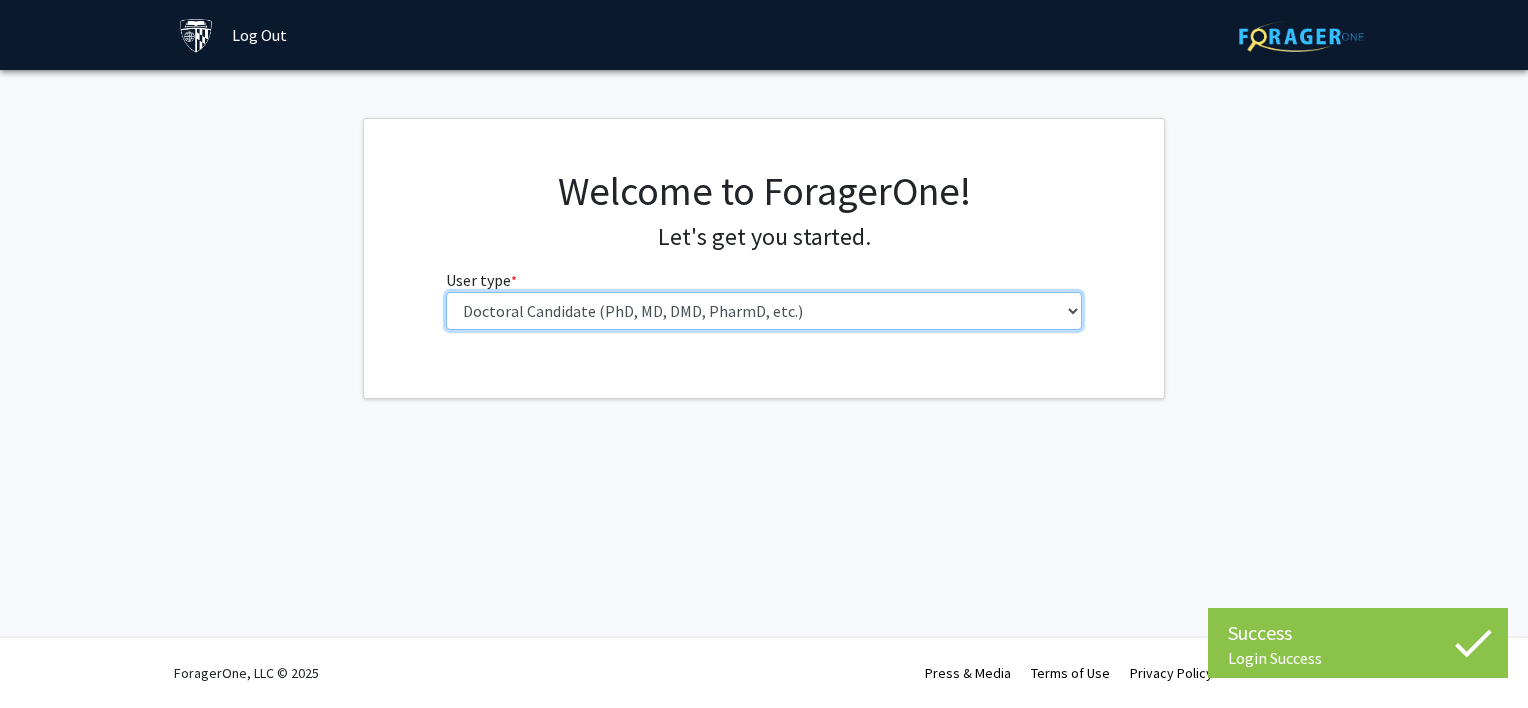 click on "Please tell us who you are  Undergraduate Student   Master's Student   Doctoral Candidate (PhD, MD, DMD, PharmD, etc.)   Postdoctoral Researcher / Research Staff / Medical Resident / Medical Fellow   Faculty   Administrative Staff" at bounding box center (764, 311) 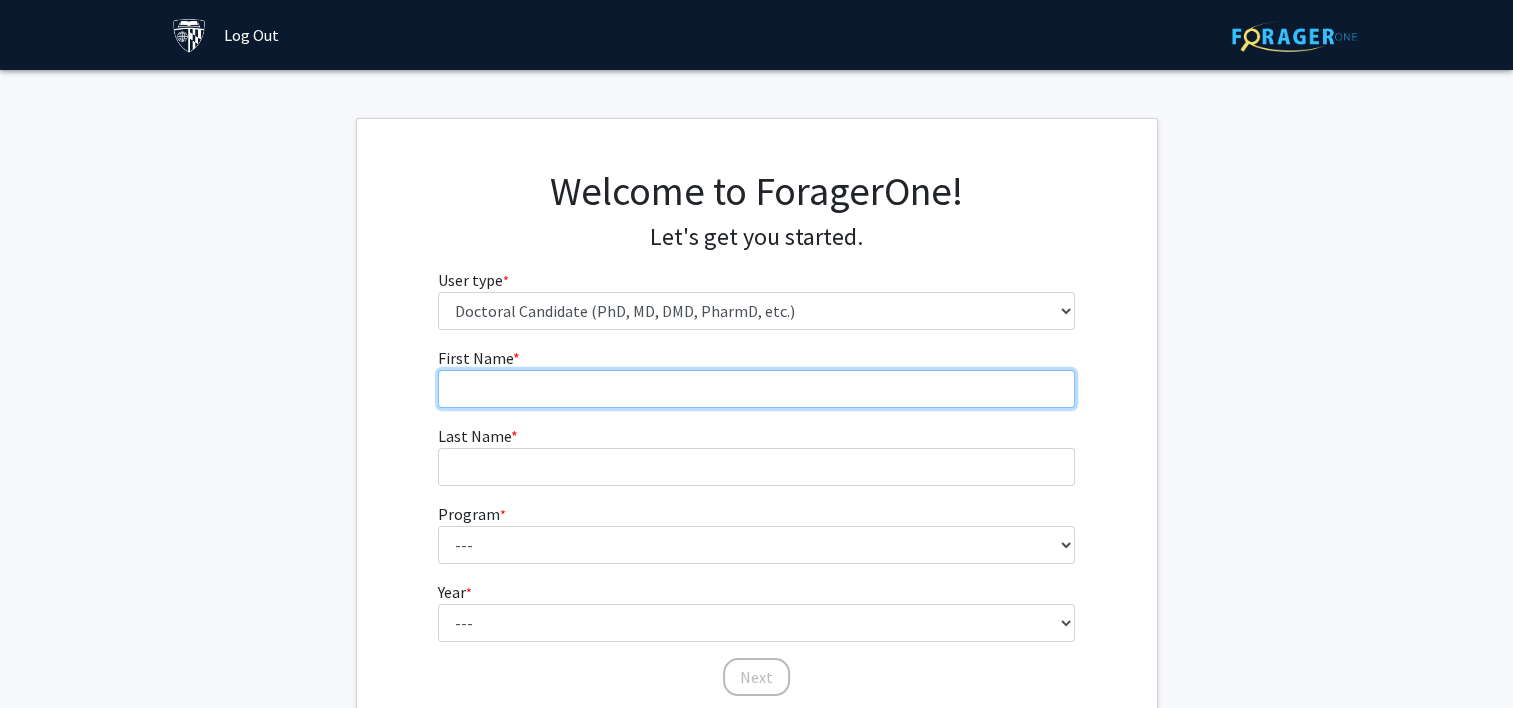click on "First Name * required" at bounding box center [756, 389] 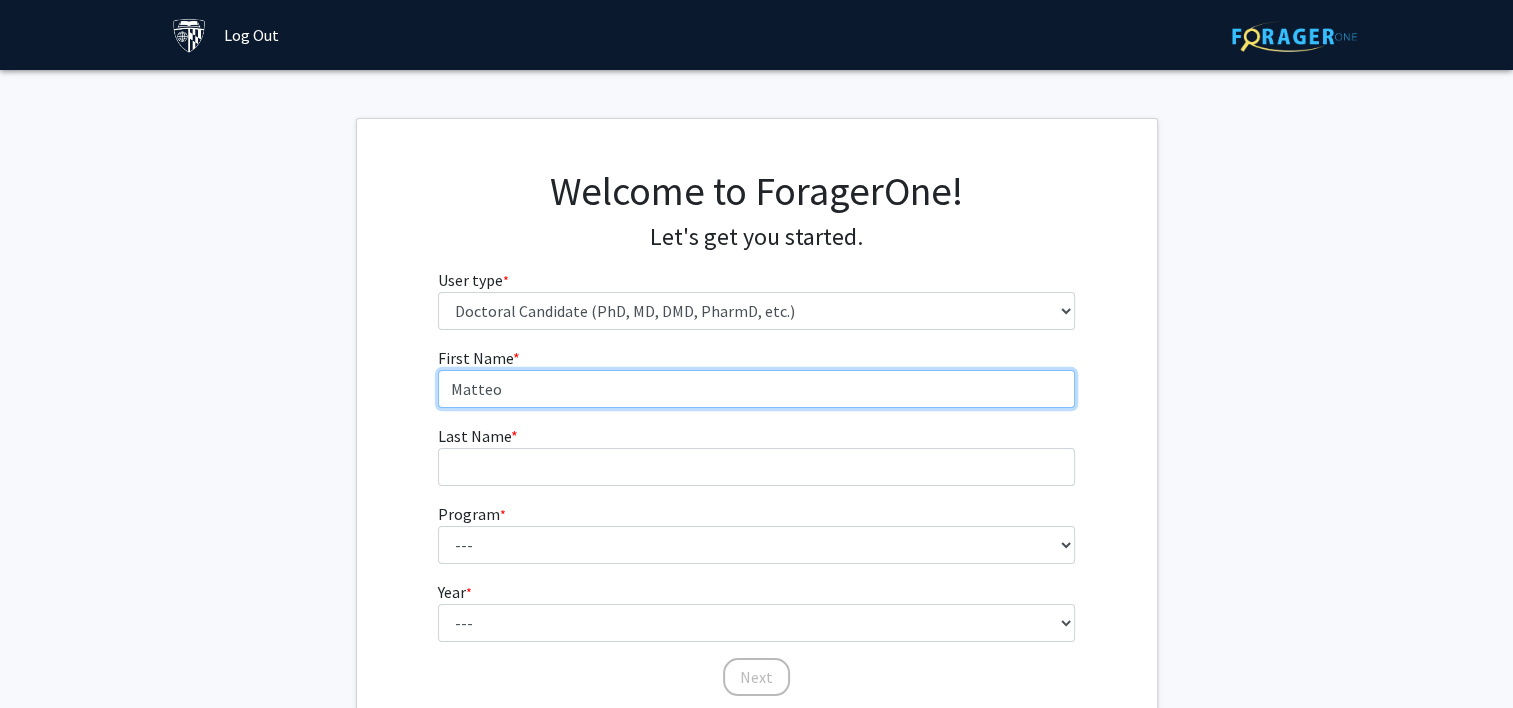 type on "Matteo" 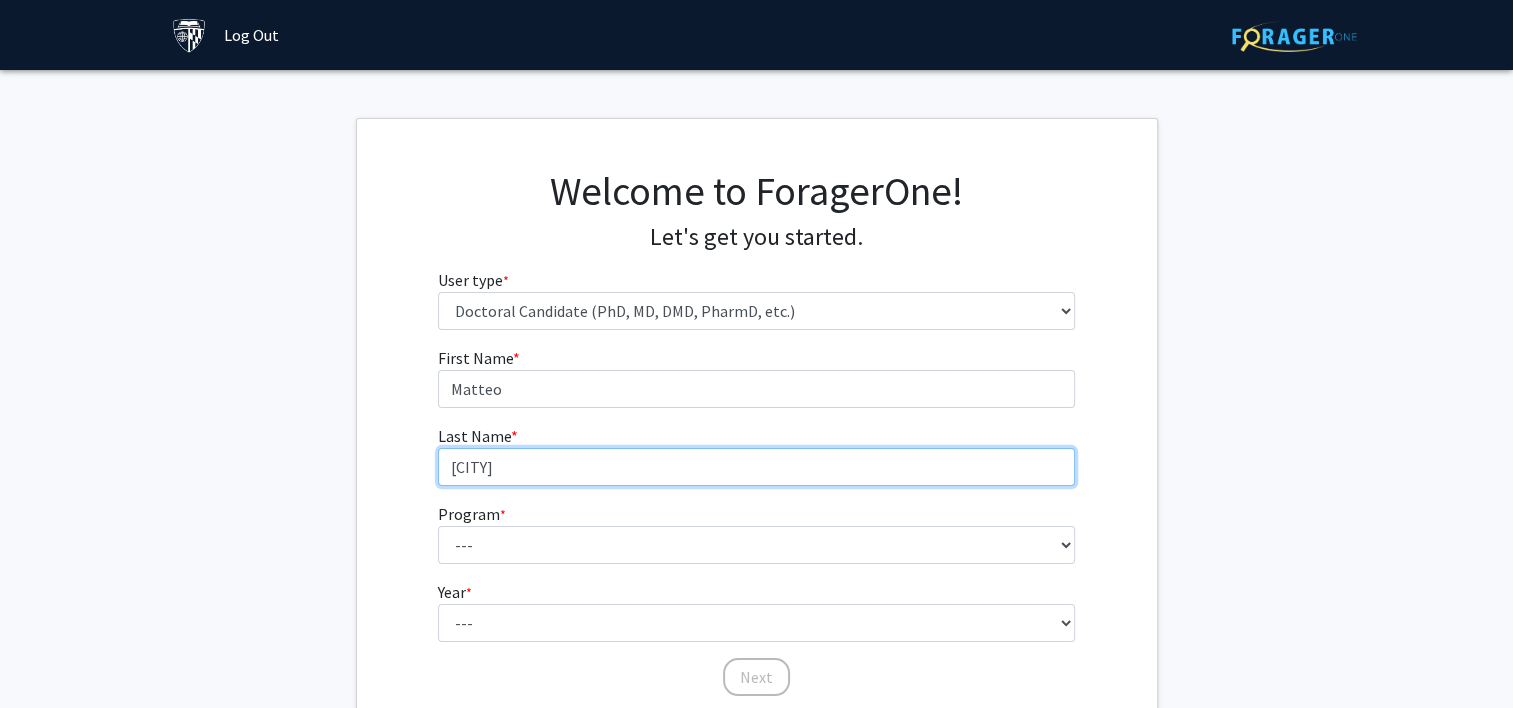 type on "[CITY]" 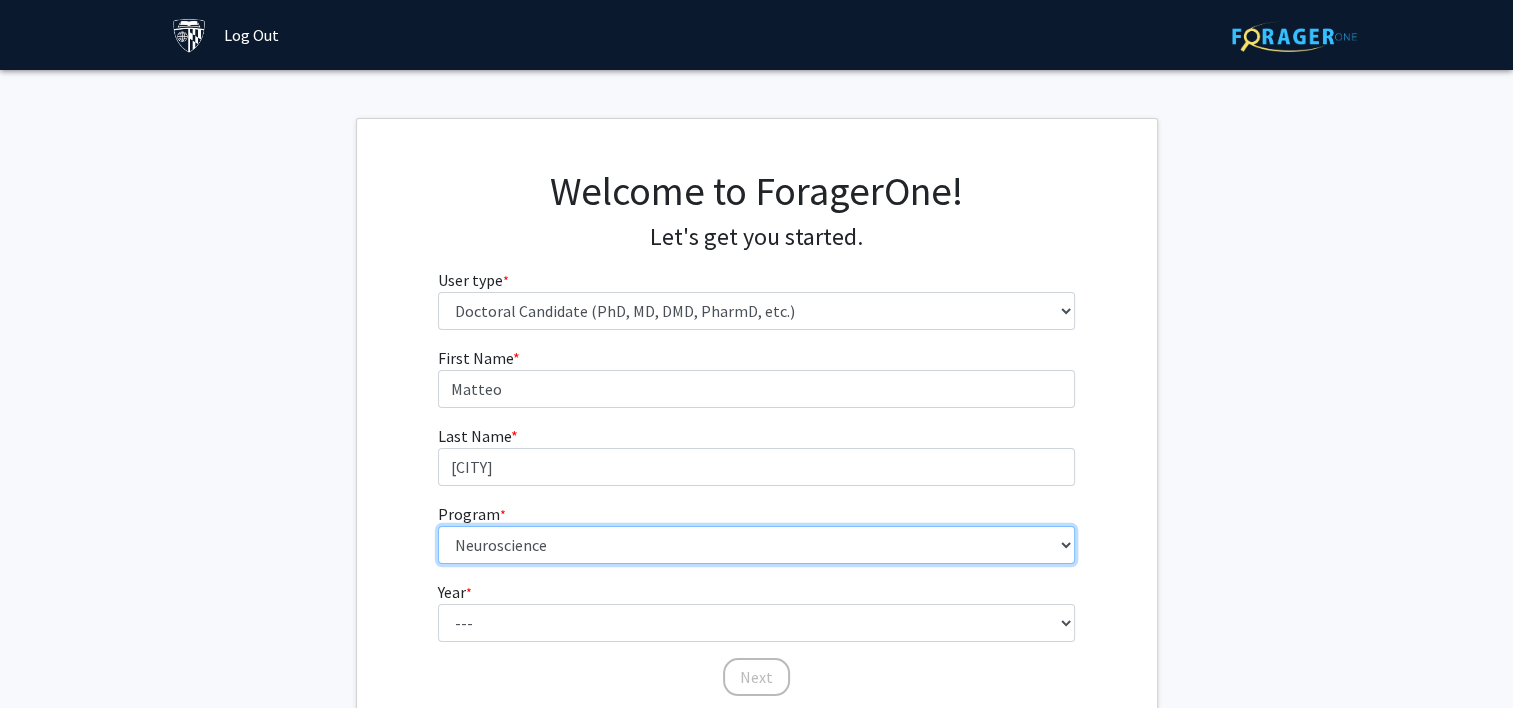 click on "*Prizes subject to change without notice." at bounding box center [756, 545] 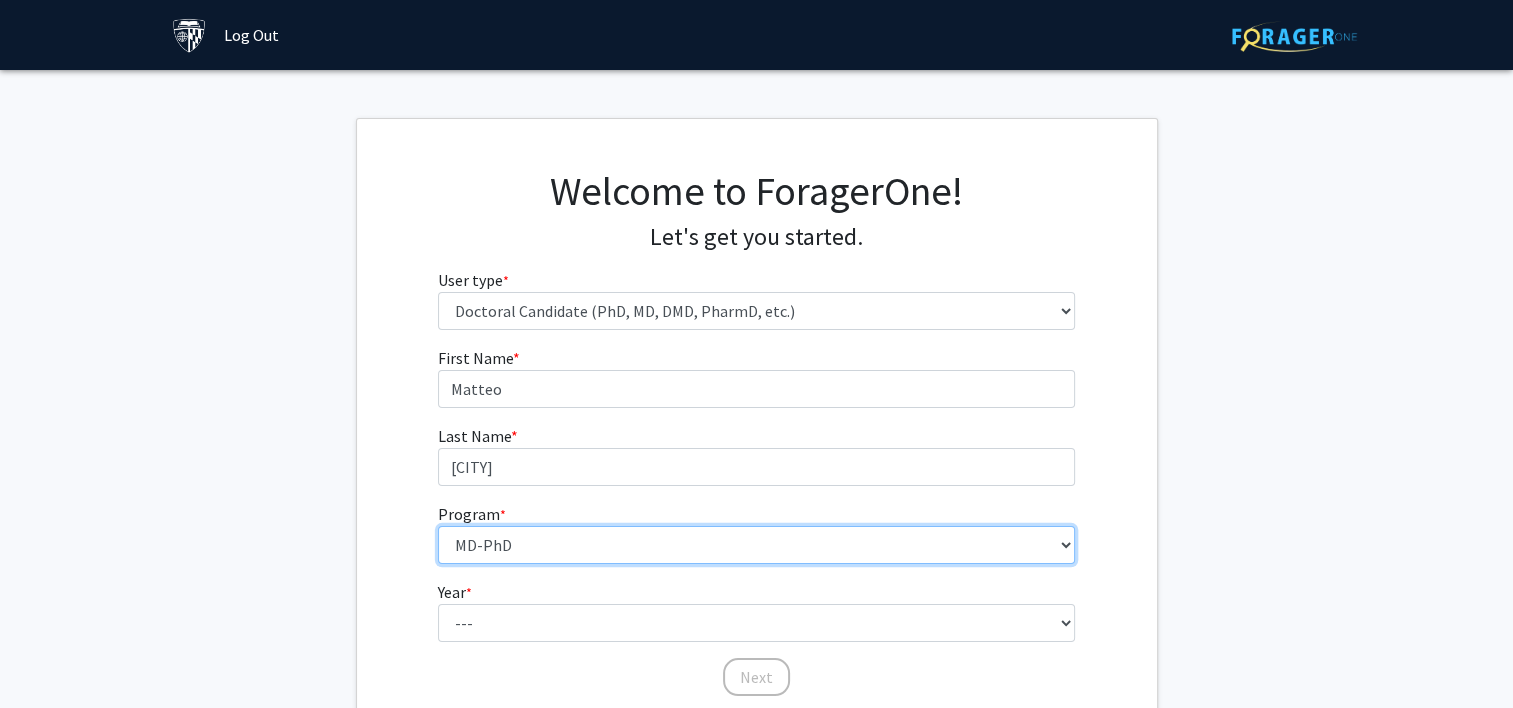 click on "*Prizes subject to change without notice." at bounding box center [756, 545] 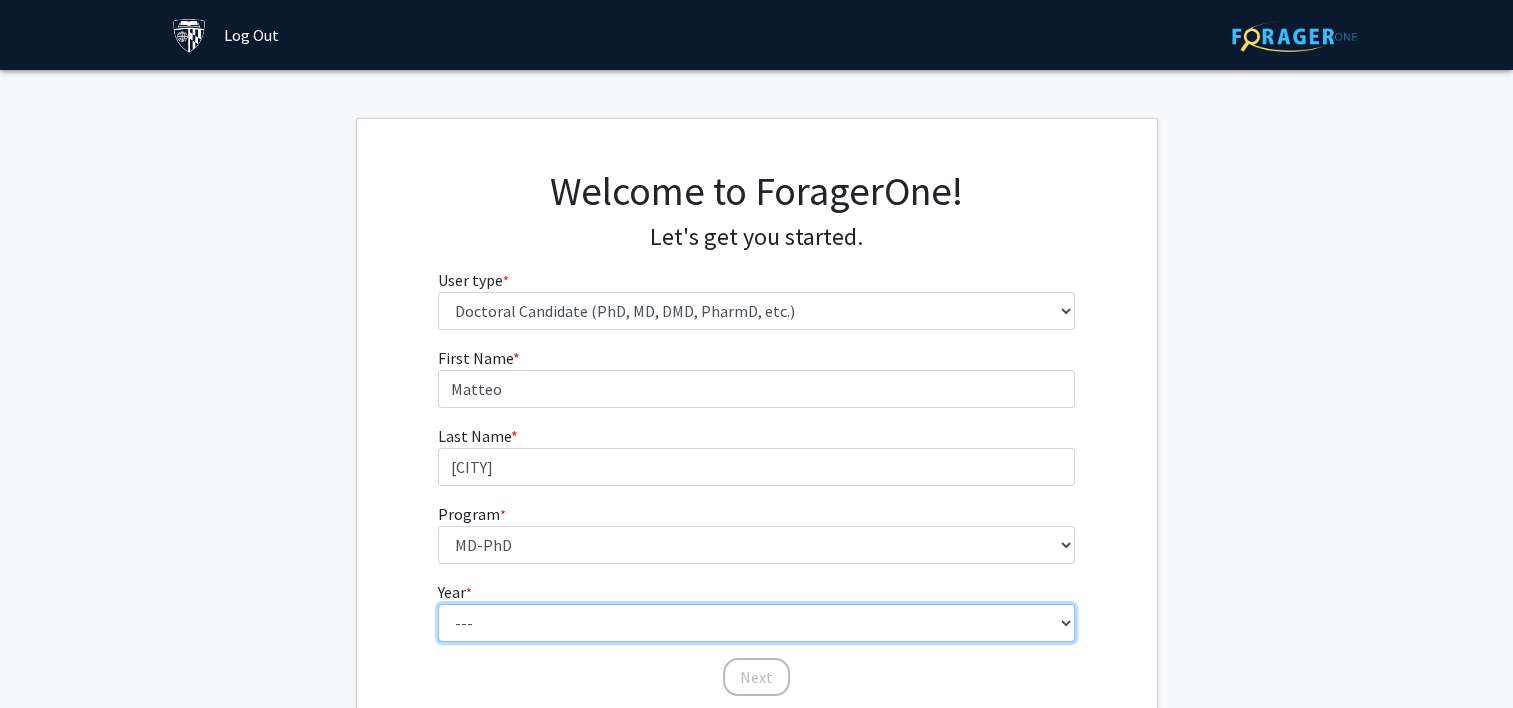 click on "---  First Year   Second Year   Third Year   Fourth Year   Fifth Year   Sixth Year   Seventh Year   Eighth Year   Ninth Year   Tenth Year" at bounding box center [756, 623] 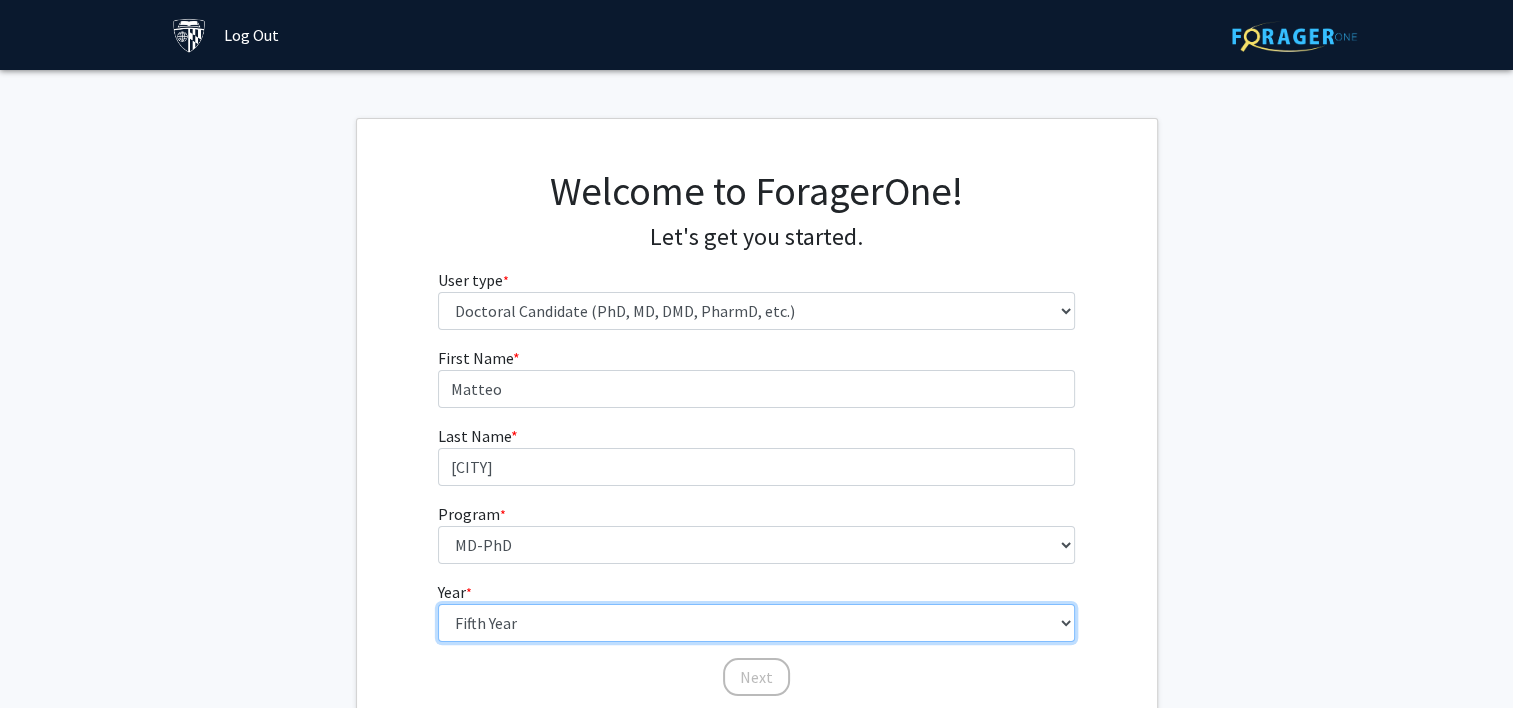 click on "---  First Year   Second Year   Third Year   Fourth Year   Fifth Year   Sixth Year   Seventh Year   Eighth Year   Ninth Year   Tenth Year" at bounding box center [756, 623] 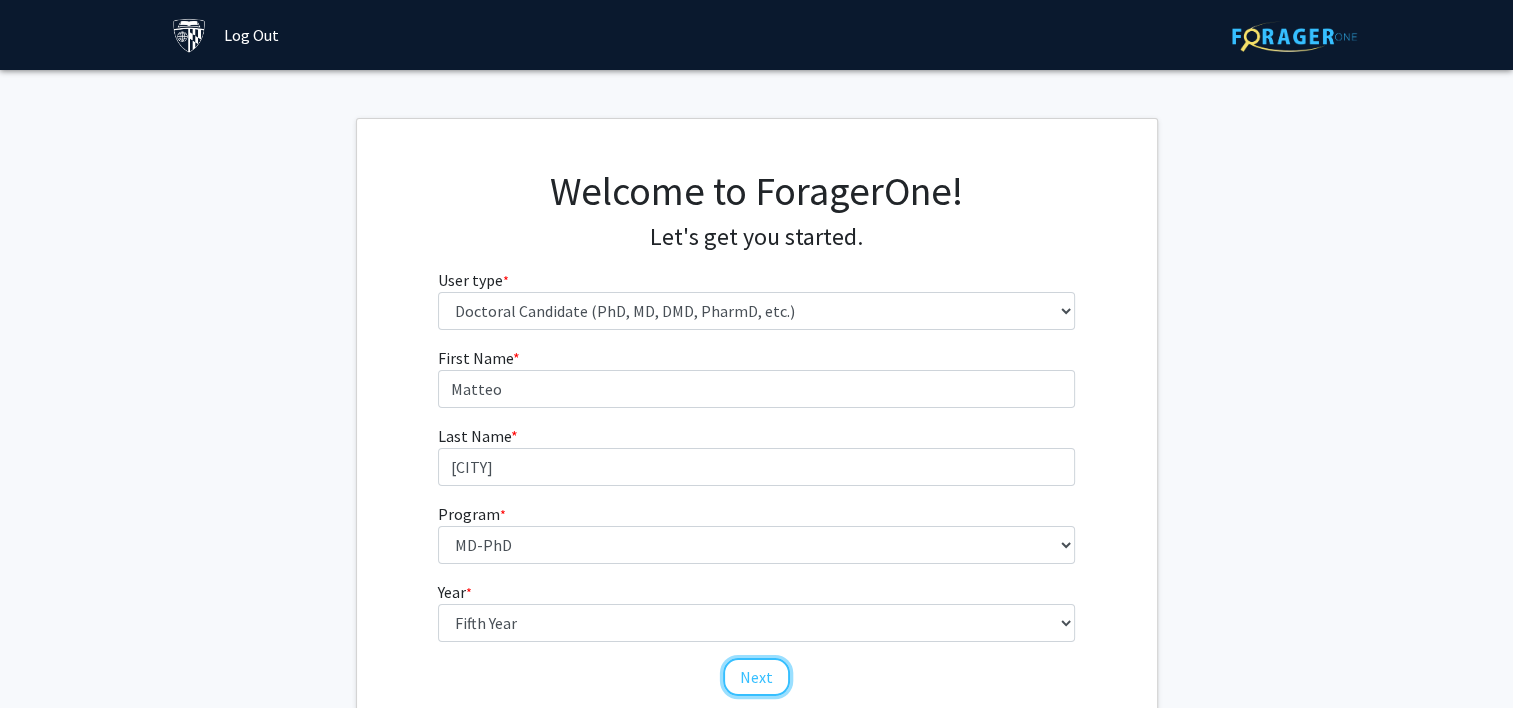 click on "Next" 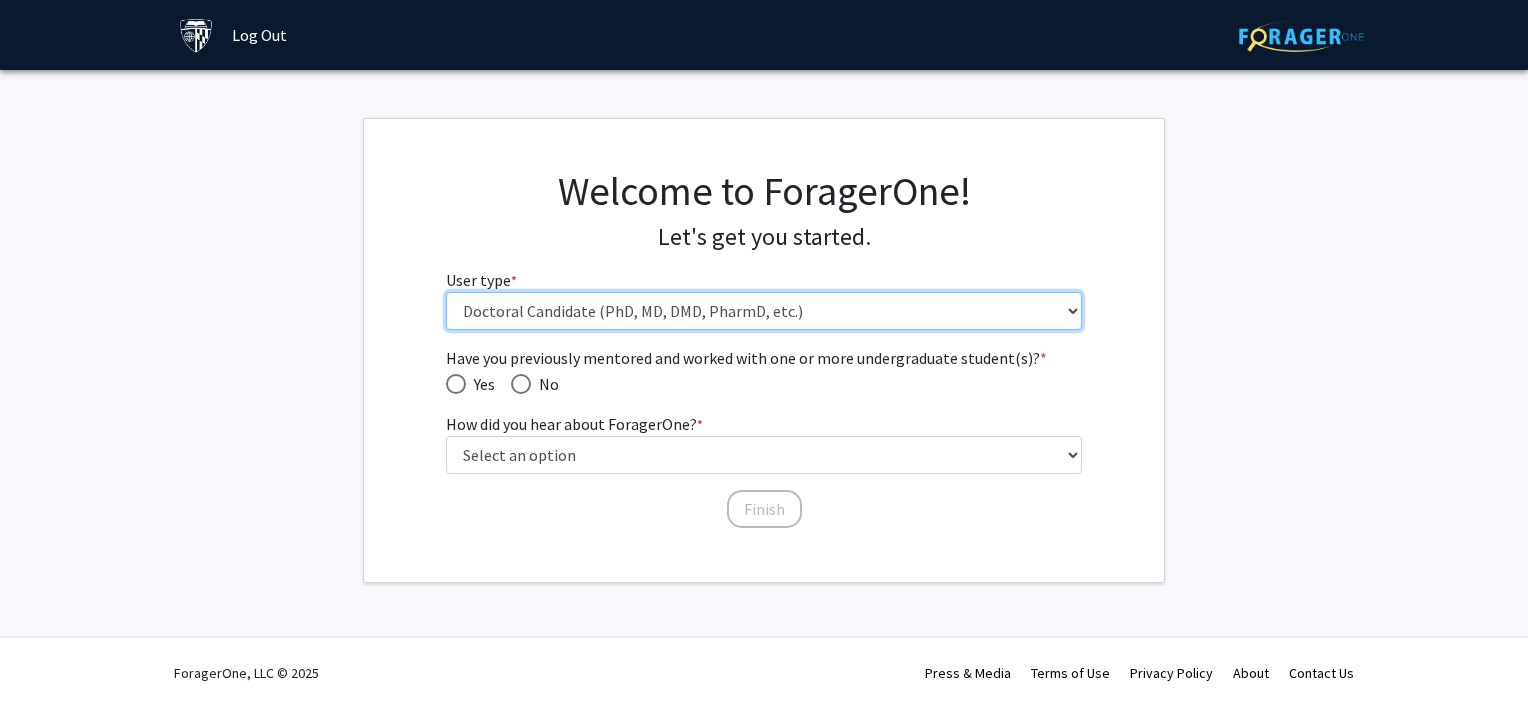 click on "Please tell us who you are  Undergraduate Student   Master's Student   Doctoral Candidate (PhD, MD, DMD, PharmD, etc.)   Postdoctoral Researcher / Research Staff / Medical Resident / Medical Fellow   Faculty   Administrative Staff" at bounding box center [764, 311] 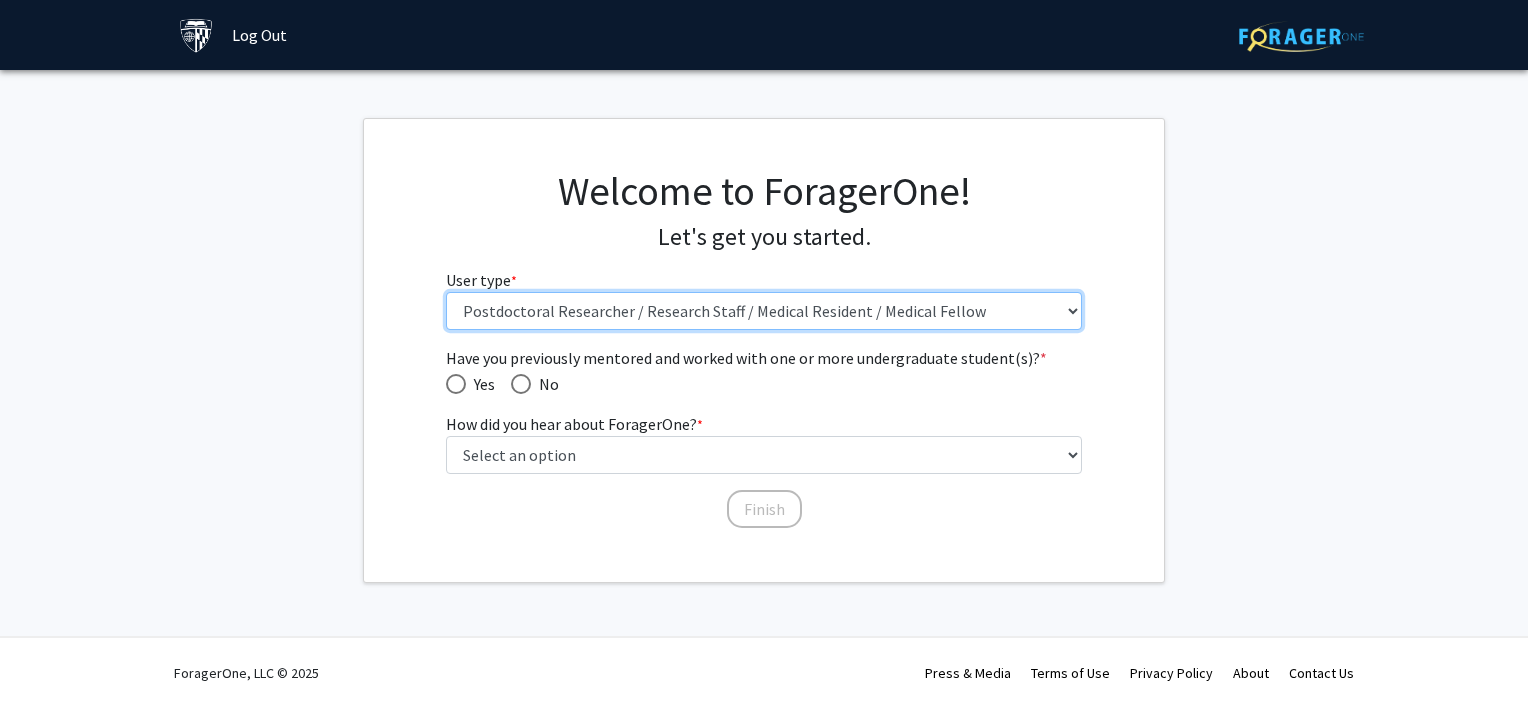 click on "Please tell us who you are  Undergraduate Student   Master's Student   Doctoral Candidate (PhD, MD, DMD, PharmD, etc.)   Postdoctoral Researcher / Research Staff / Medical Resident / Medical Fellow   Faculty   Administrative Staff" at bounding box center (764, 311) 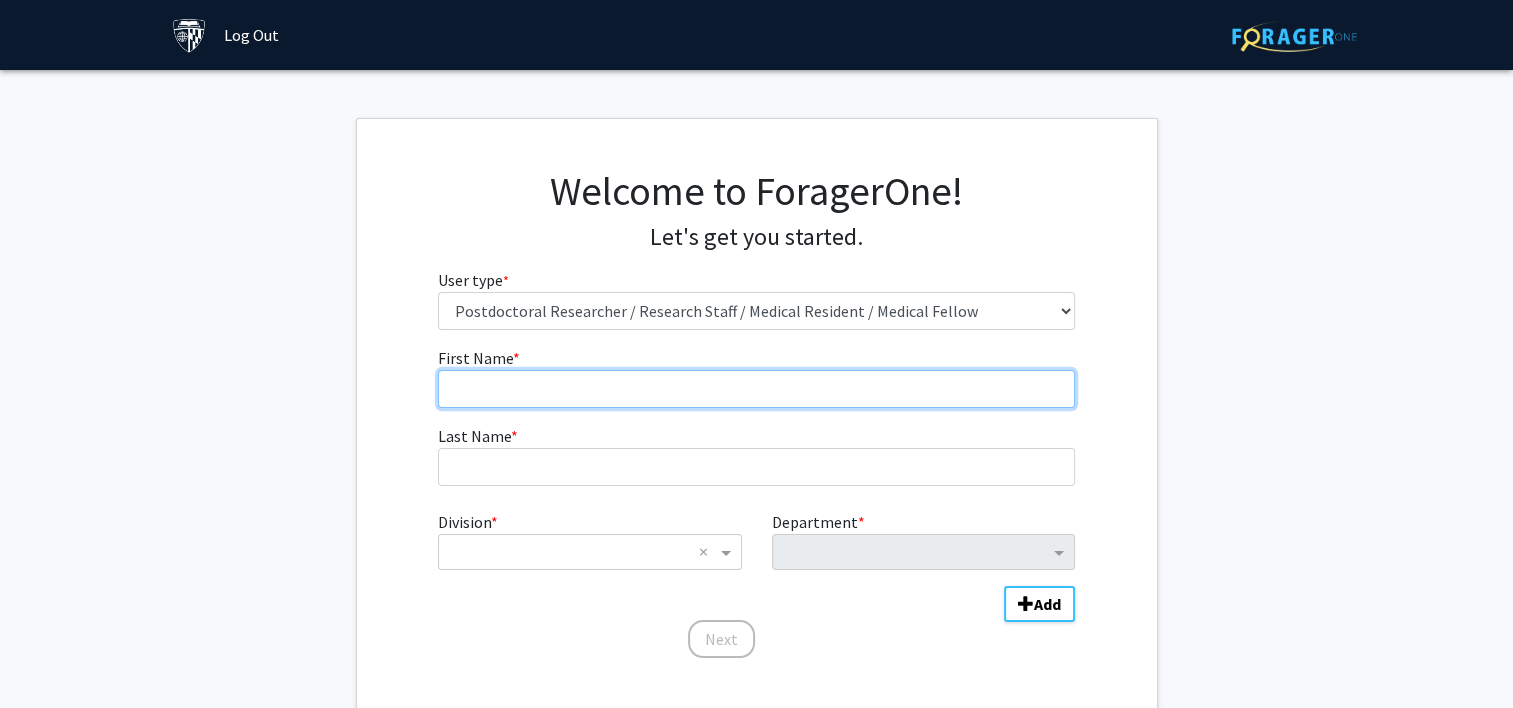 click on "First Name * required" at bounding box center [756, 389] 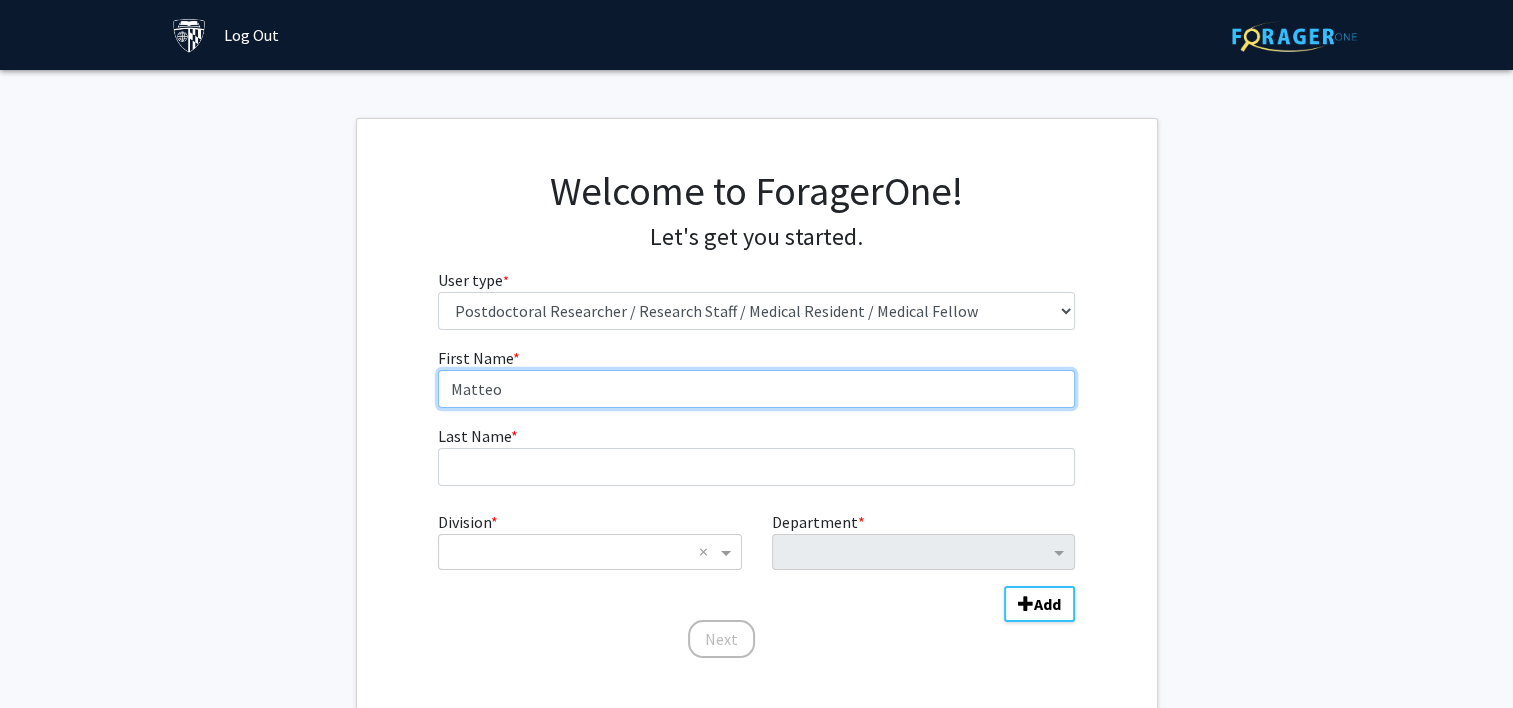 type on "Matteo" 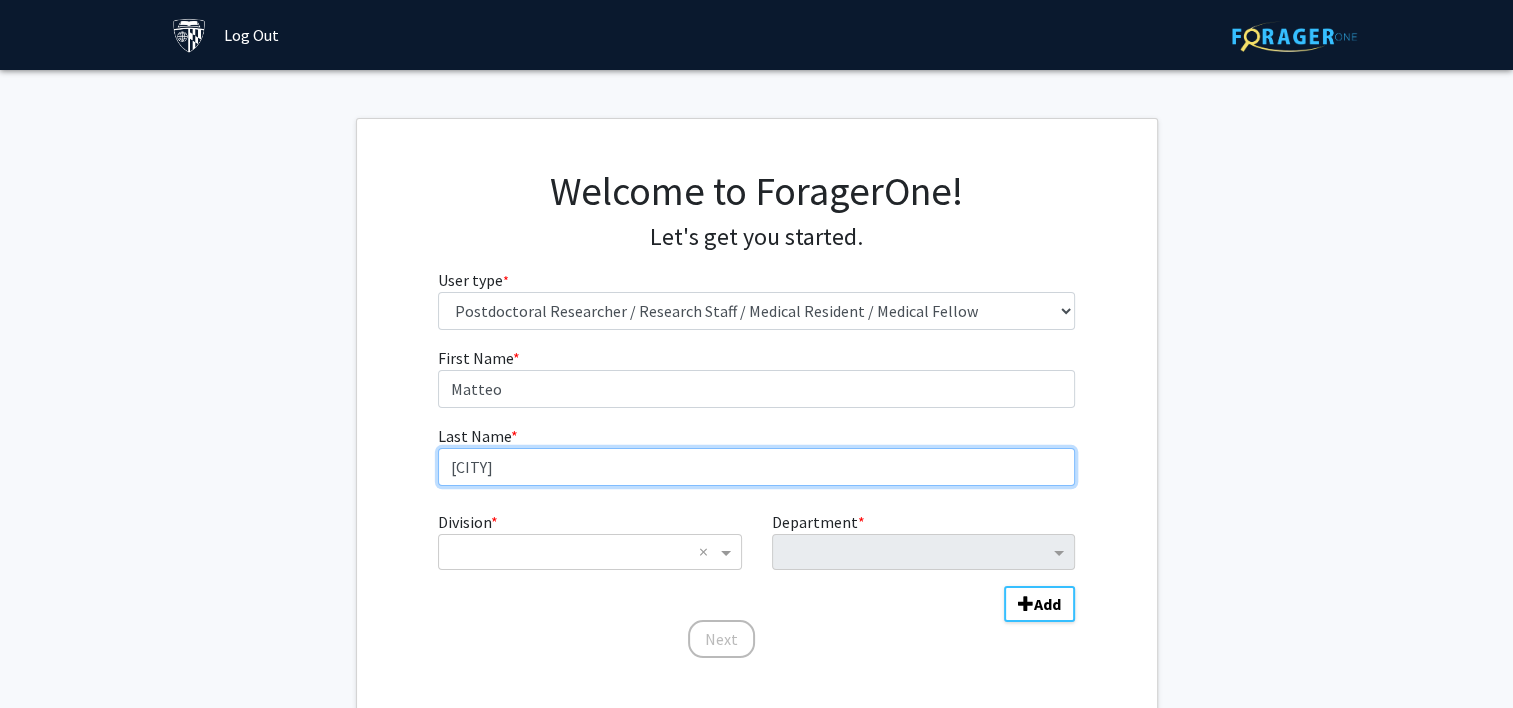 type on "[CITY]" 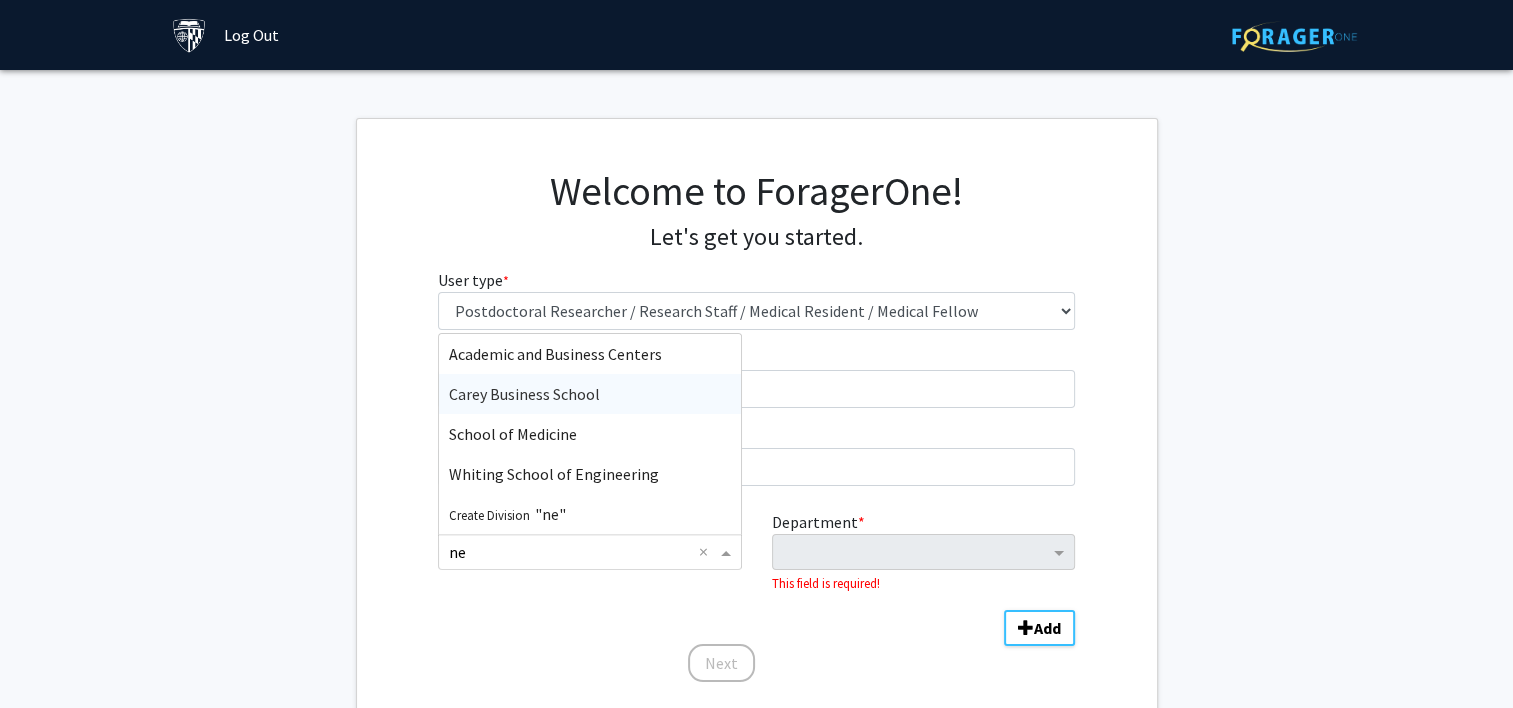type on "n" 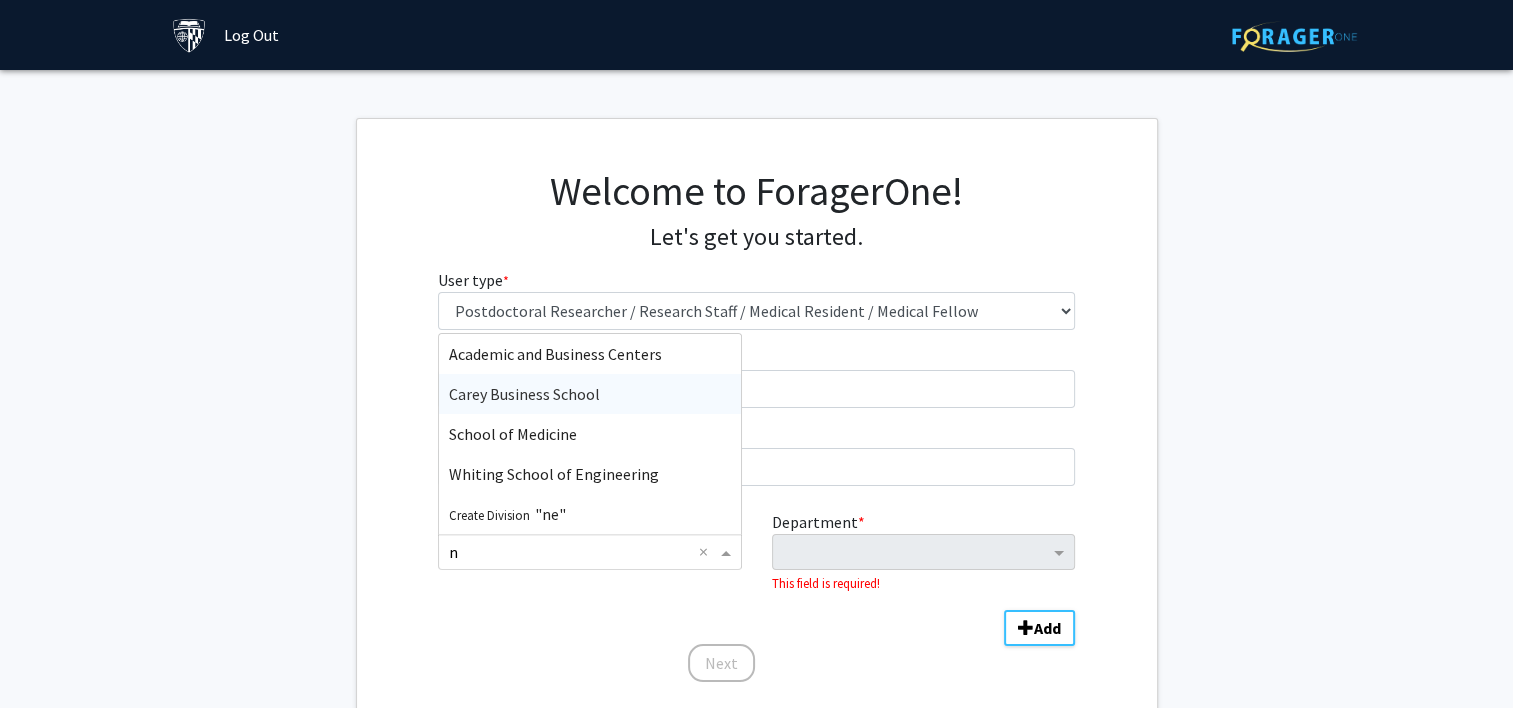 type 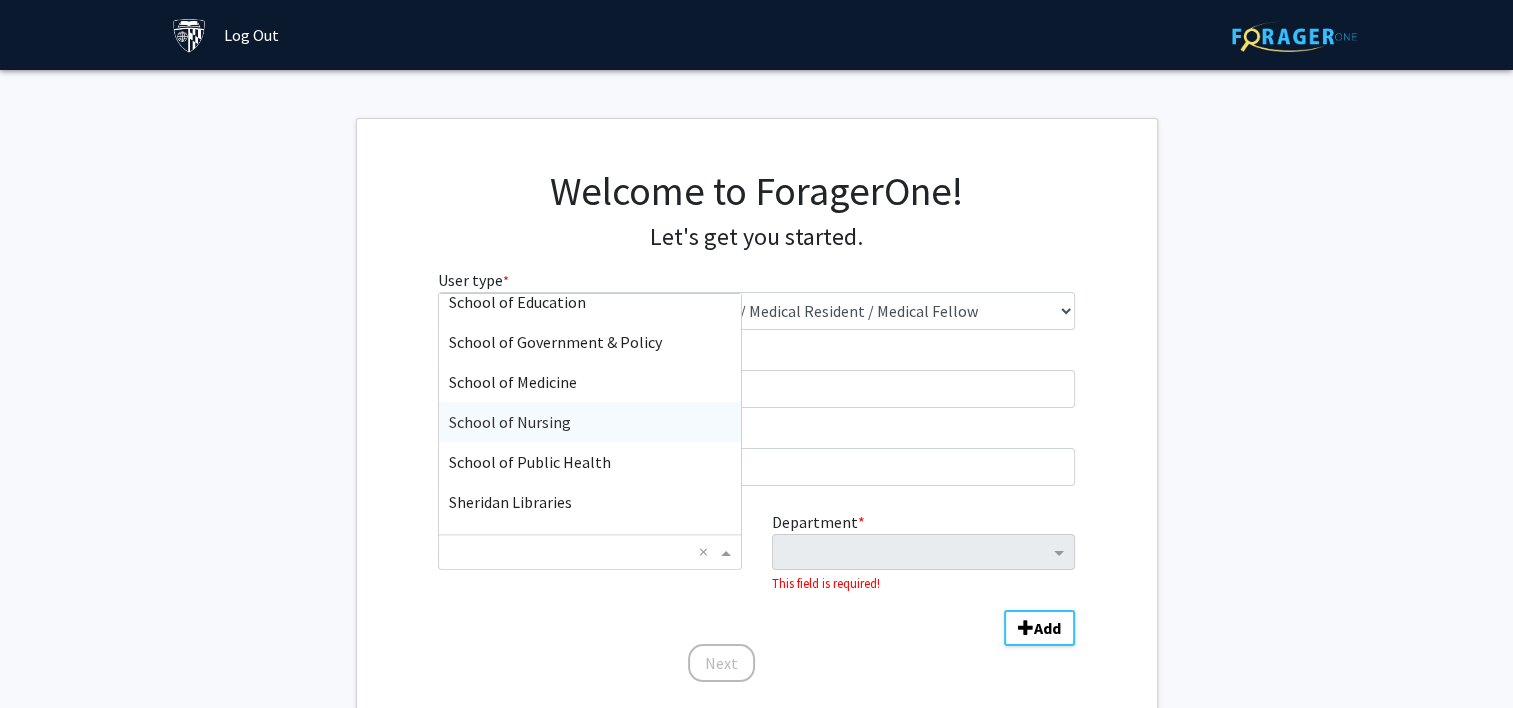 scroll, scrollTop: 480, scrollLeft: 0, axis: vertical 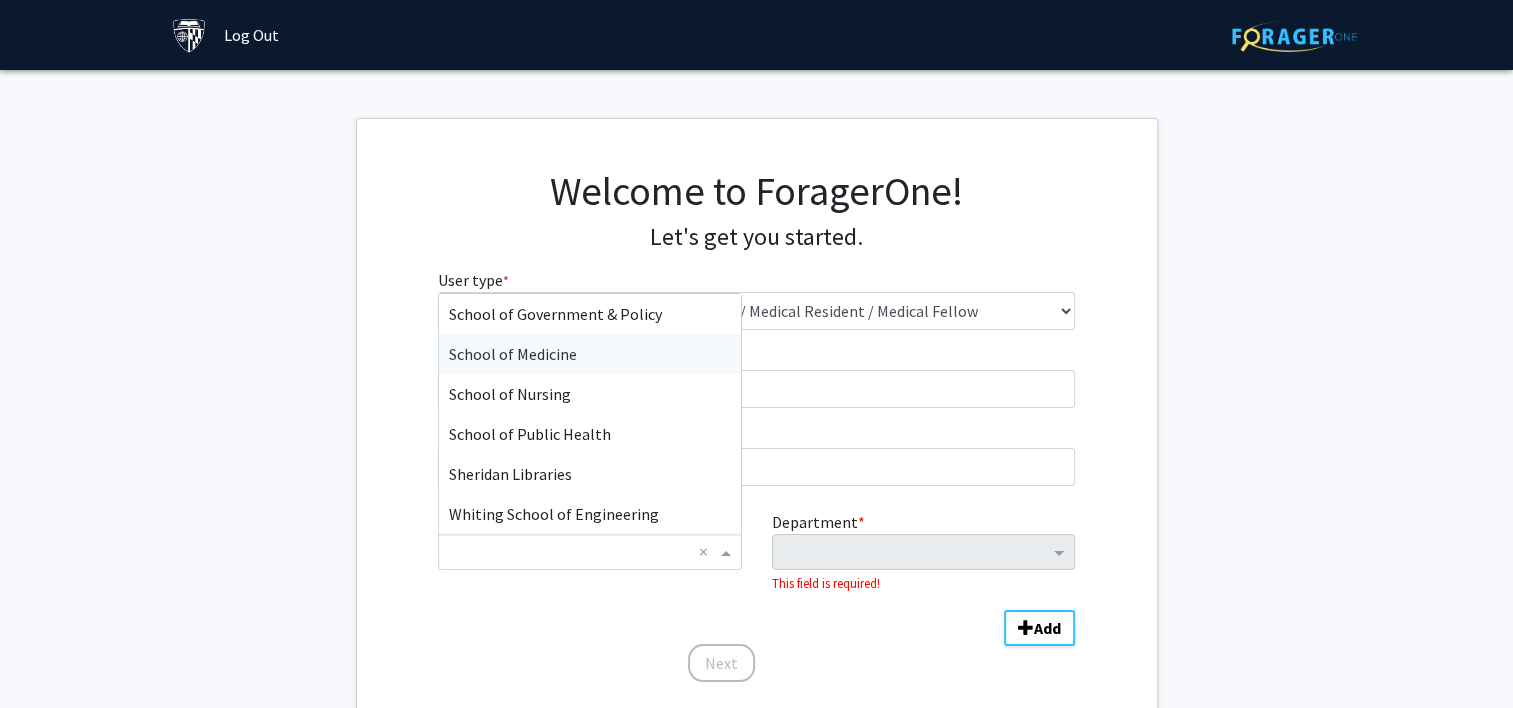click on "School of Medicine" at bounding box center [589, 354] 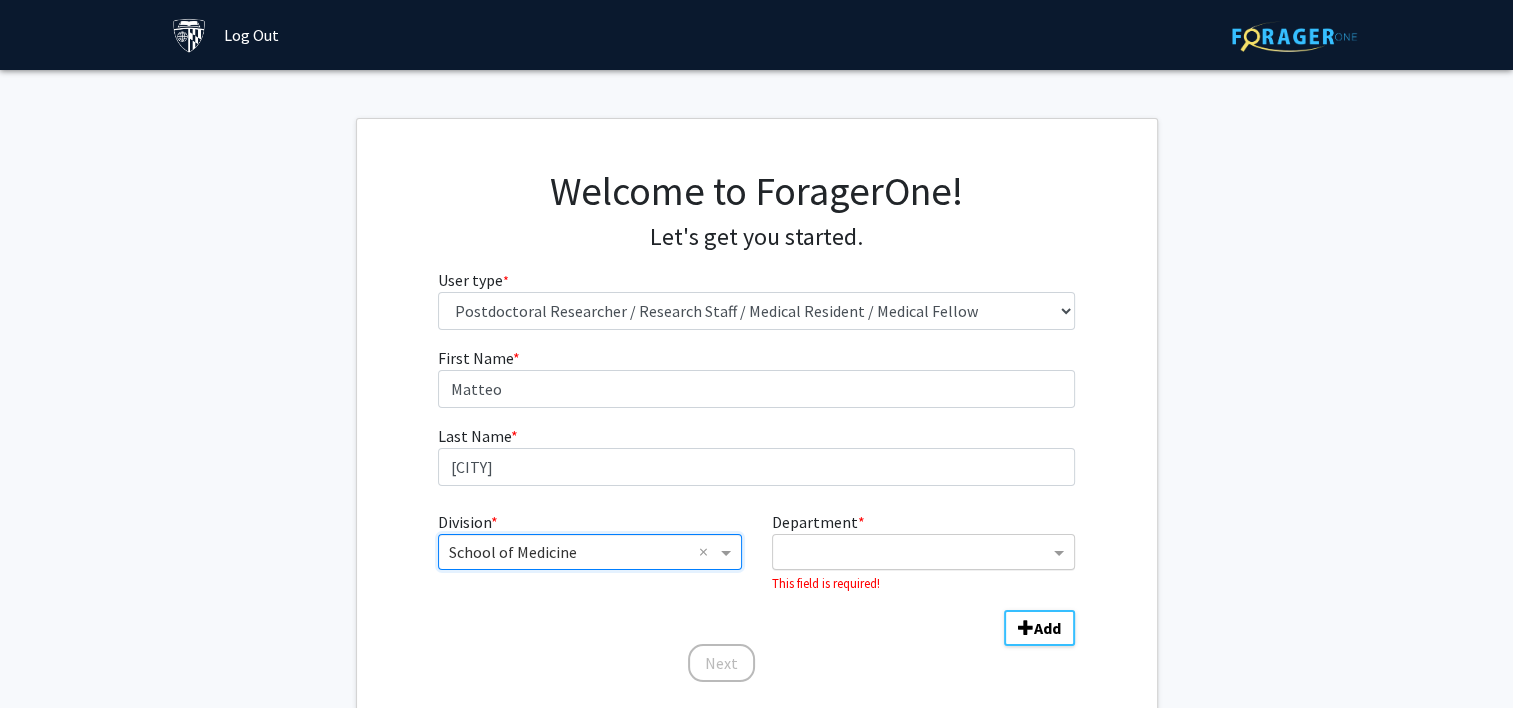 click 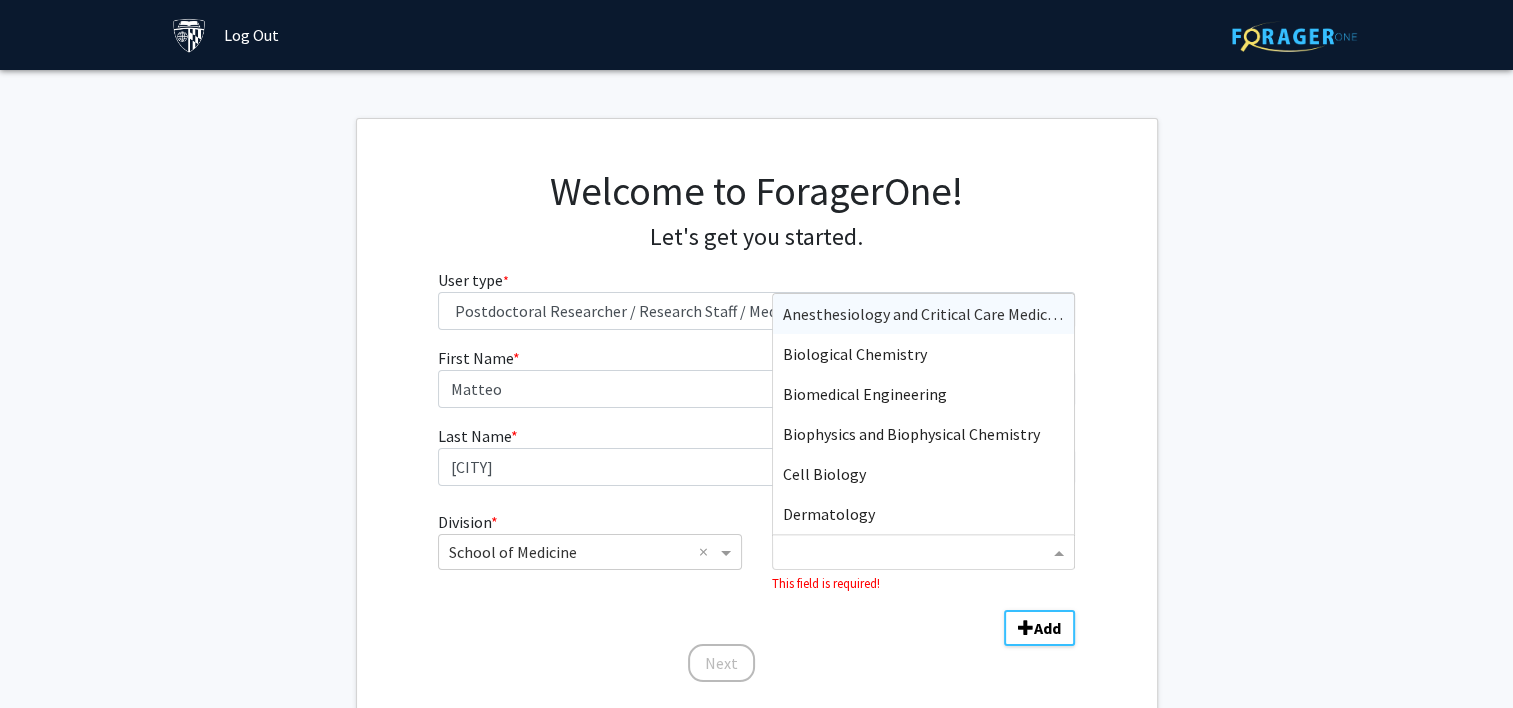 type on "m" 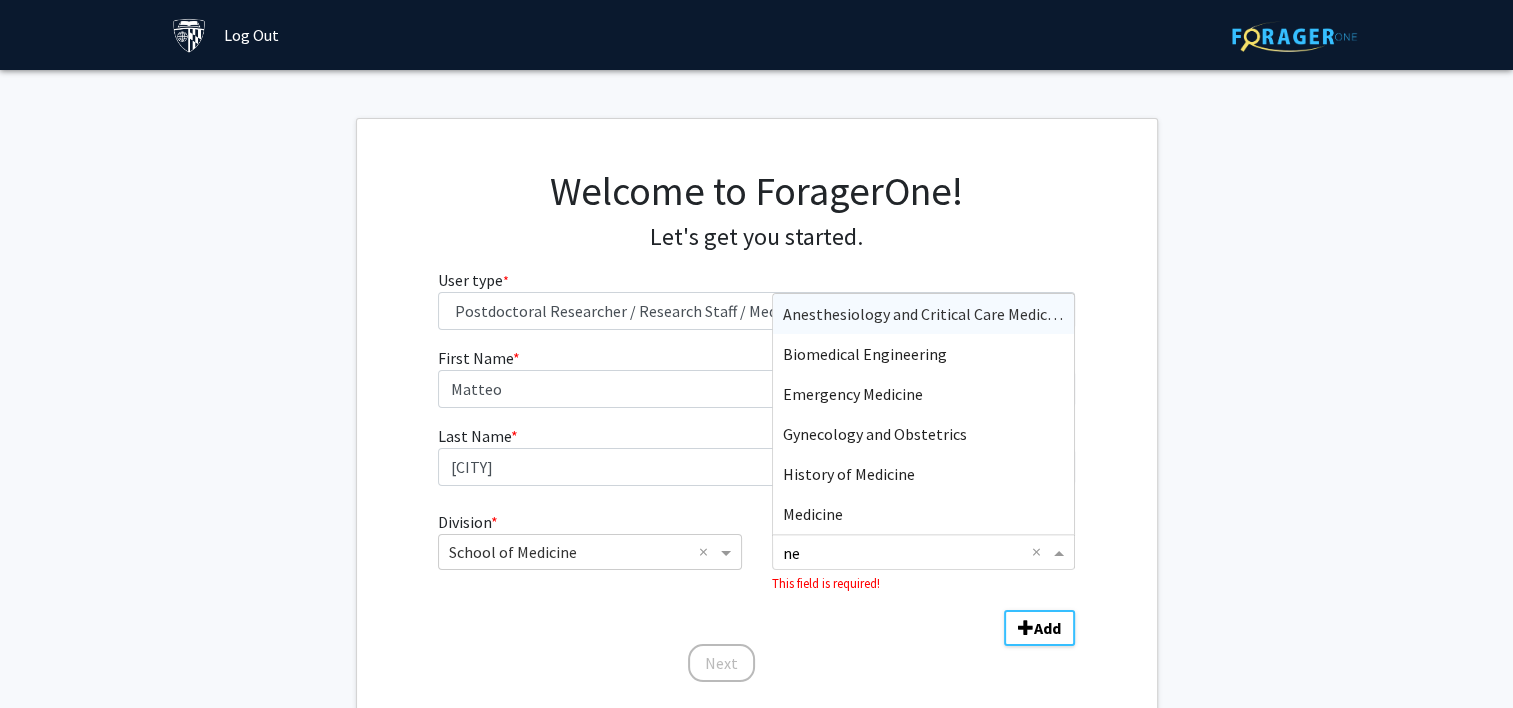 type on "neu" 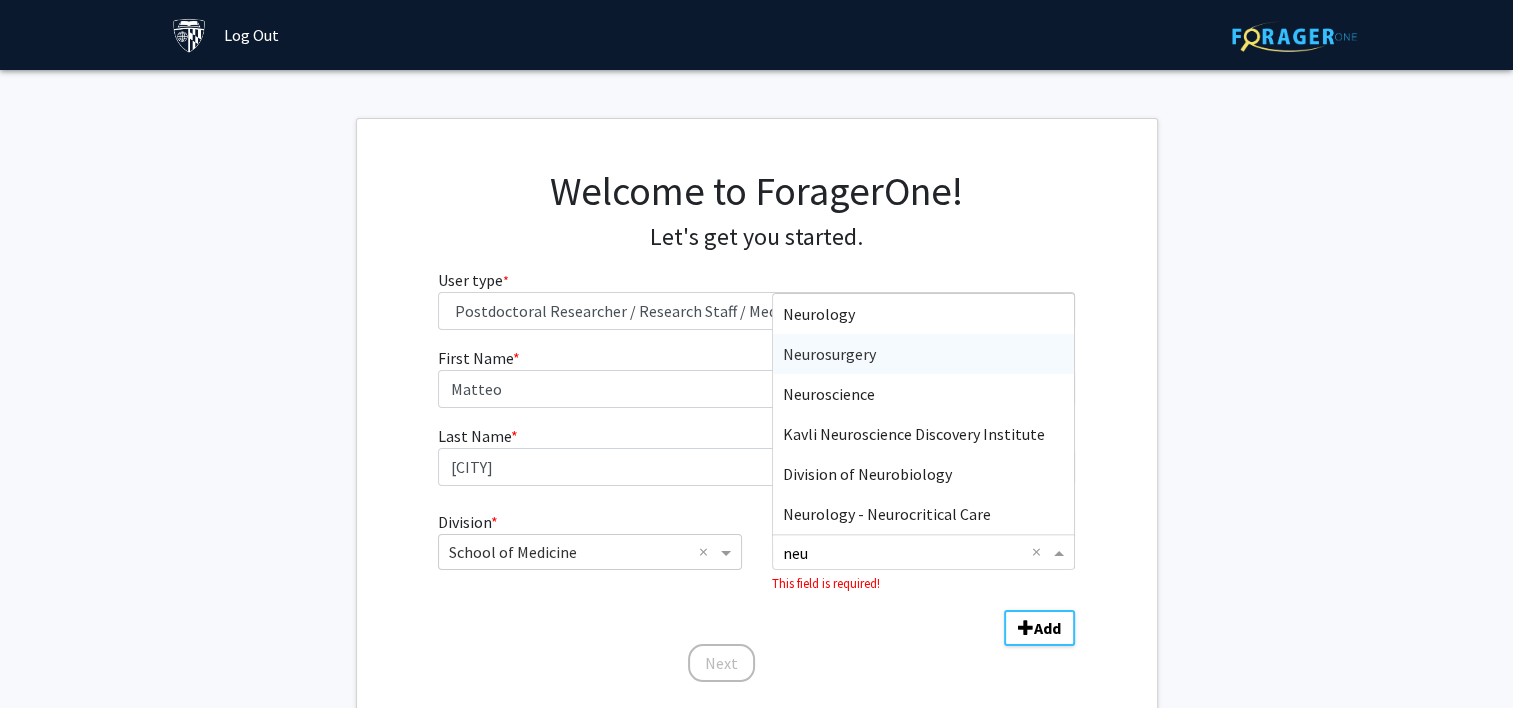 click on "Neurosurgery" at bounding box center (829, 354) 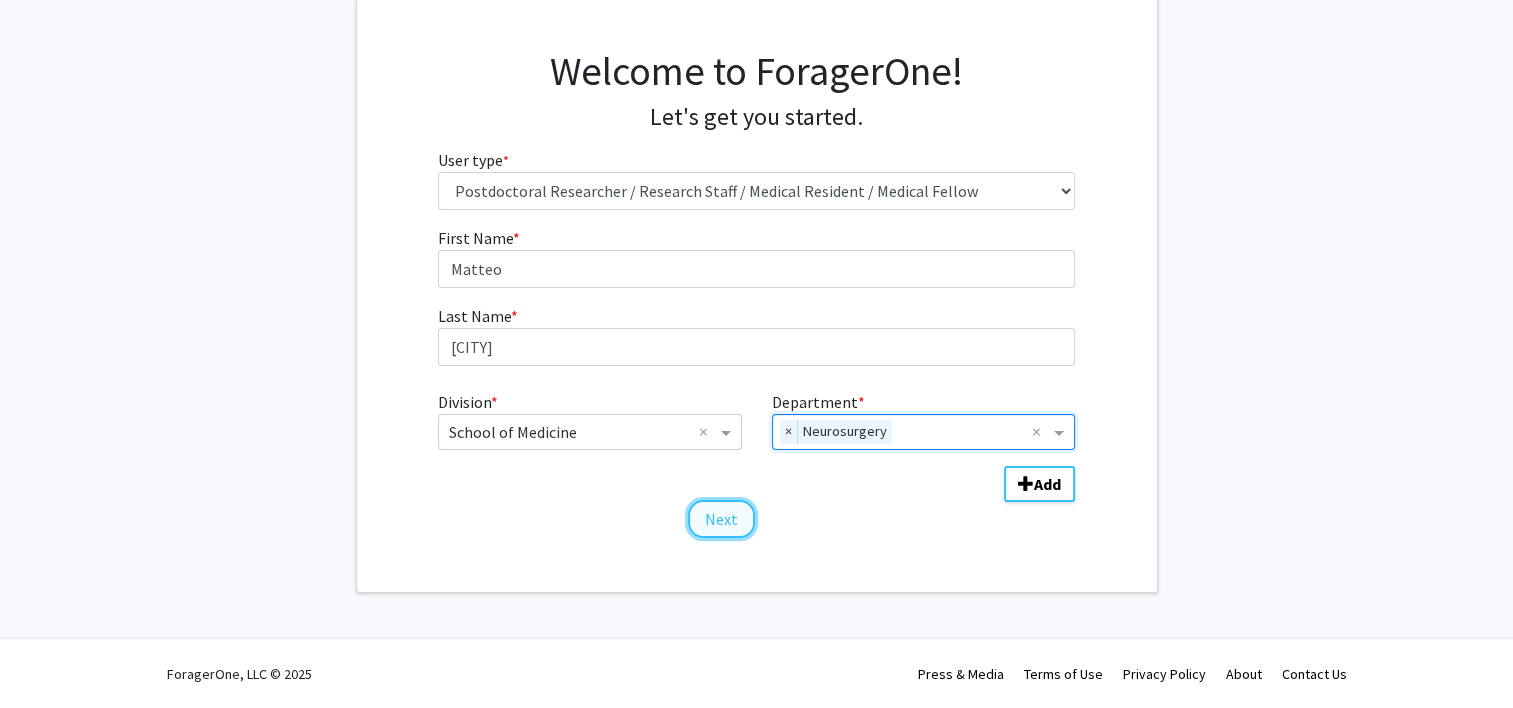 click on "Next" 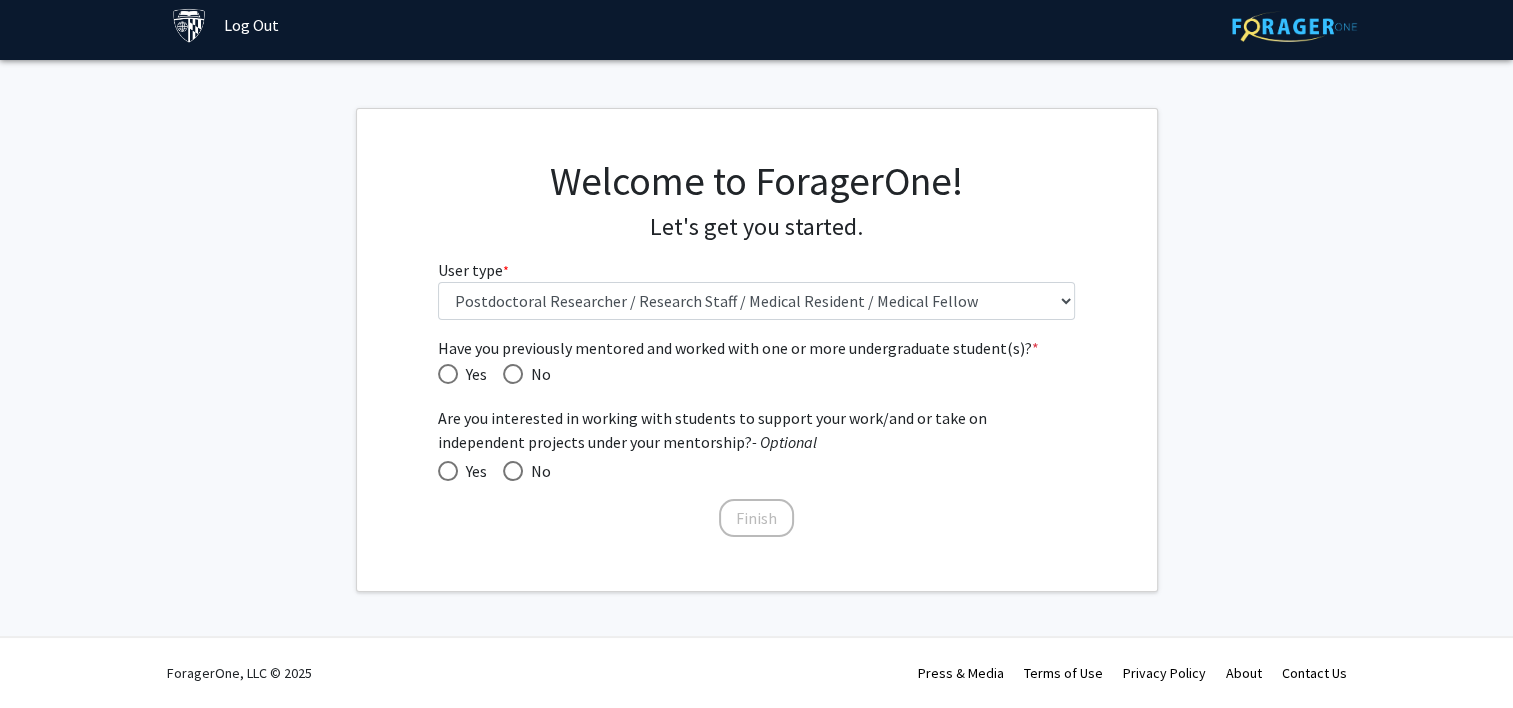scroll, scrollTop: 8, scrollLeft: 0, axis: vertical 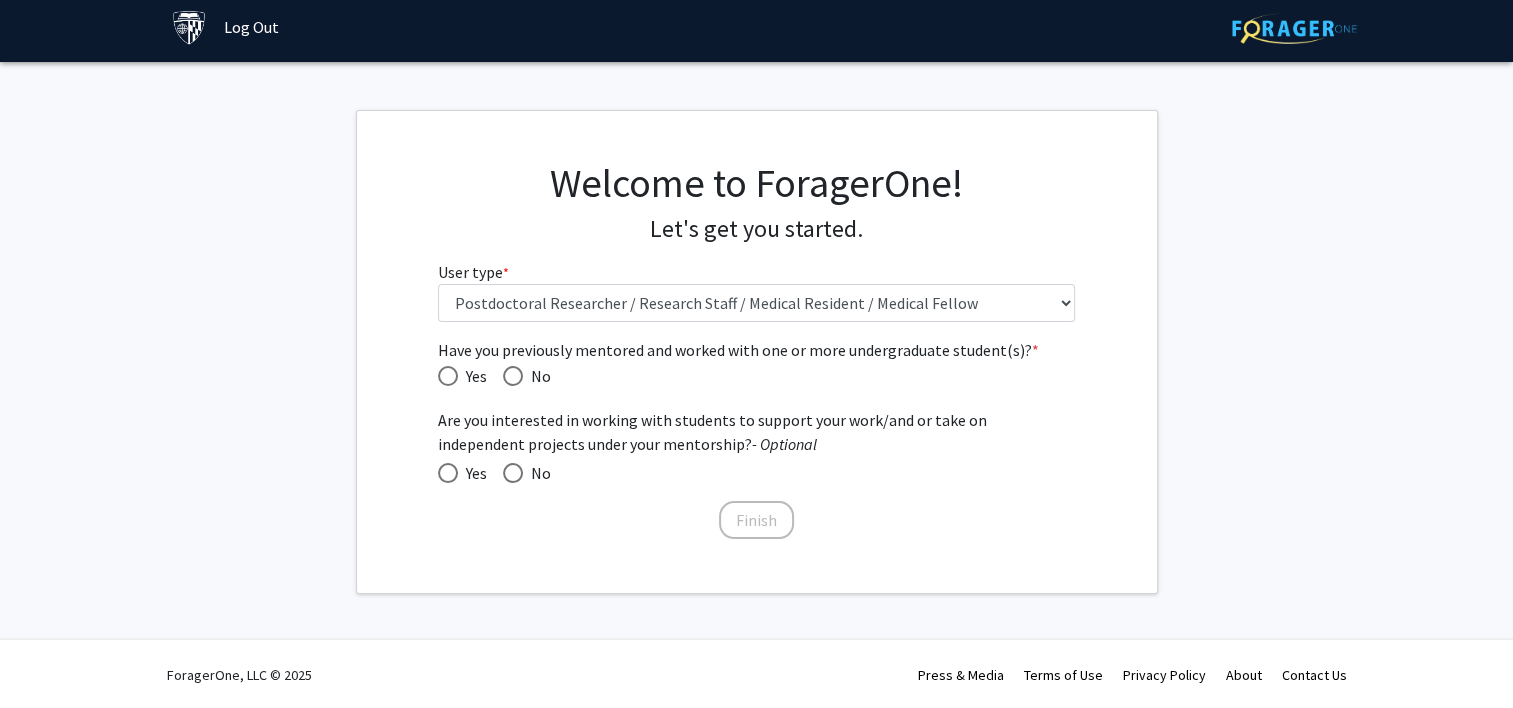 click at bounding box center (513, 376) 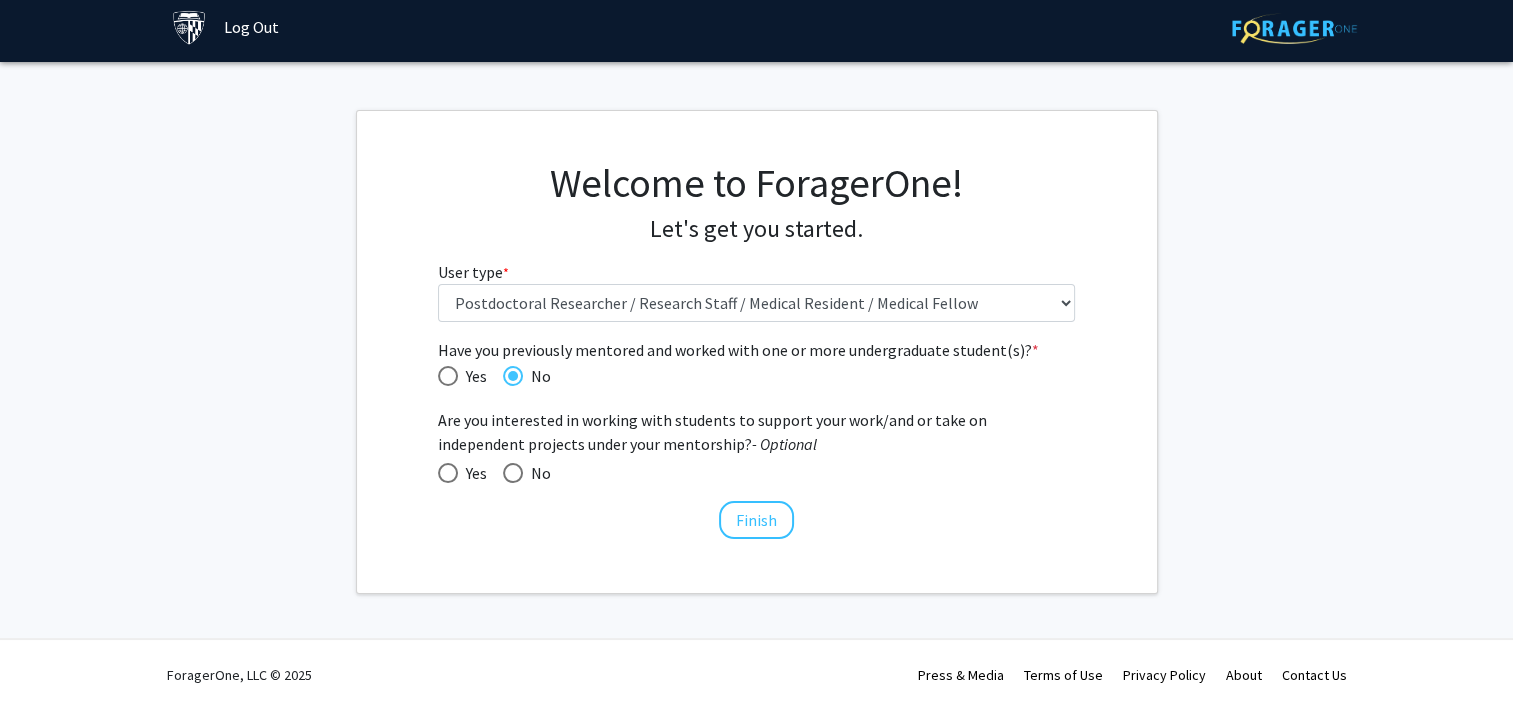 click at bounding box center [513, 473] 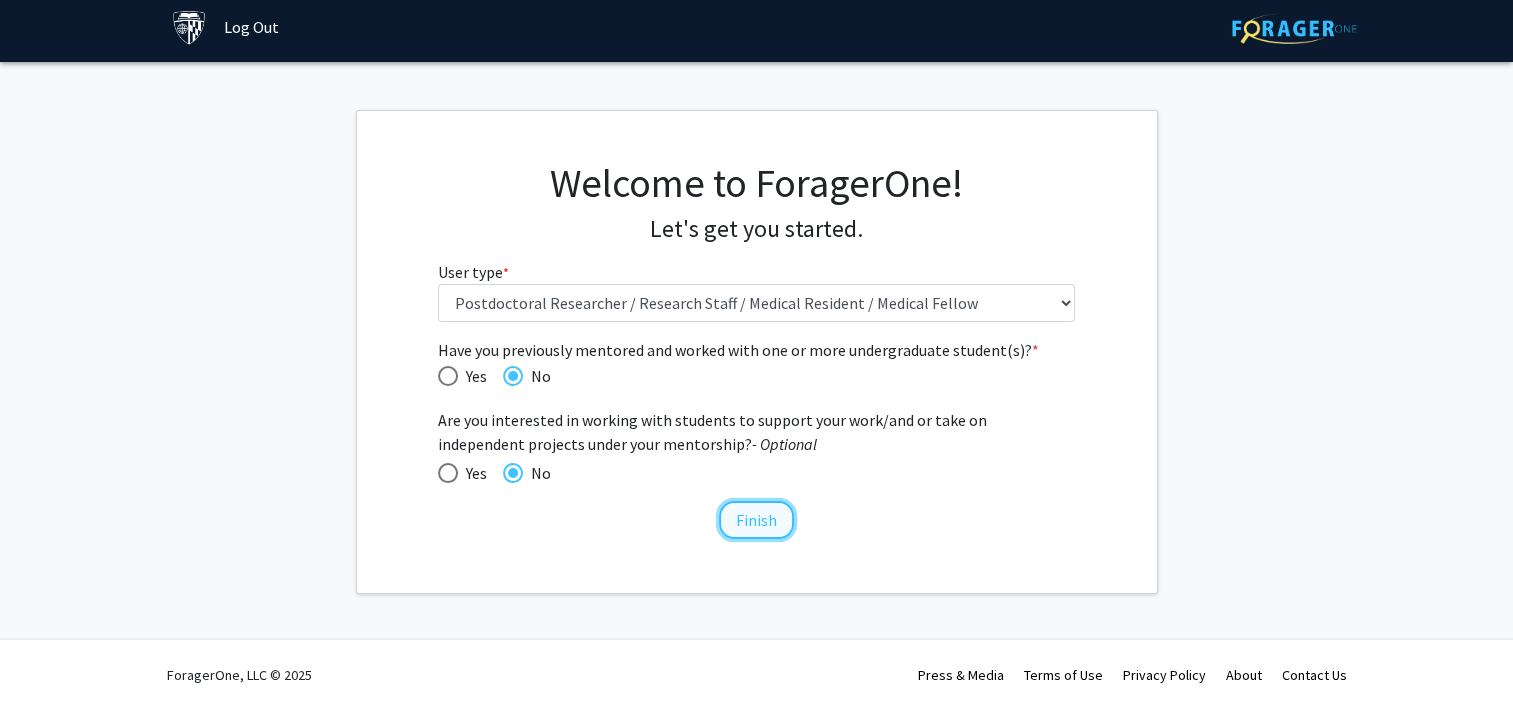 click on "Finish" 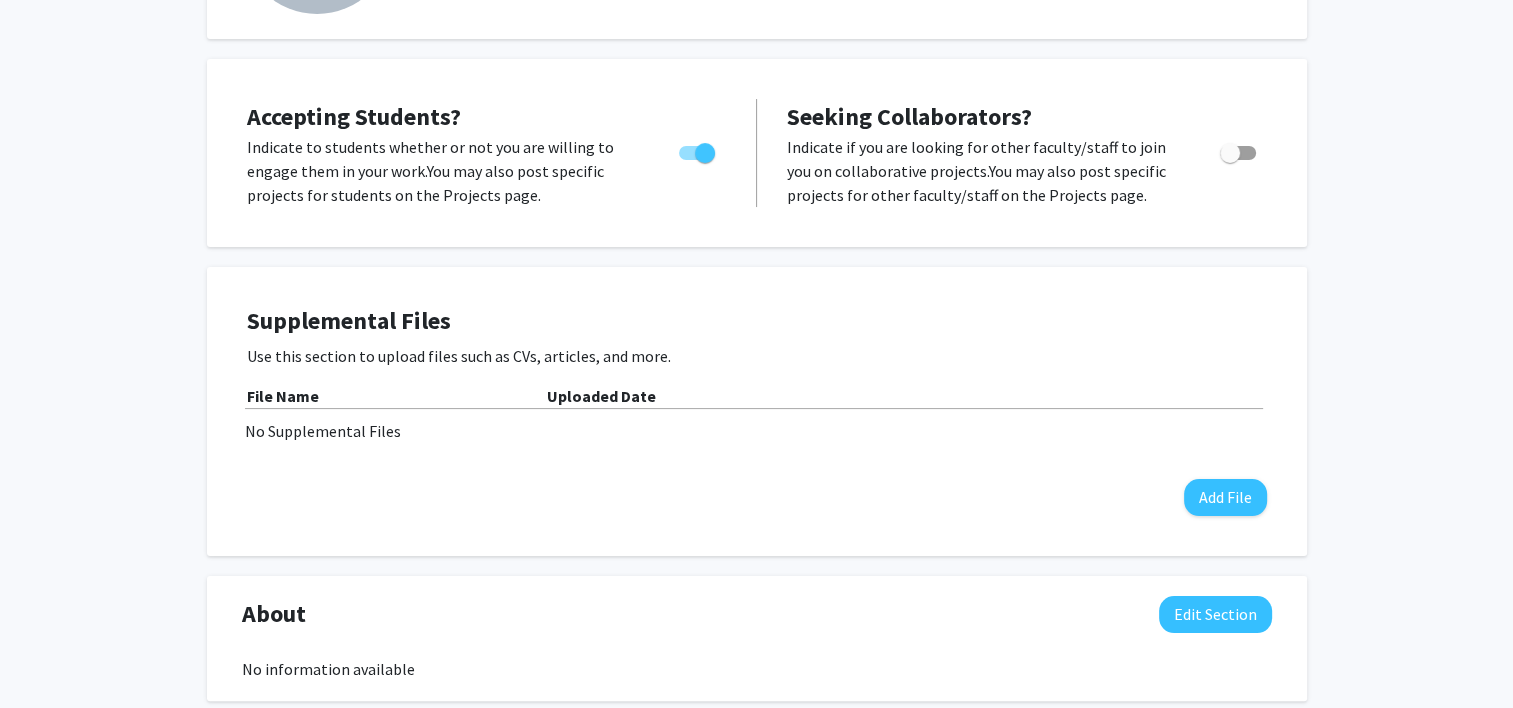 scroll, scrollTop: 200, scrollLeft: 0, axis: vertical 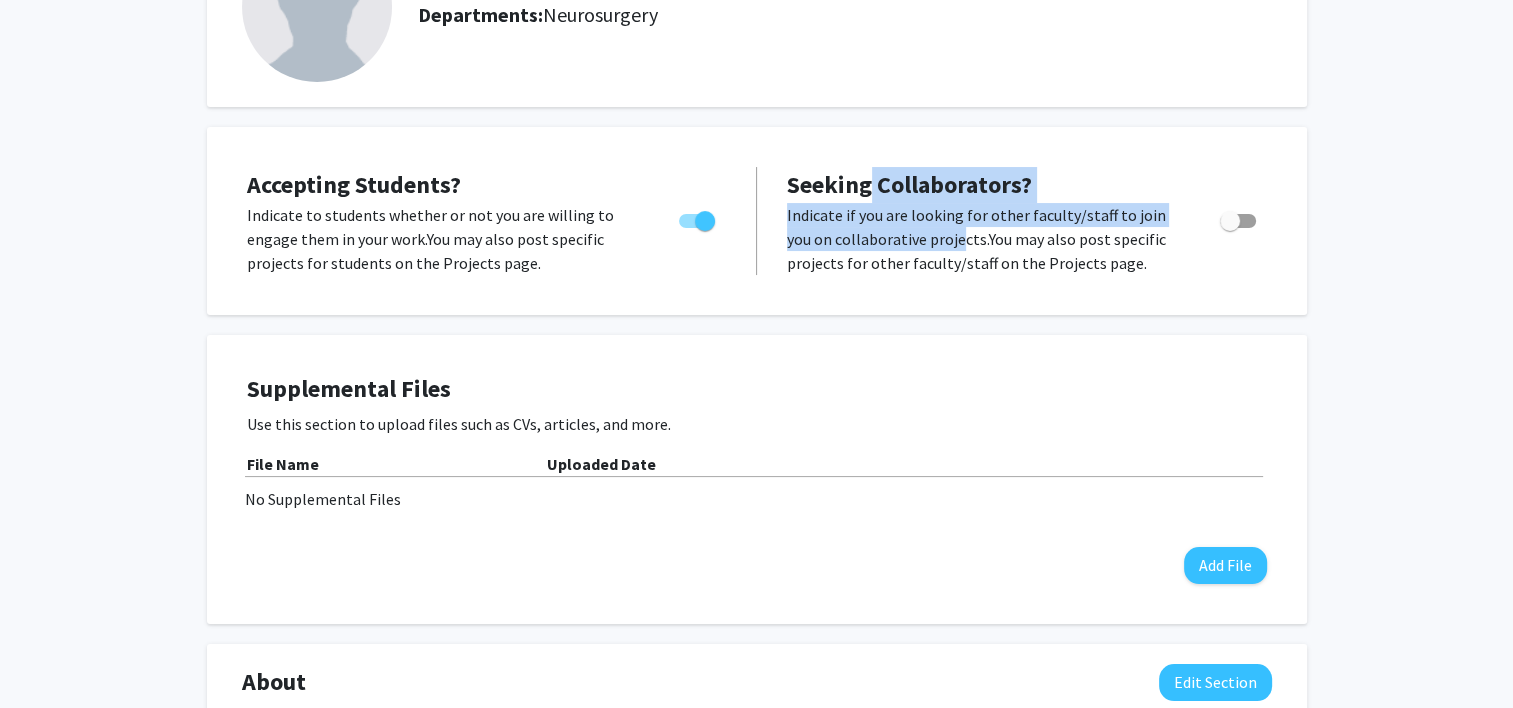 drag, startPoint x: 867, startPoint y: 192, endPoint x: 934, endPoint y: 242, distance: 83.60024 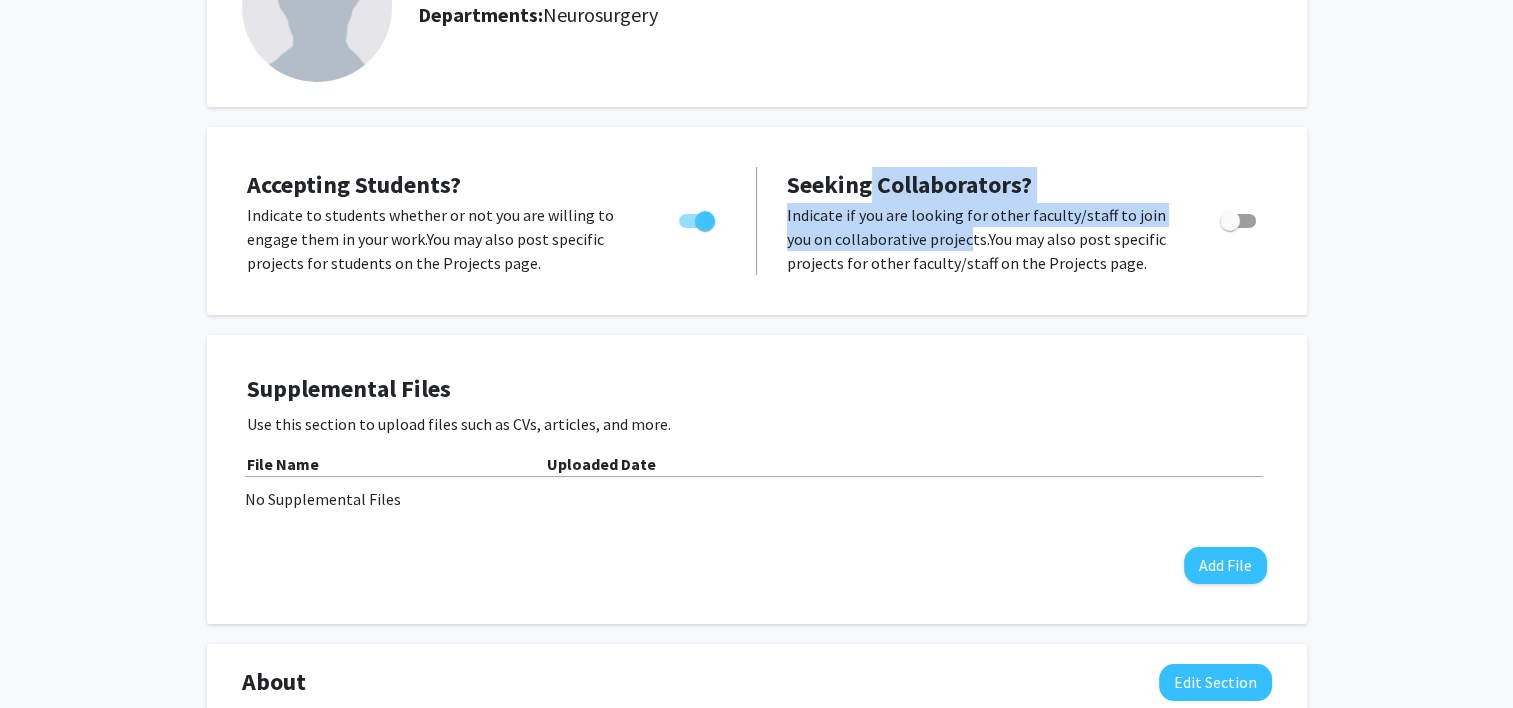 click at bounding box center [1230, 221] 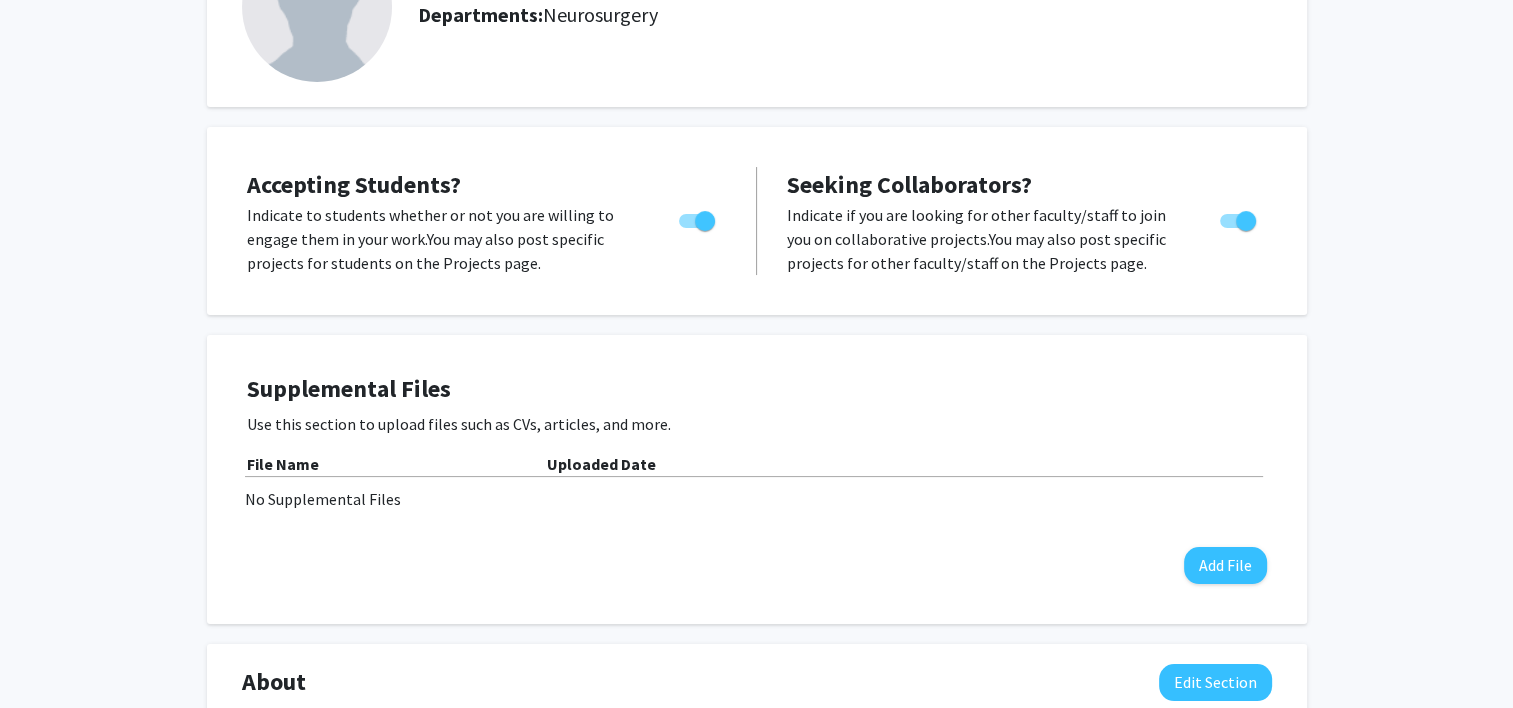 click on "Indicate if you are looking for other faculty/staff to join you on collaborative projects.   You may also post specific projects for other faculty/staff on the Projects page." 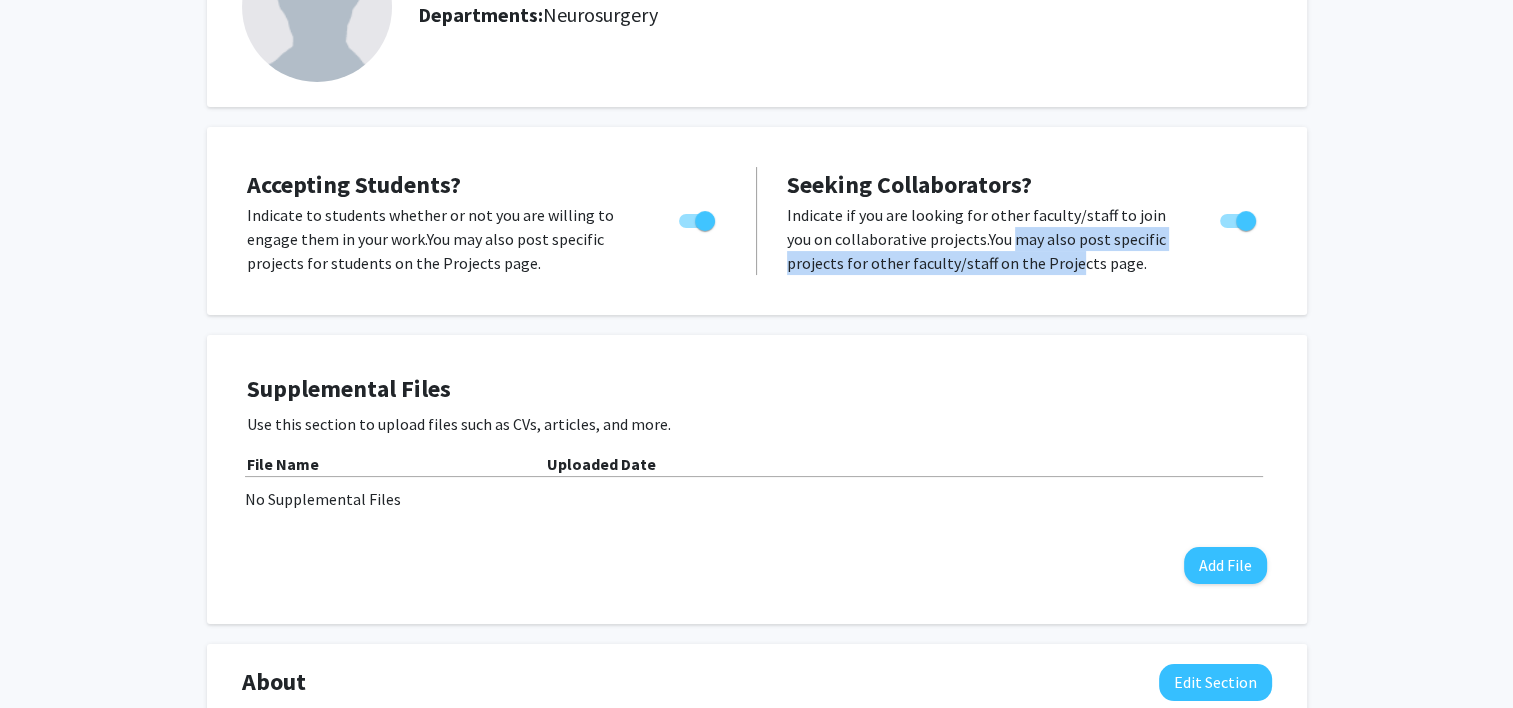 drag, startPoint x: 980, startPoint y: 241, endPoint x: 1060, endPoint y: 267, distance: 84.118965 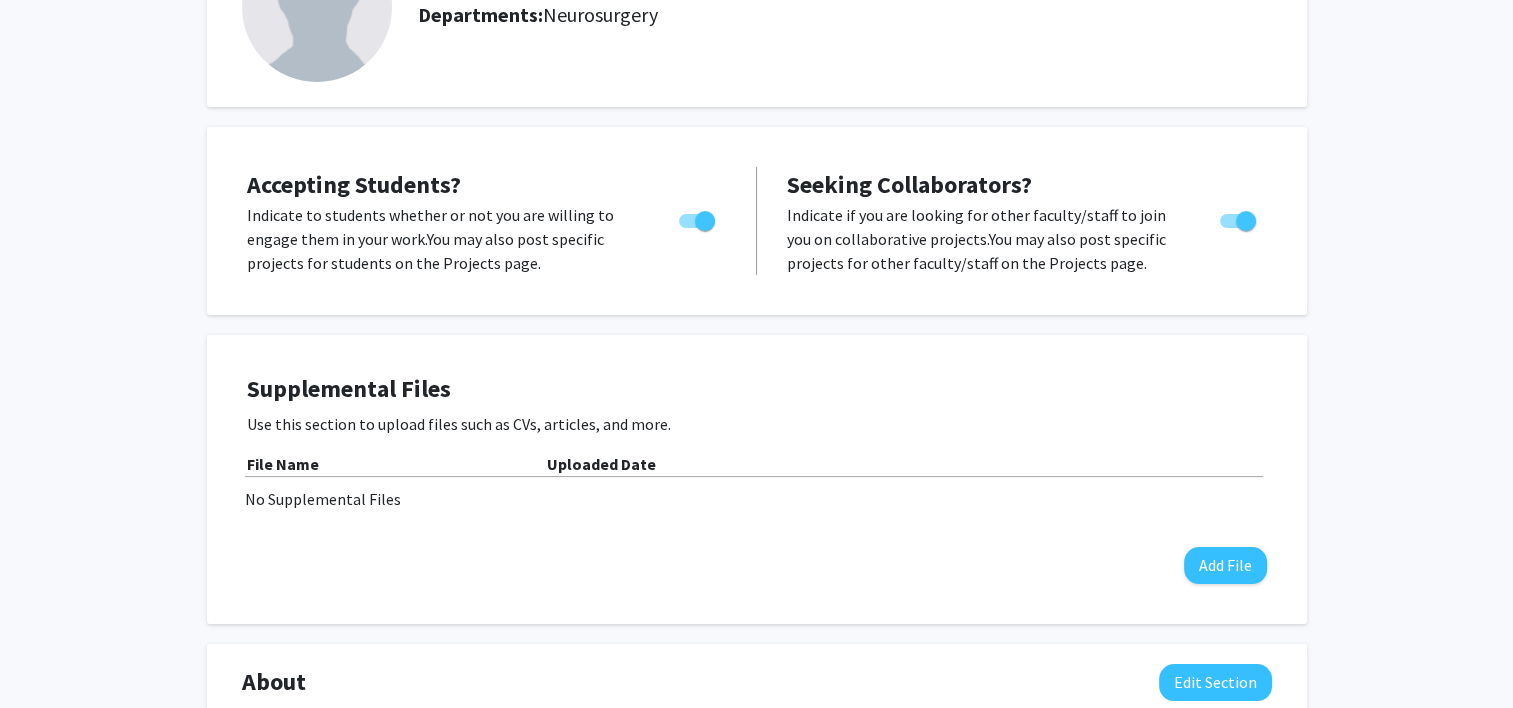 click on "Indicate to students whether or not you are willing to engage them in your work.   You may also post specific projects for students on the Projects page." 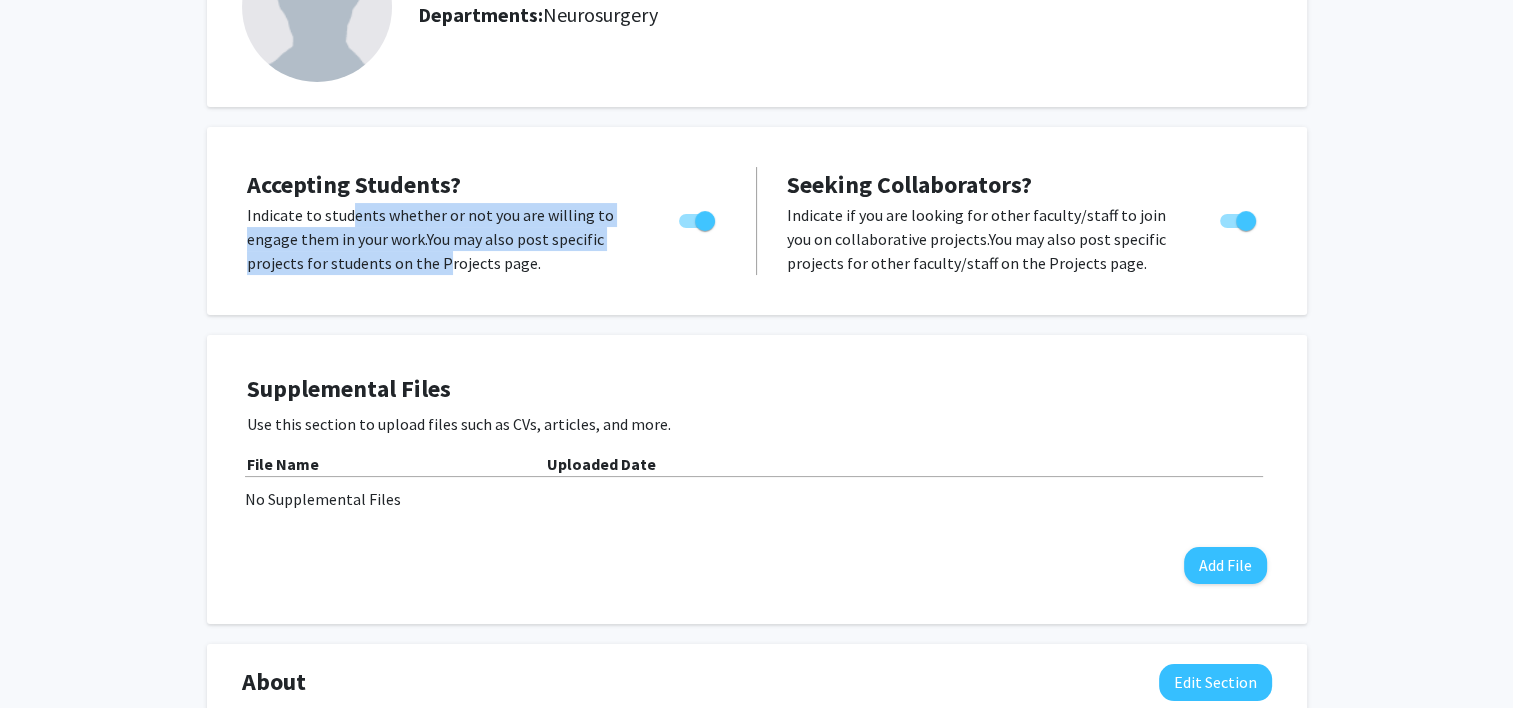 drag, startPoint x: 339, startPoint y: 208, endPoint x: 432, endPoint y: 260, distance: 106.55046 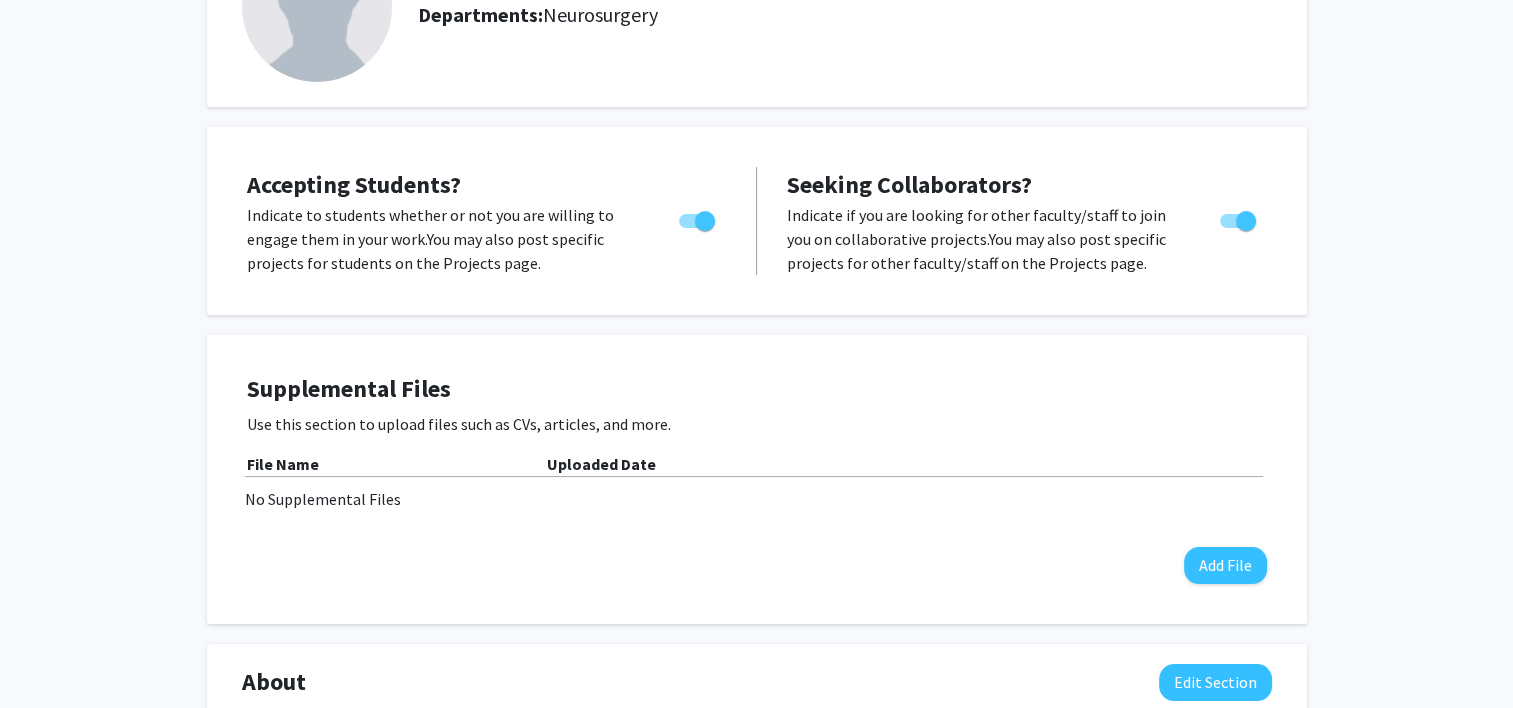 click on "Indicate to students whether or not you are willing to engage them in your work.   You may also post specific projects for students on the Projects page." 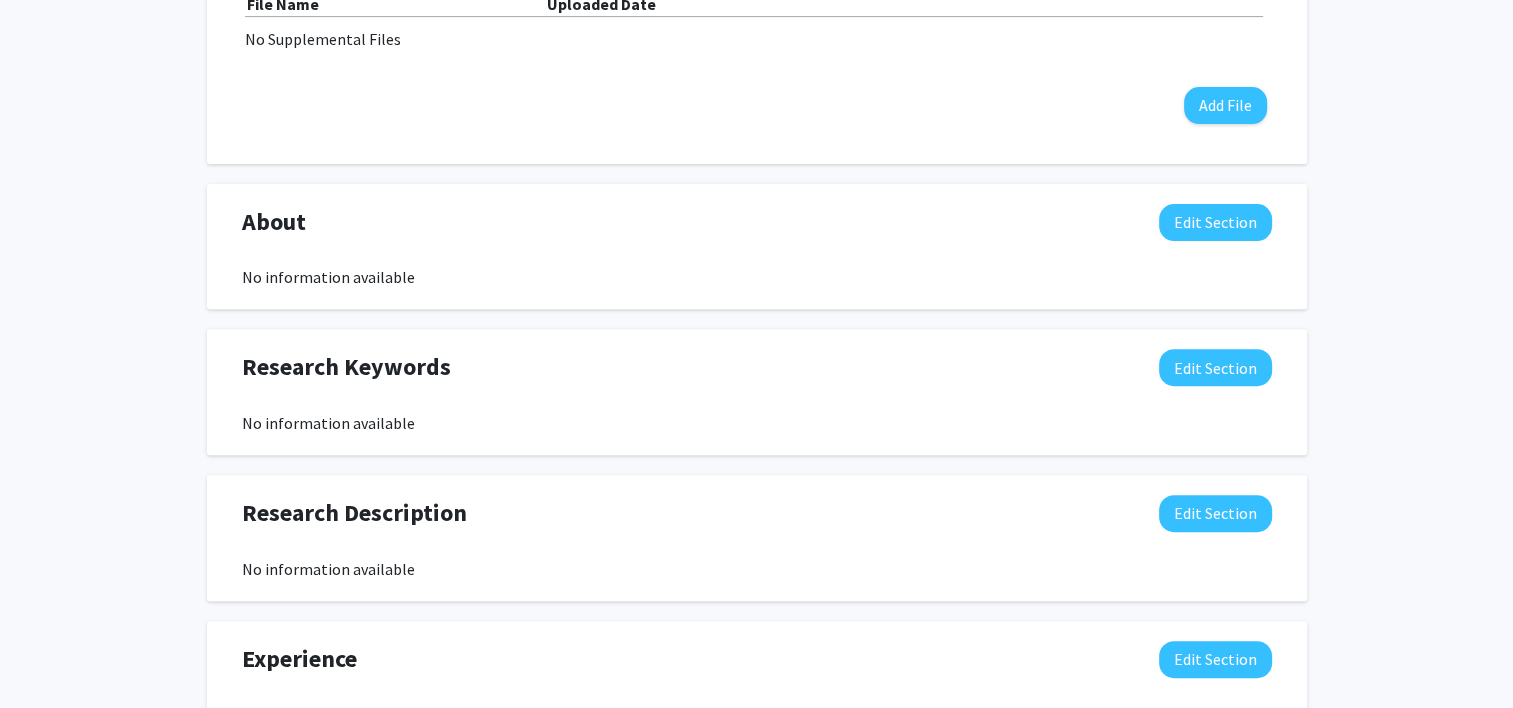 scroll, scrollTop: 0, scrollLeft: 0, axis: both 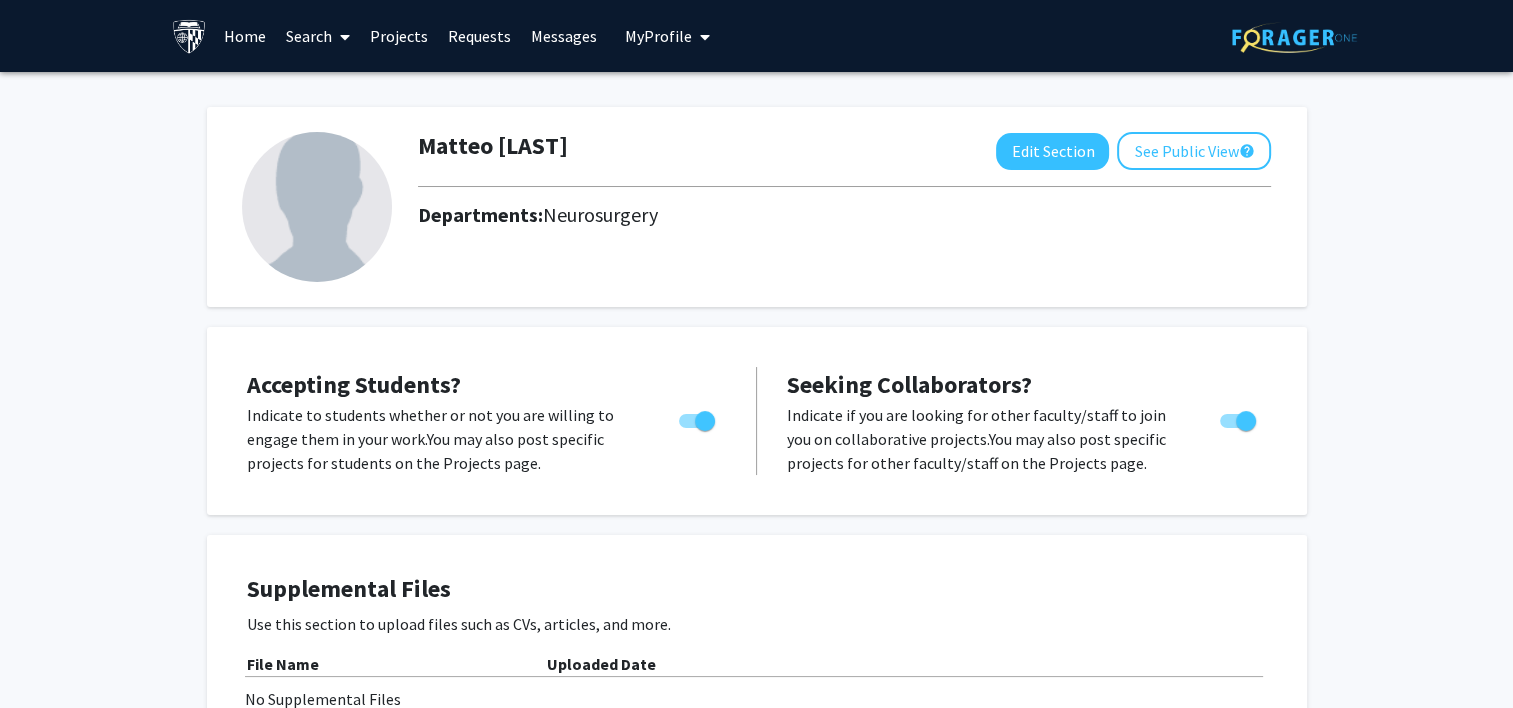 click on "Projects" at bounding box center (399, 36) 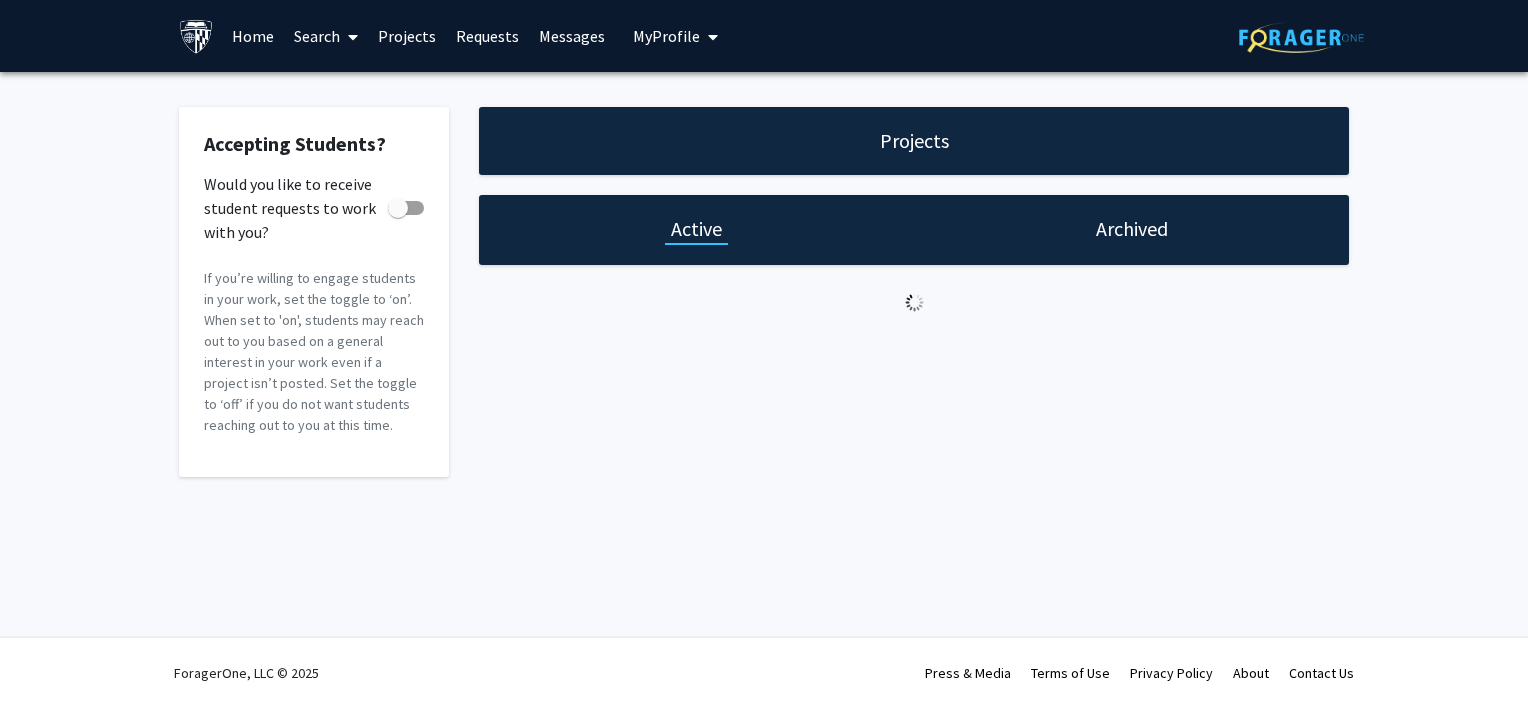 checkbox on "true" 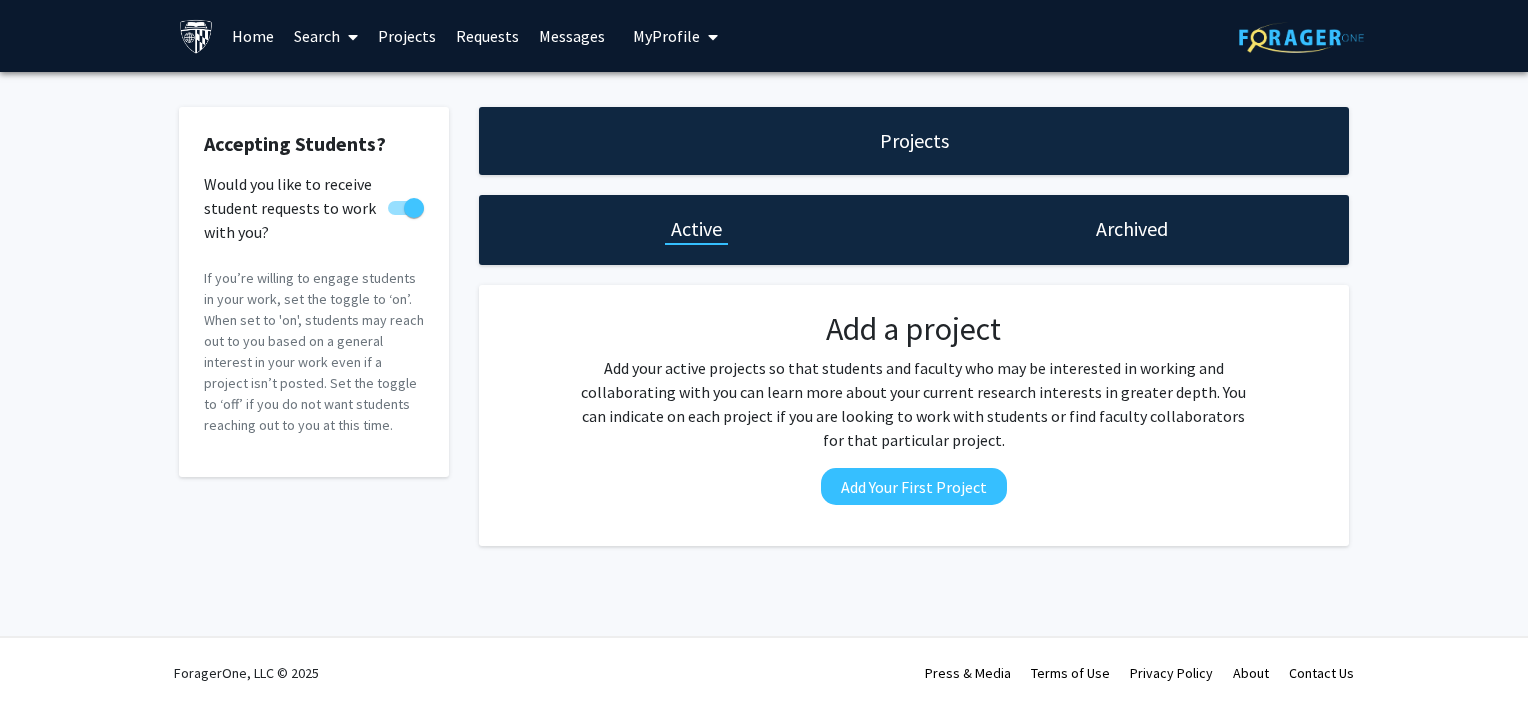 click on "Home" at bounding box center [253, 36] 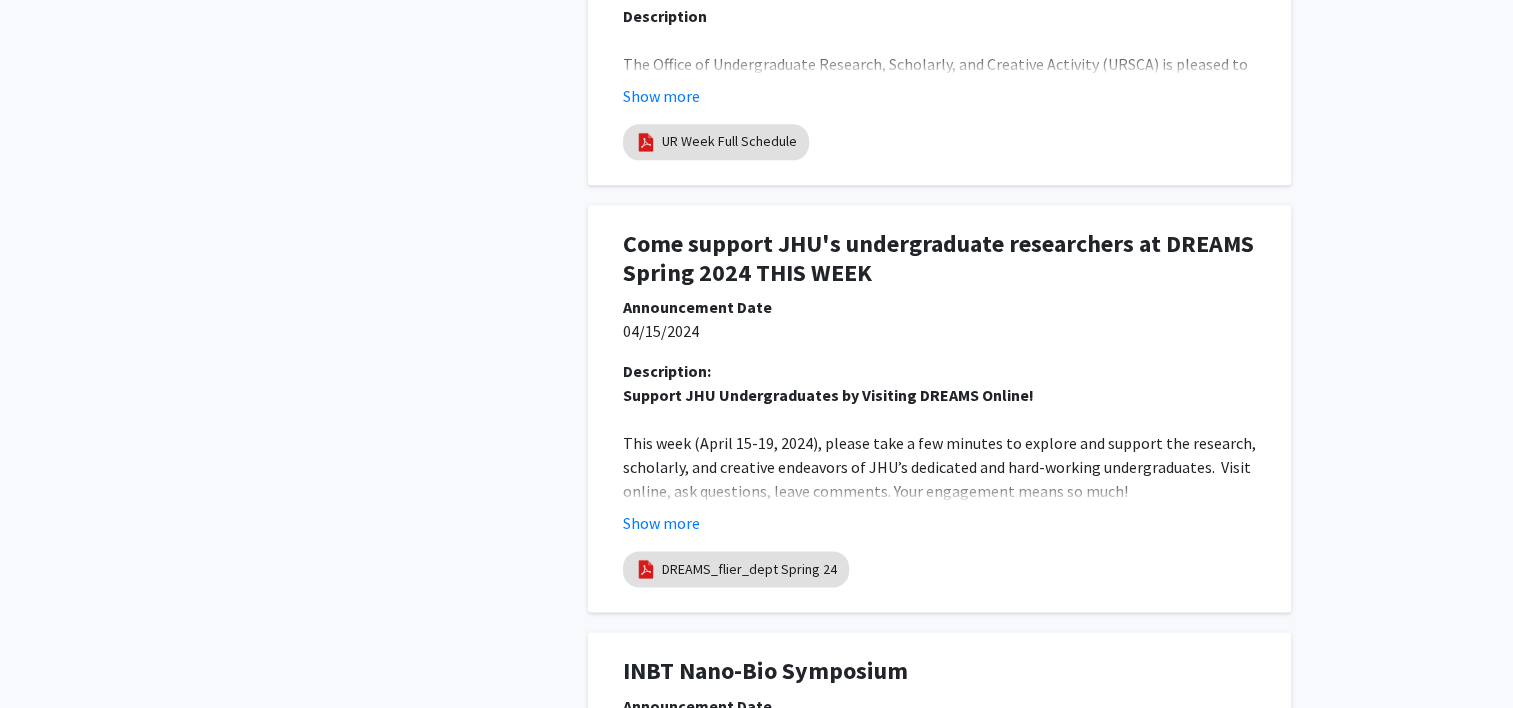 scroll, scrollTop: 2310, scrollLeft: 0, axis: vertical 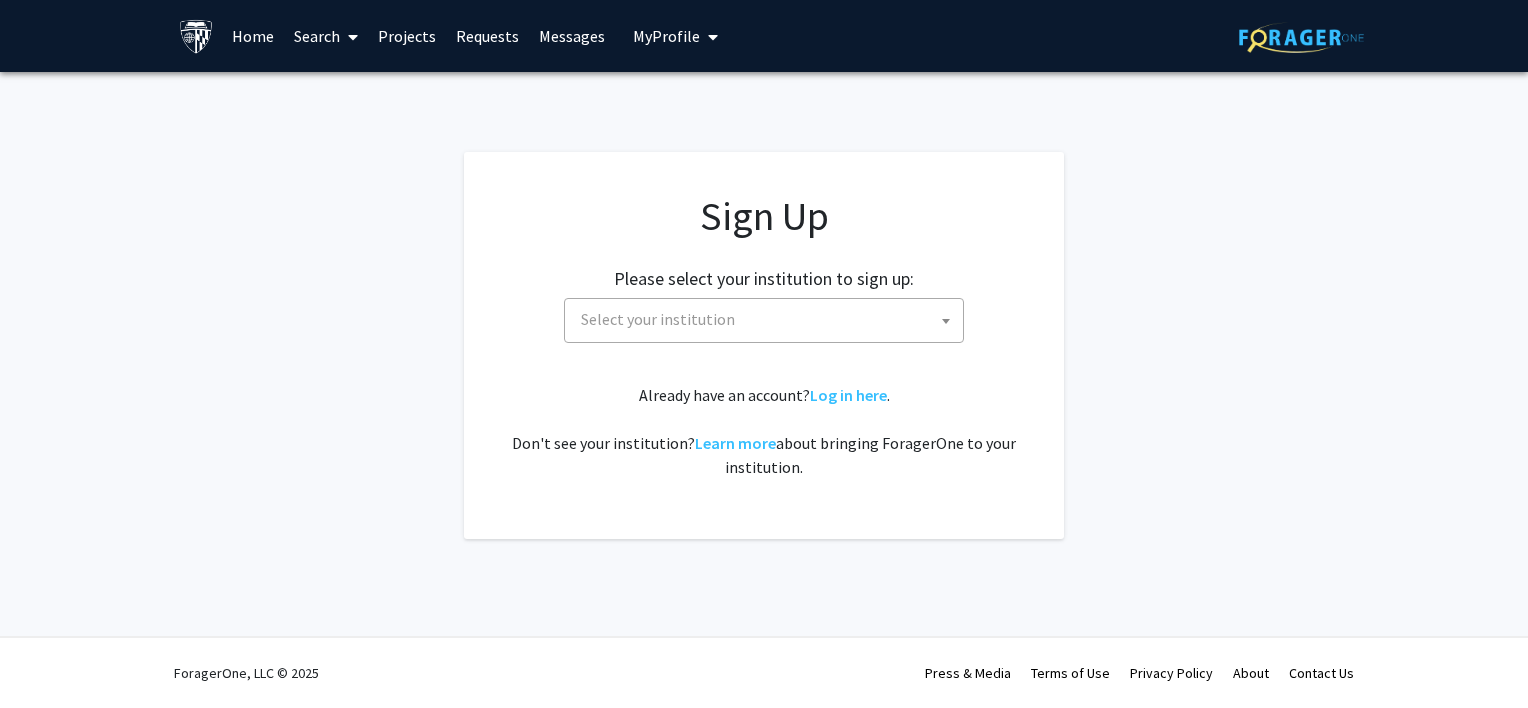 click on "Please select your institution to sign up: Baylor University Brandeis University Christopher Newport University Clark Atlanta University Drexel University East Carolina University Eastern Michigan University Emory University Grand Valley State University Harvard University and Affiliated Hospitals High Point University Johns Hopkins University Kansas State University Morehouse College Morehouse School of Medicine Morgan State University Northern Illinois University Spelman College Thomas Jefferson University University of Georgia University of Hawaiʻi at Mānoa University of Kentucky University of Maryland University of Missouri Wayne State University Select your institution" 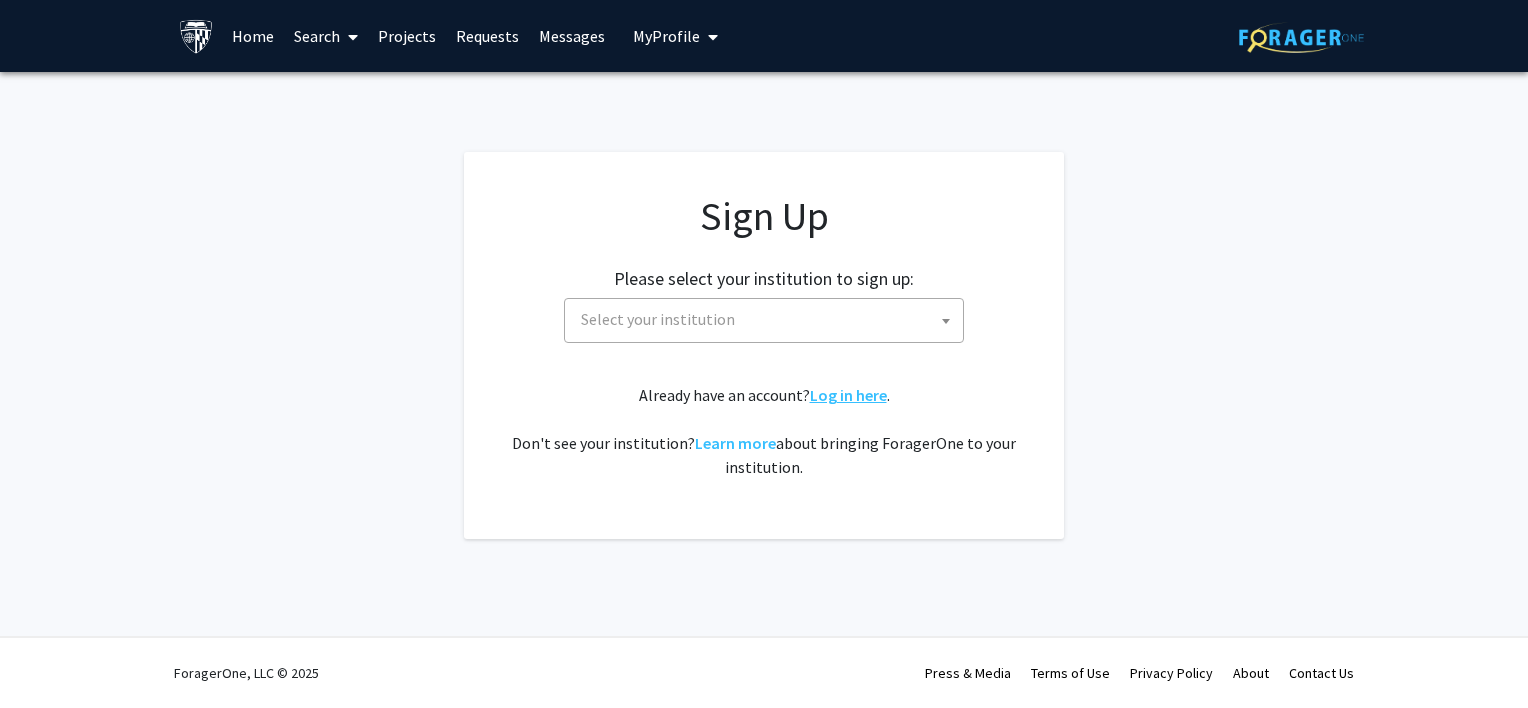 click on "Log in here" 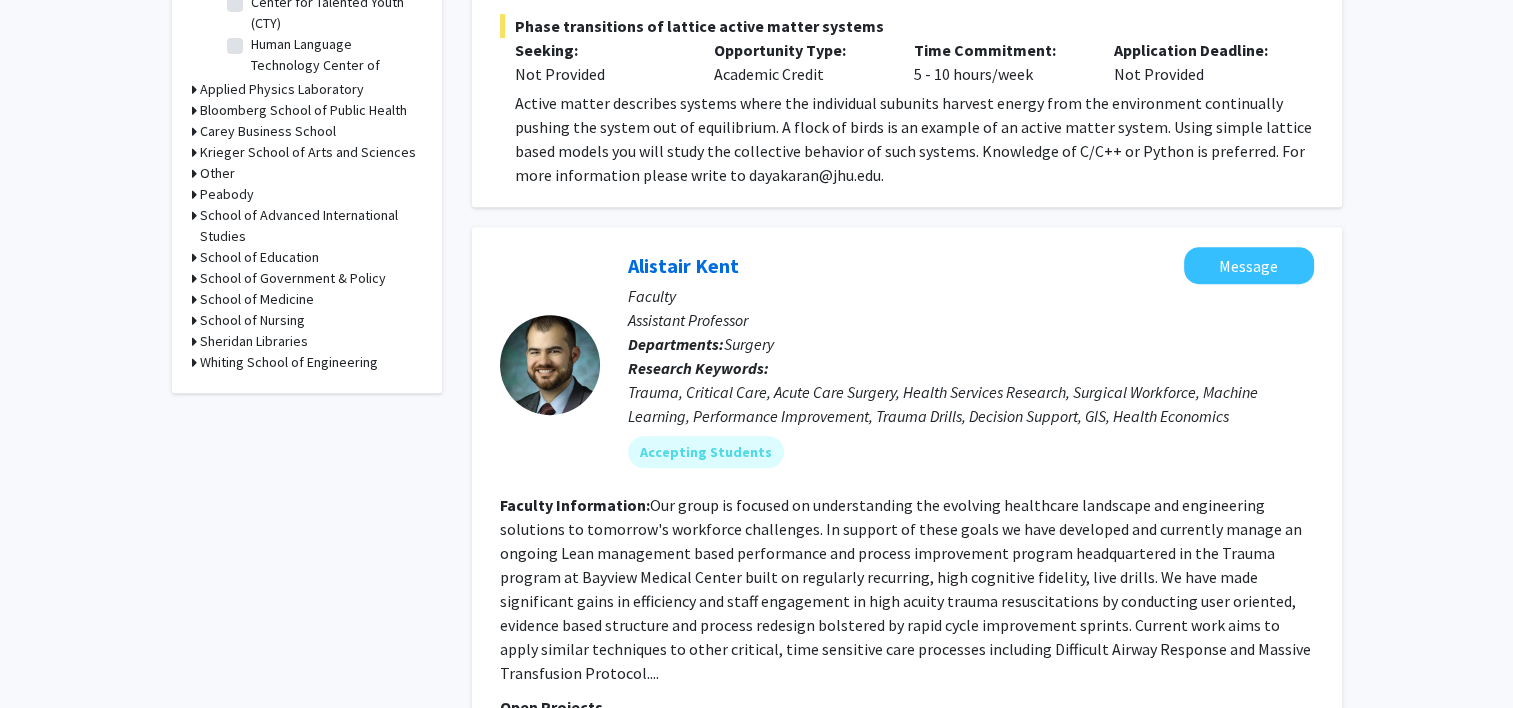 scroll, scrollTop: 800, scrollLeft: 0, axis: vertical 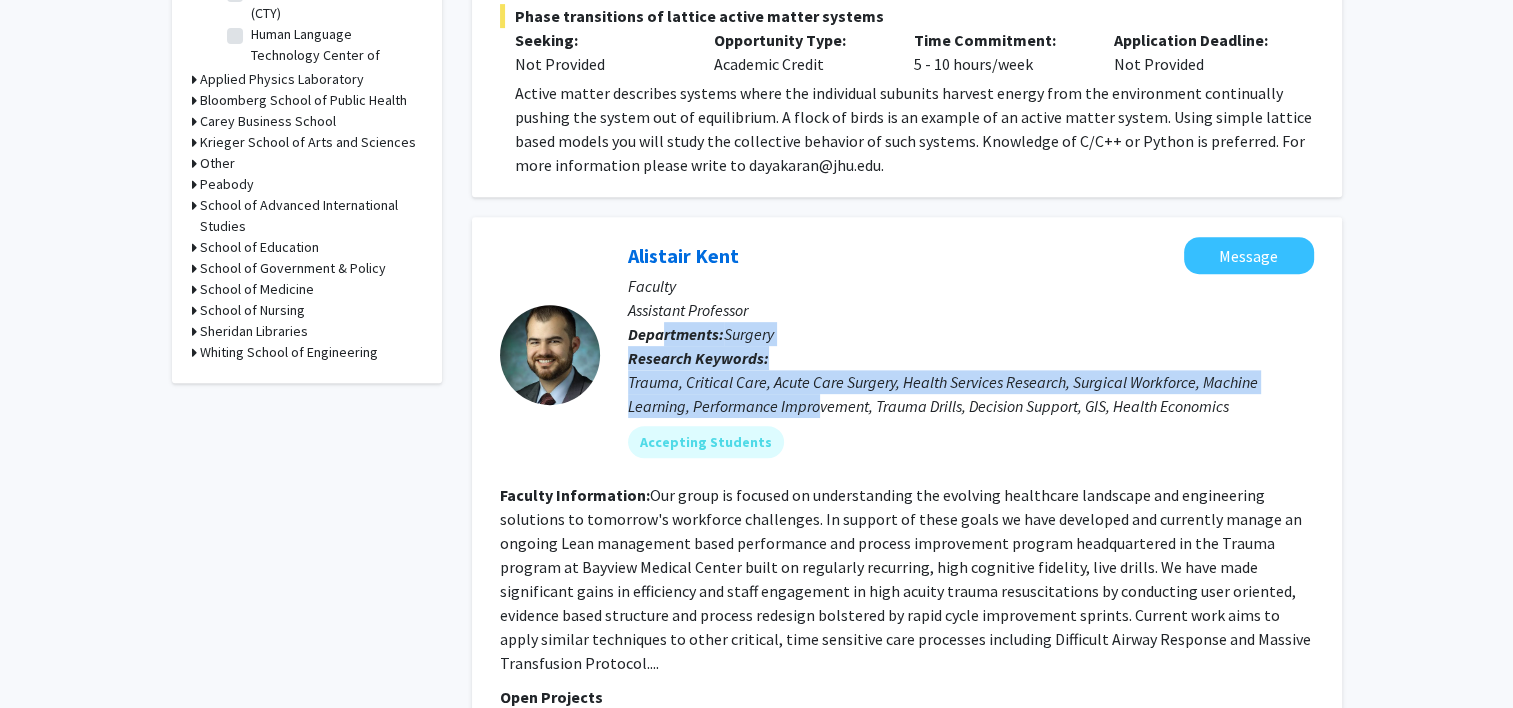 drag, startPoint x: 660, startPoint y: 336, endPoint x: 815, endPoint y: 404, distance: 169.26016 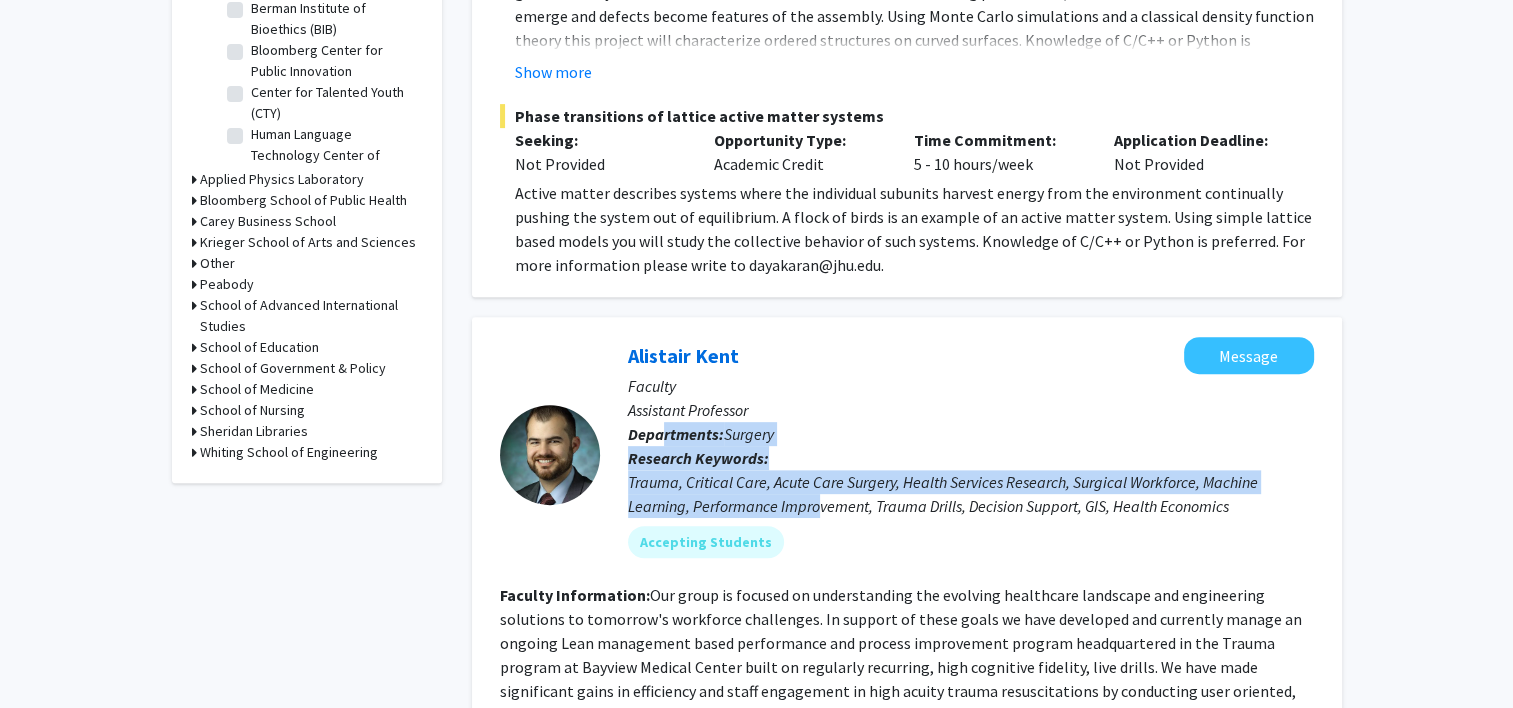 scroll, scrollTop: 0, scrollLeft: 0, axis: both 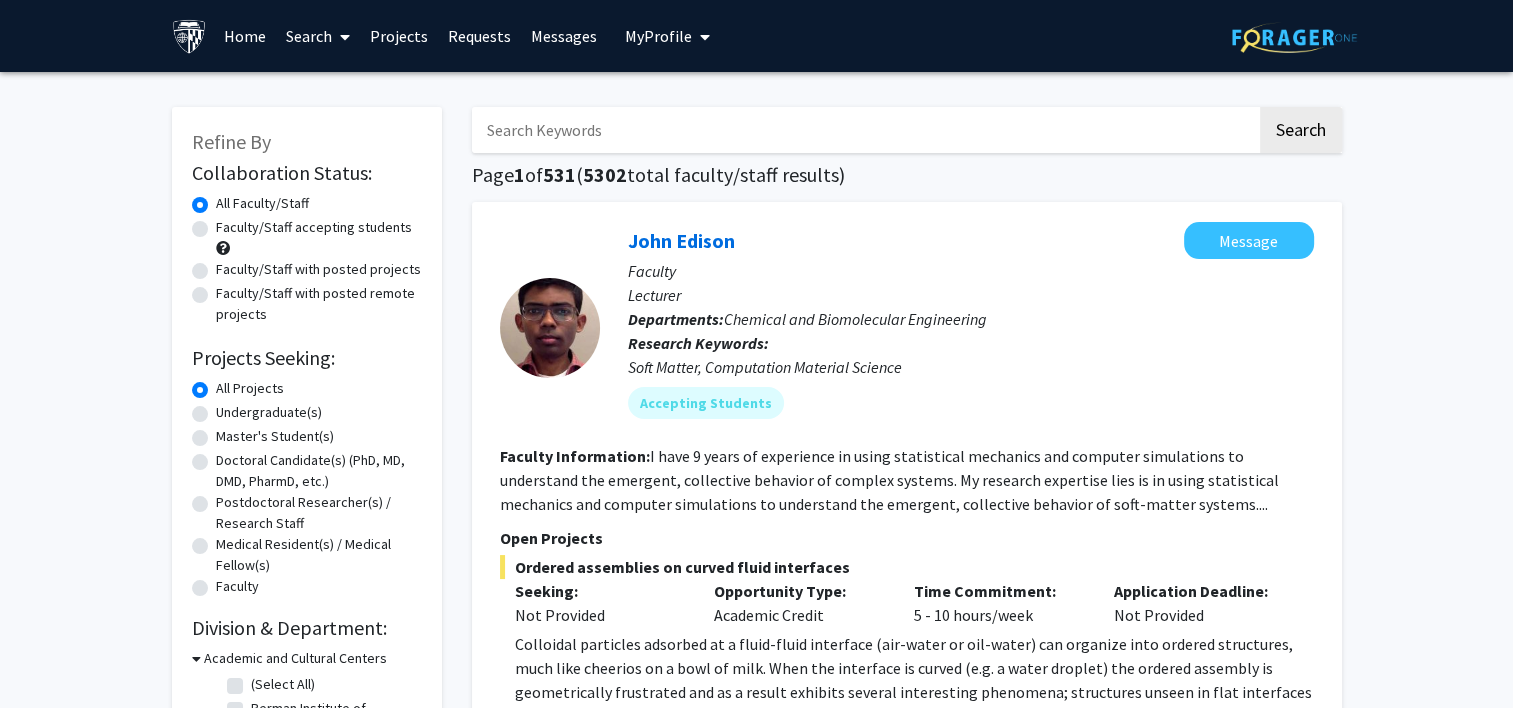 click at bounding box center (864, 130) 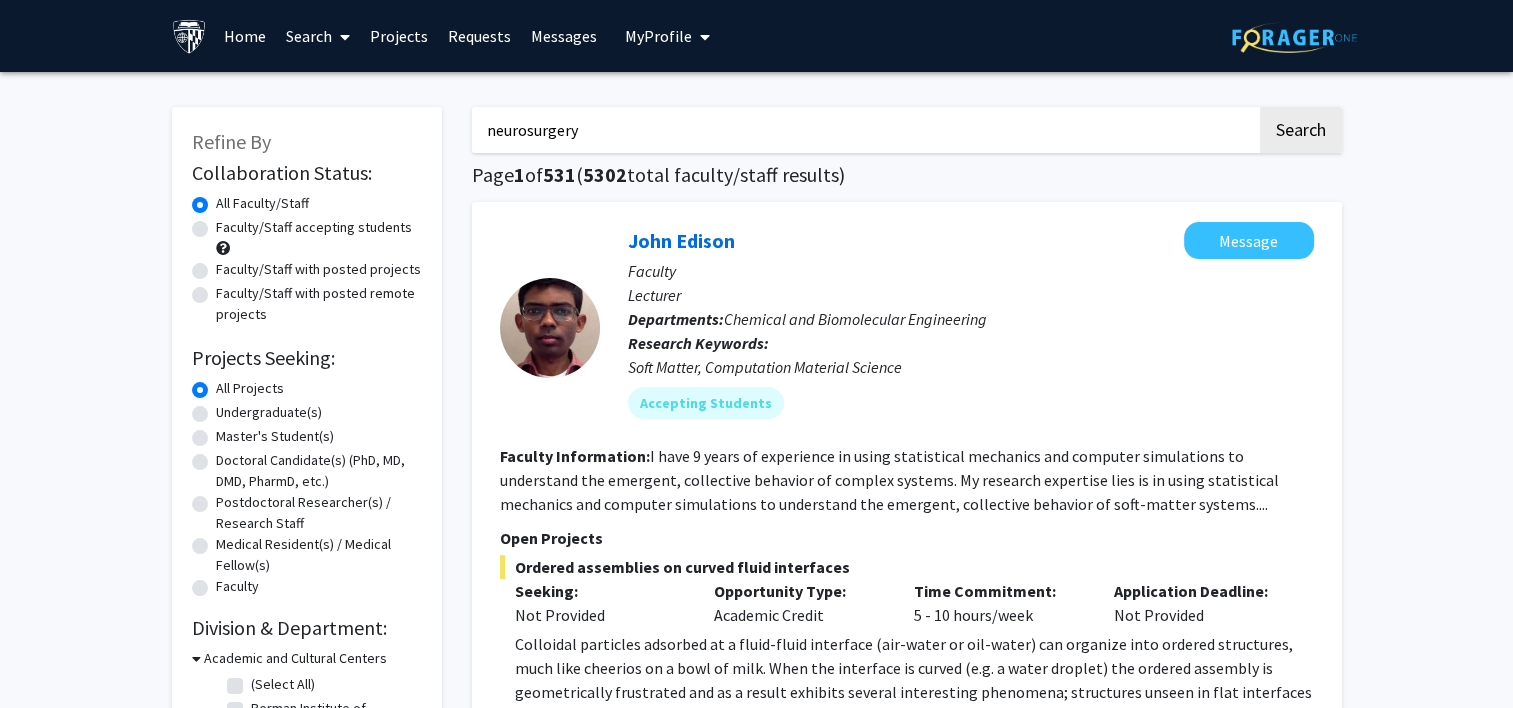 type on "neurosurgery" 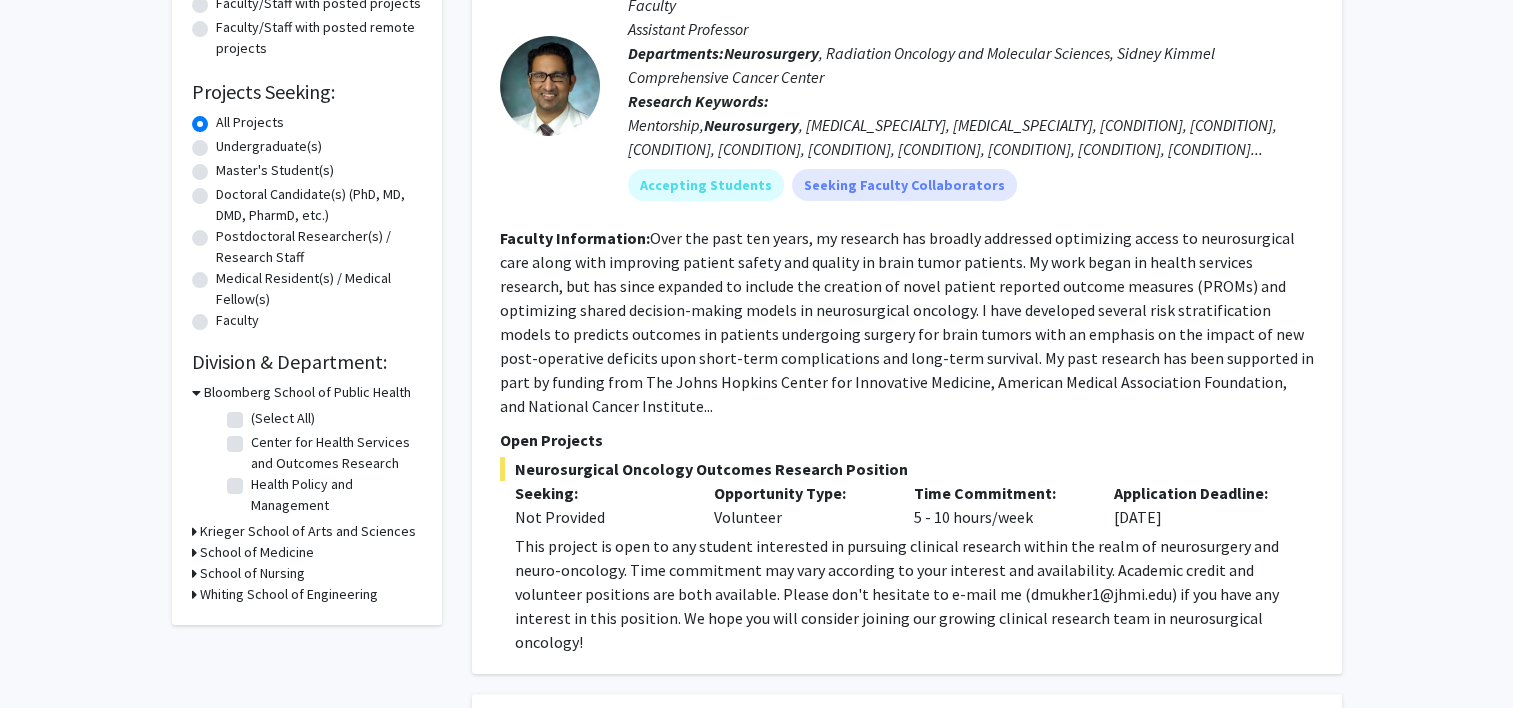 scroll, scrollTop: 300, scrollLeft: 0, axis: vertical 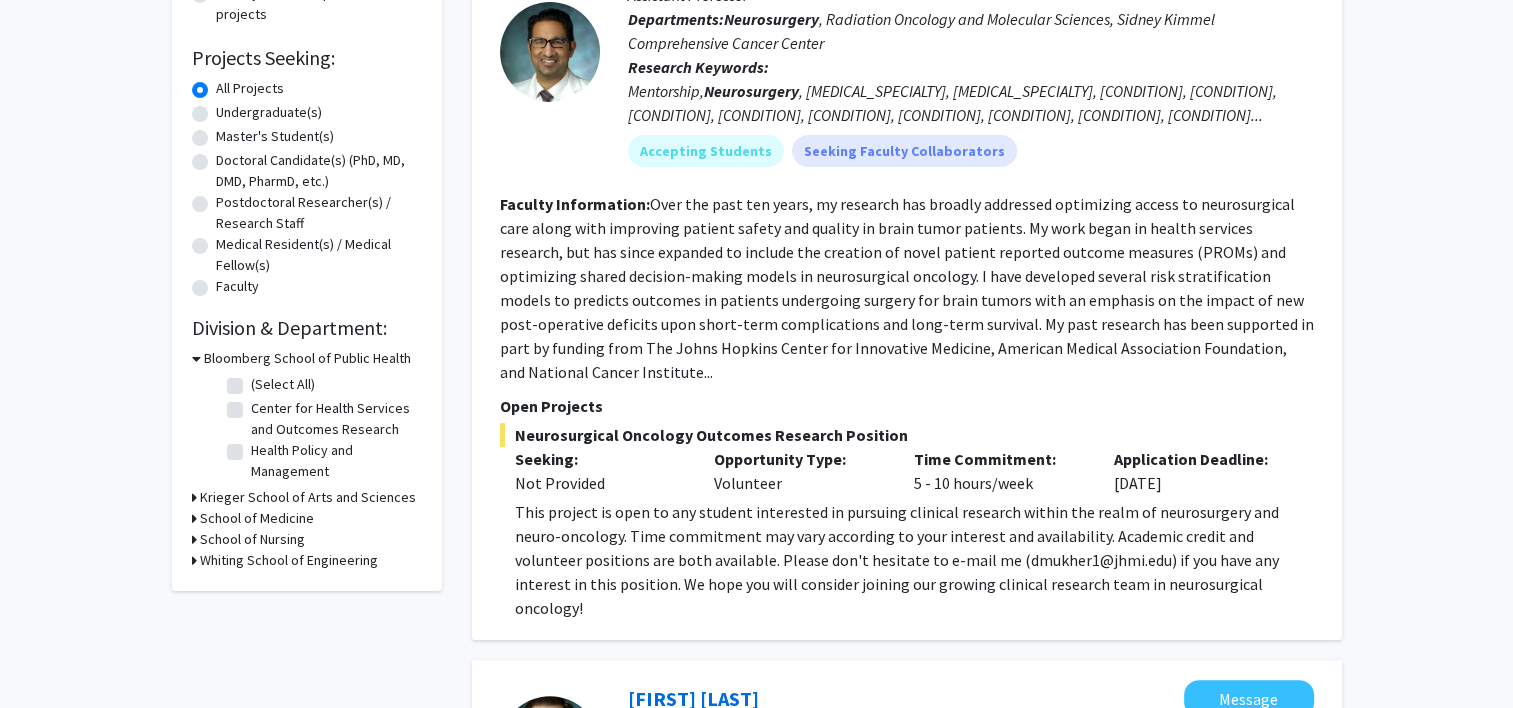 drag, startPoint x: 731, startPoint y: 427, endPoint x: 785, endPoint y: 473, distance: 70.93659 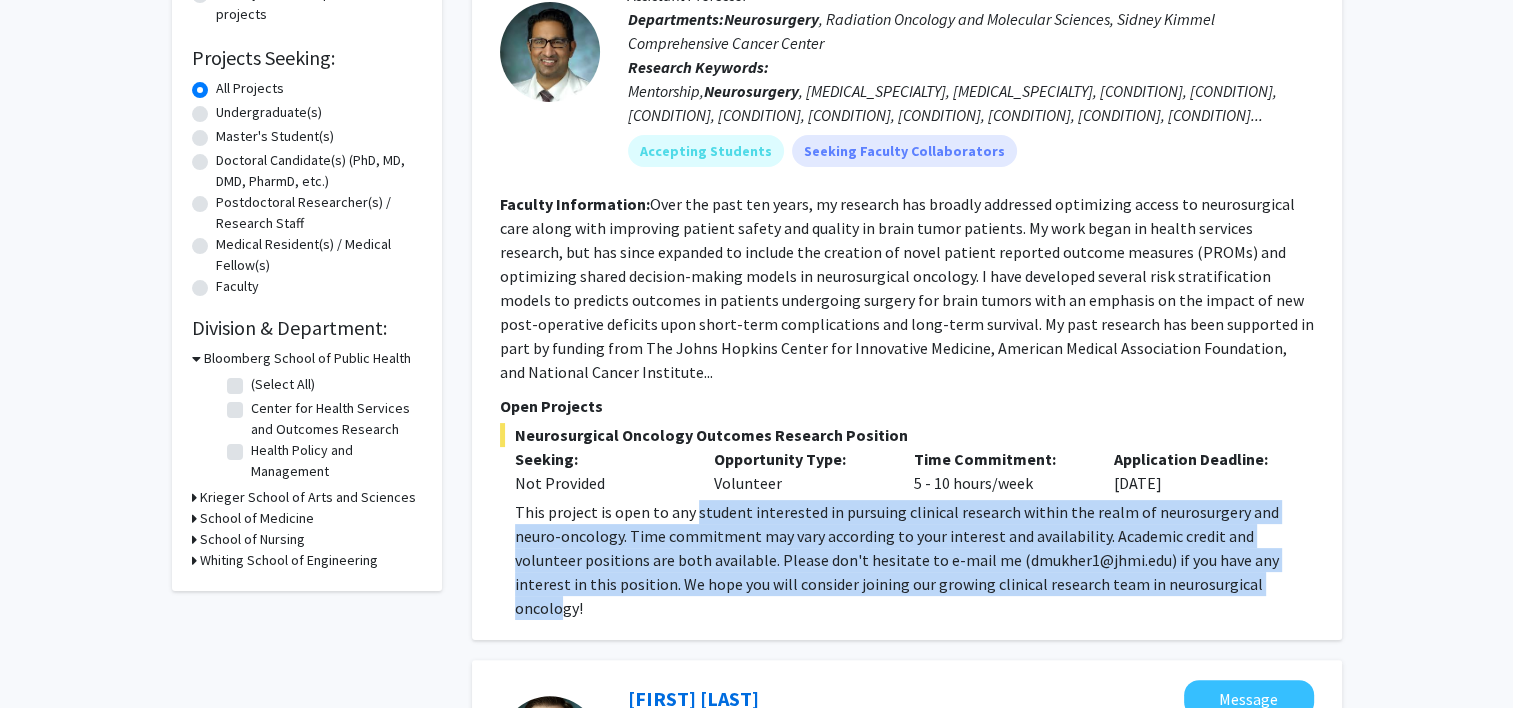 drag, startPoint x: 694, startPoint y: 502, endPoint x: 1188, endPoint y: 588, distance: 501.42996 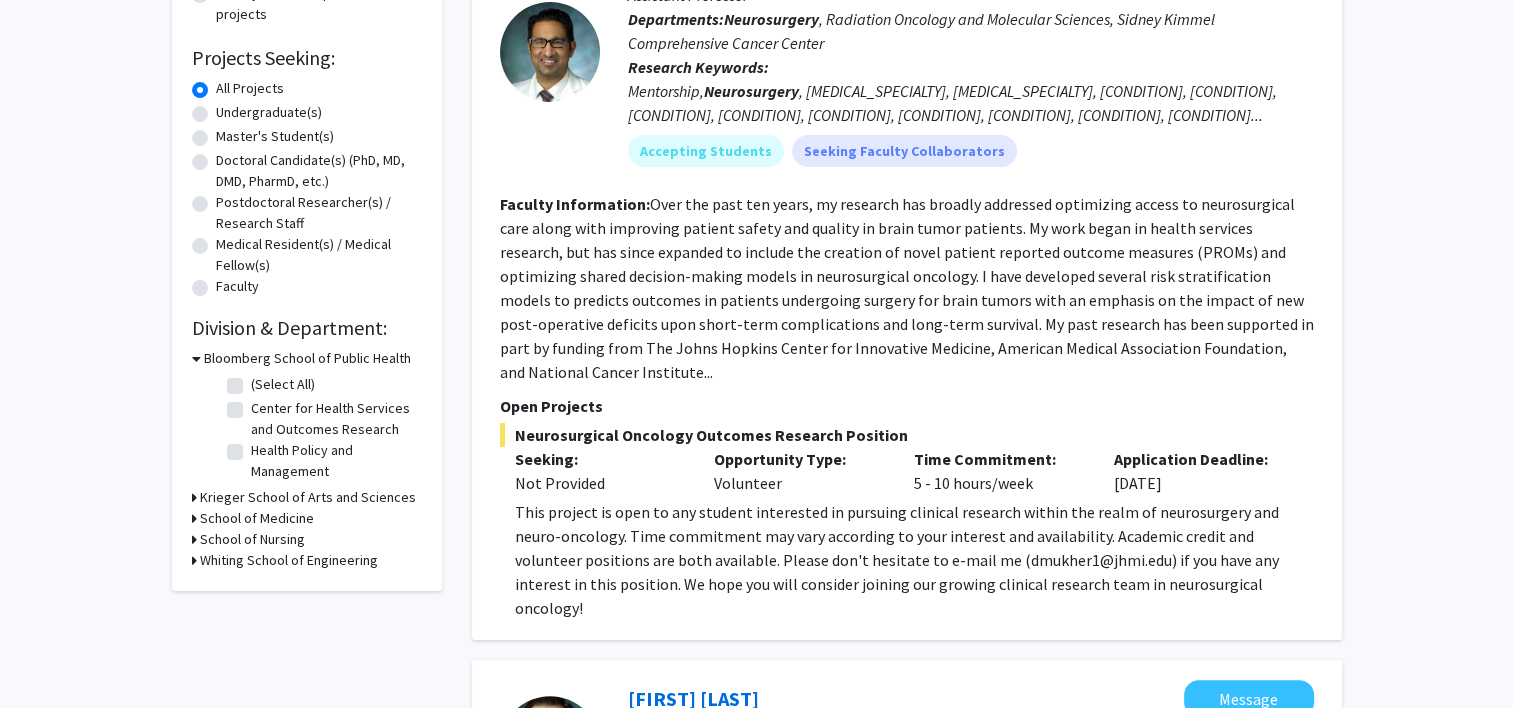 click on "Time Commitment:  5 - 10 hours/week" 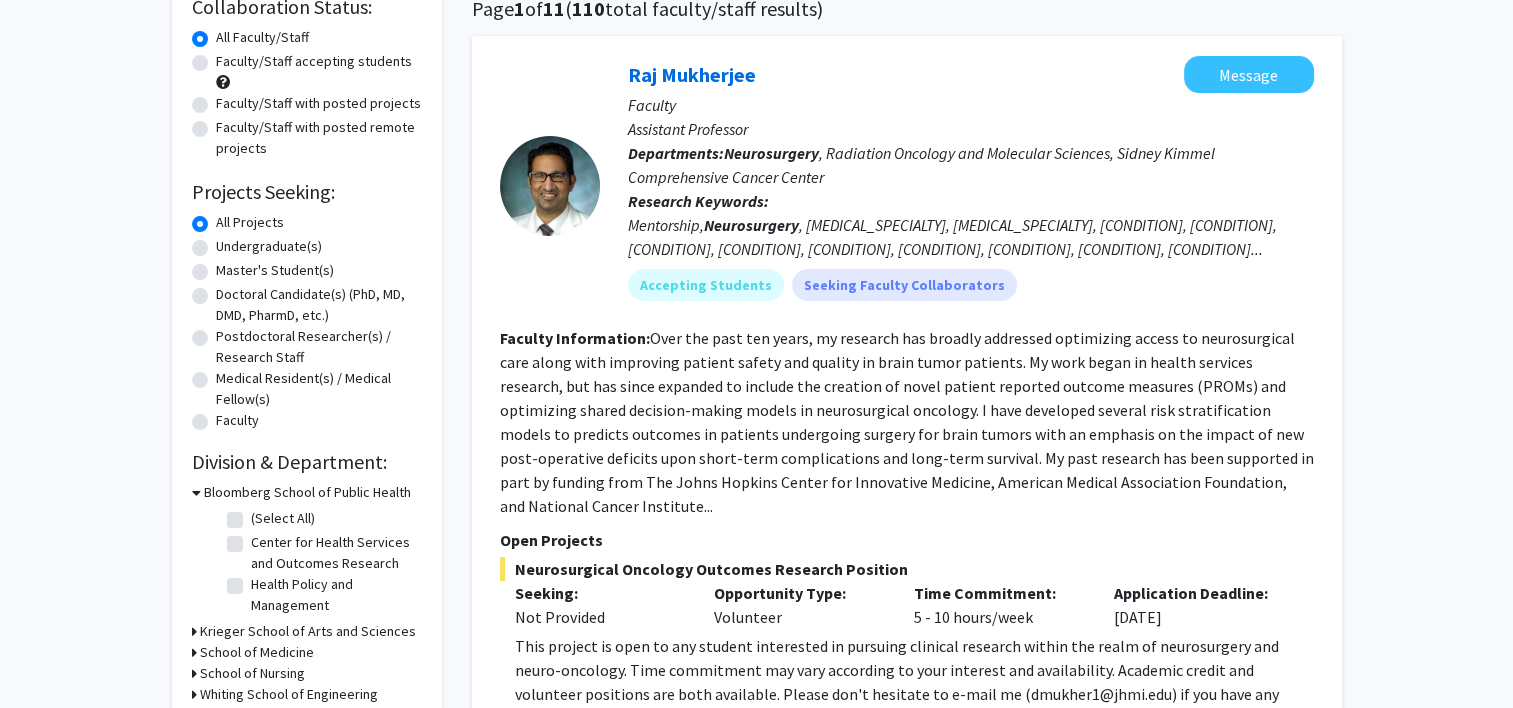 scroll, scrollTop: 200, scrollLeft: 0, axis: vertical 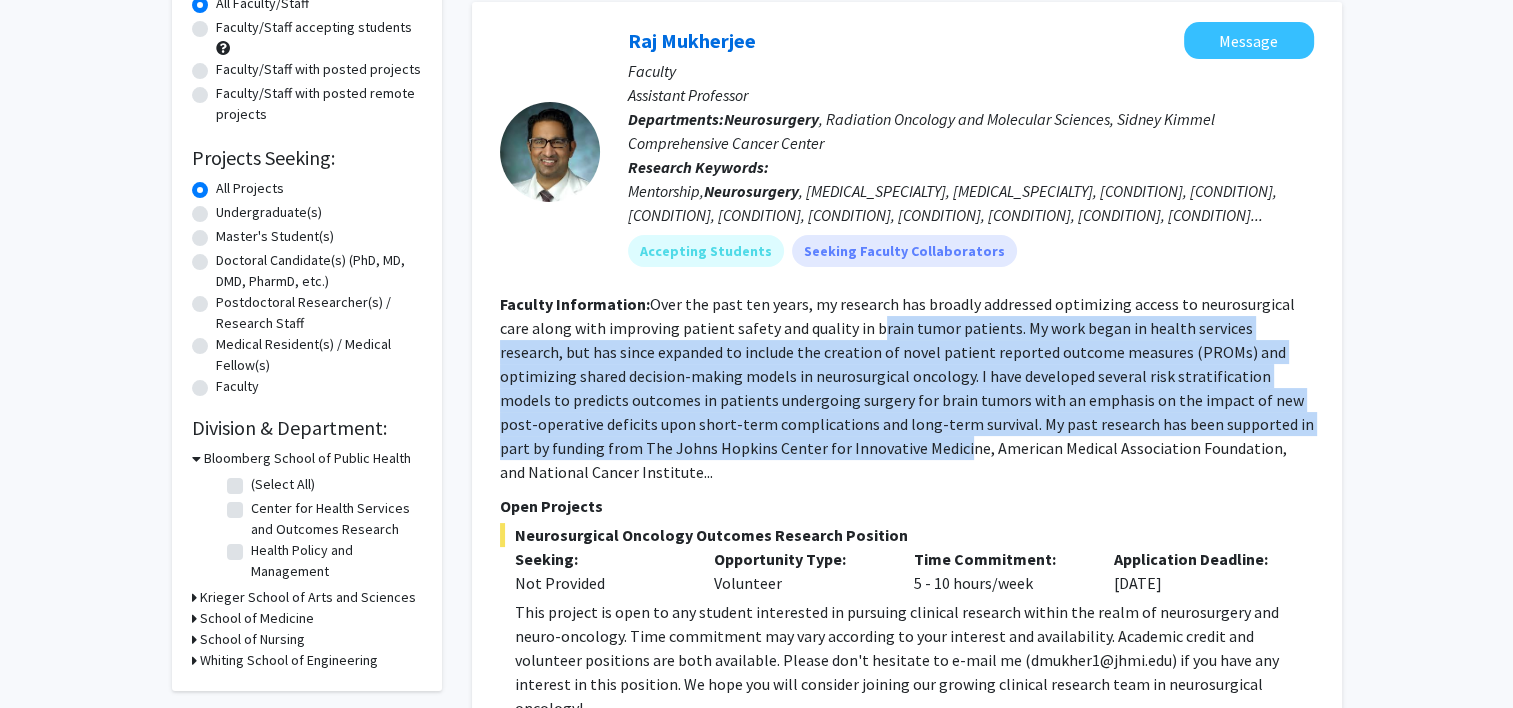 drag, startPoint x: 848, startPoint y: 359, endPoint x: 786, endPoint y: 476, distance: 132.41223 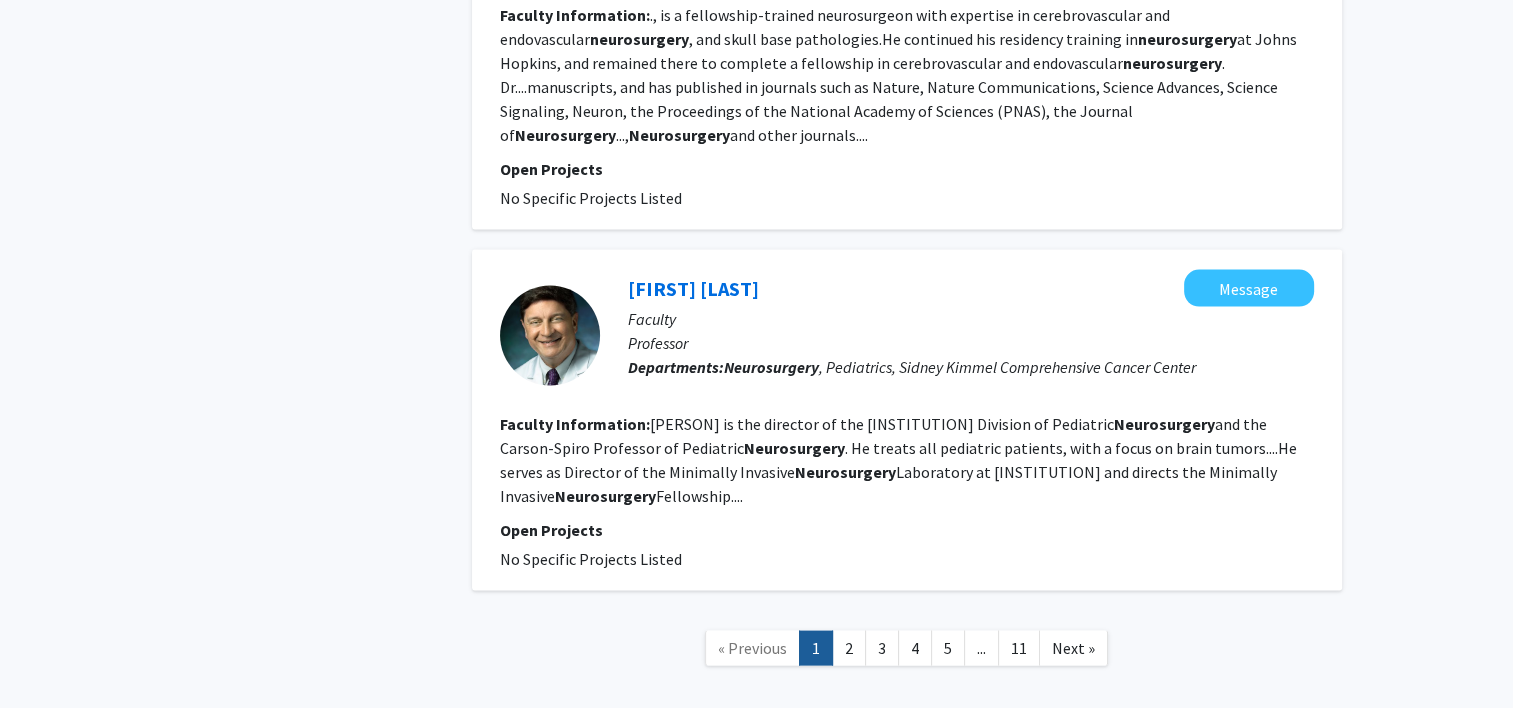 scroll, scrollTop: 3900, scrollLeft: 0, axis: vertical 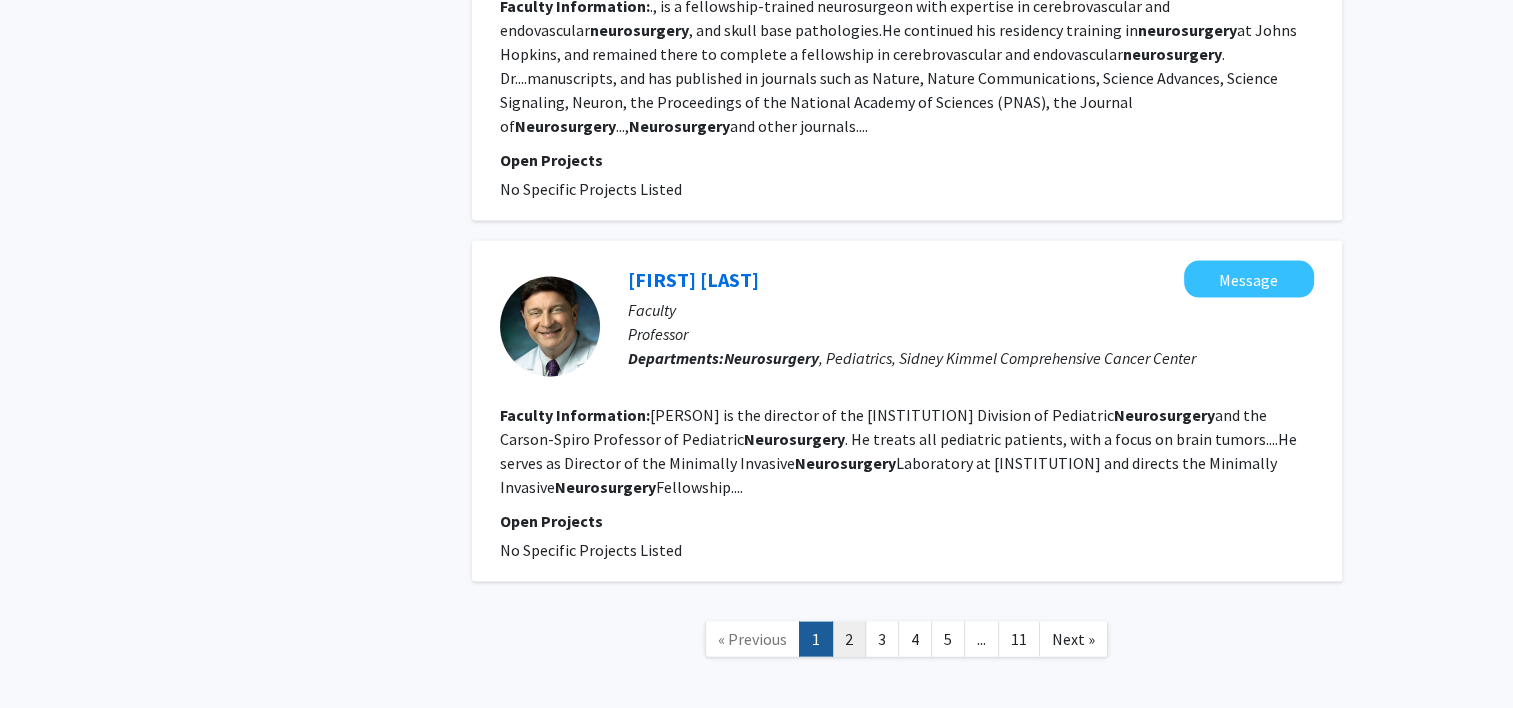 click on "2" 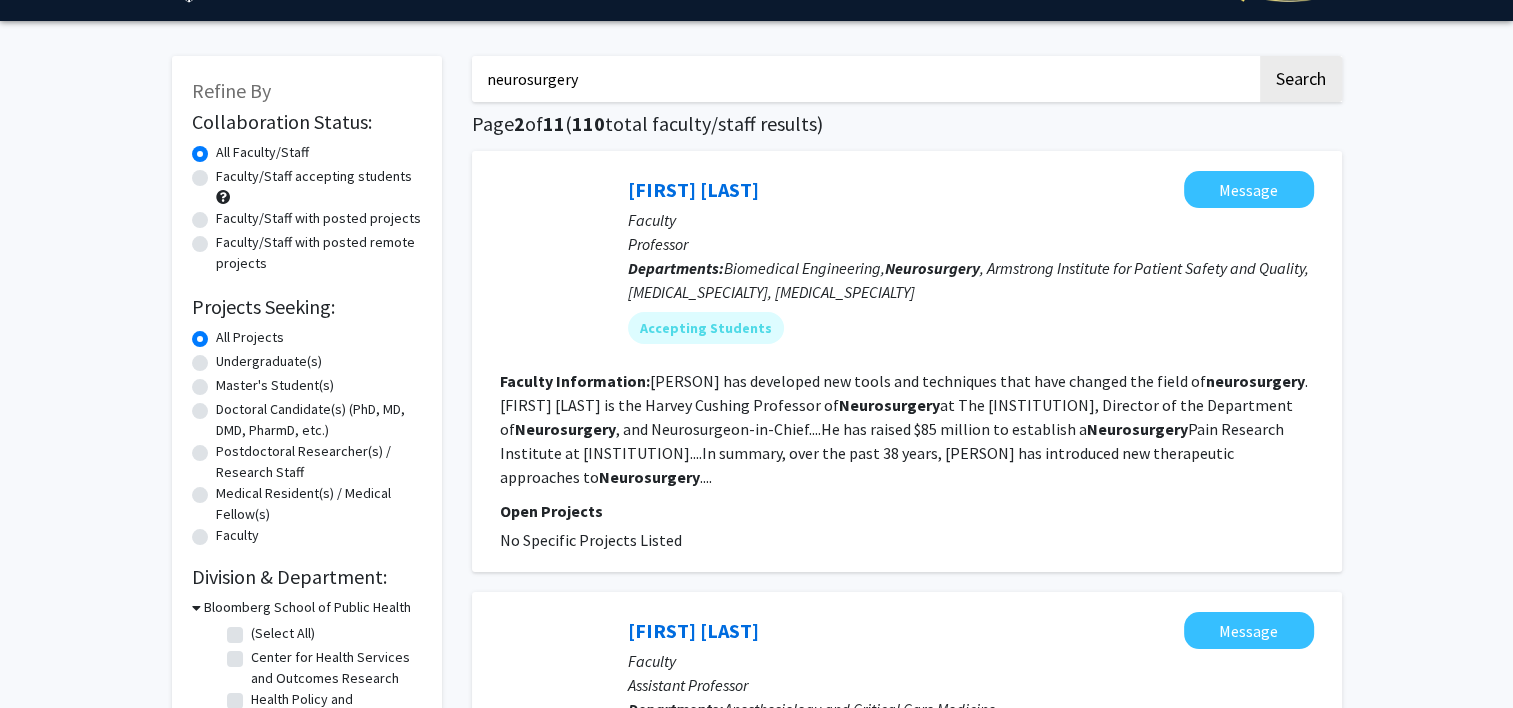 scroll, scrollTop: 100, scrollLeft: 0, axis: vertical 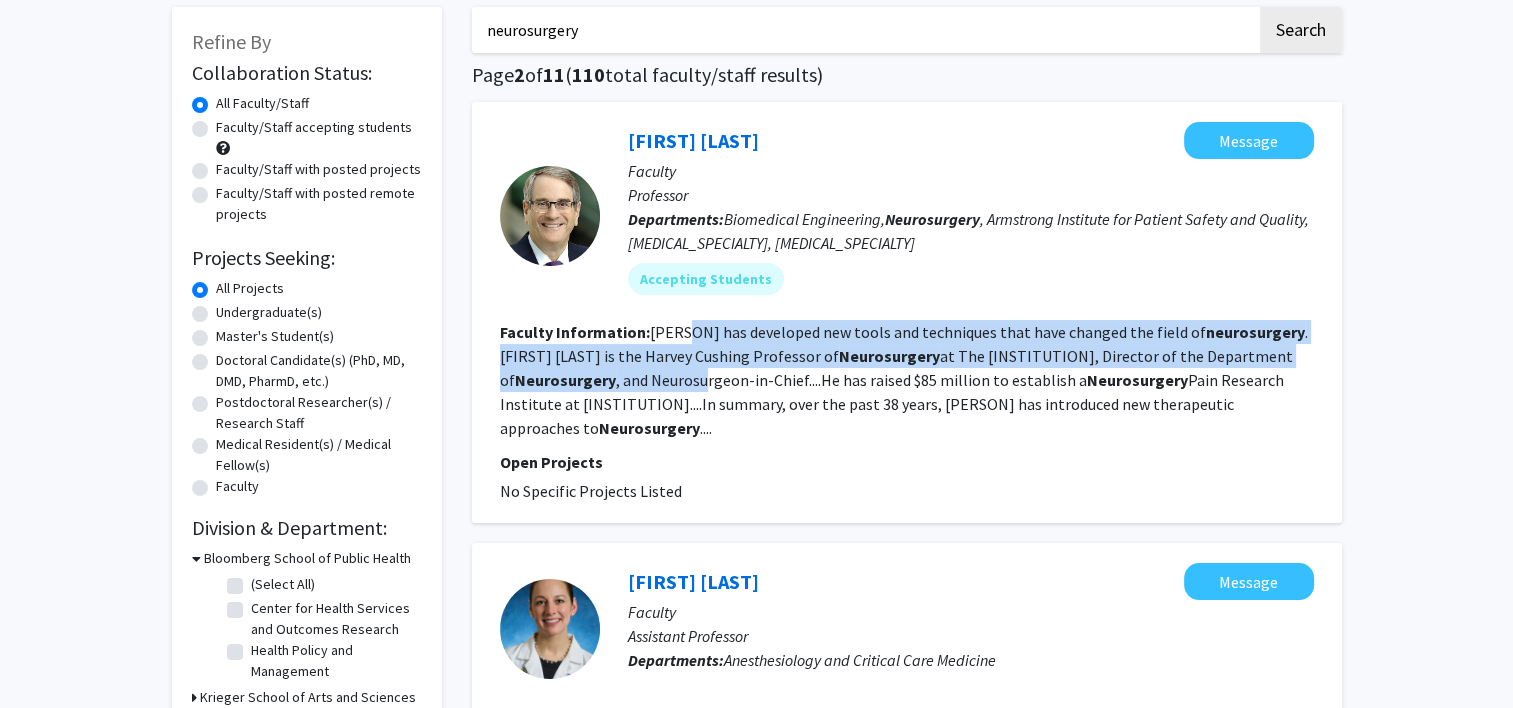 drag, startPoint x: 684, startPoint y: 329, endPoint x: 701, endPoint y: 388, distance: 61.400326 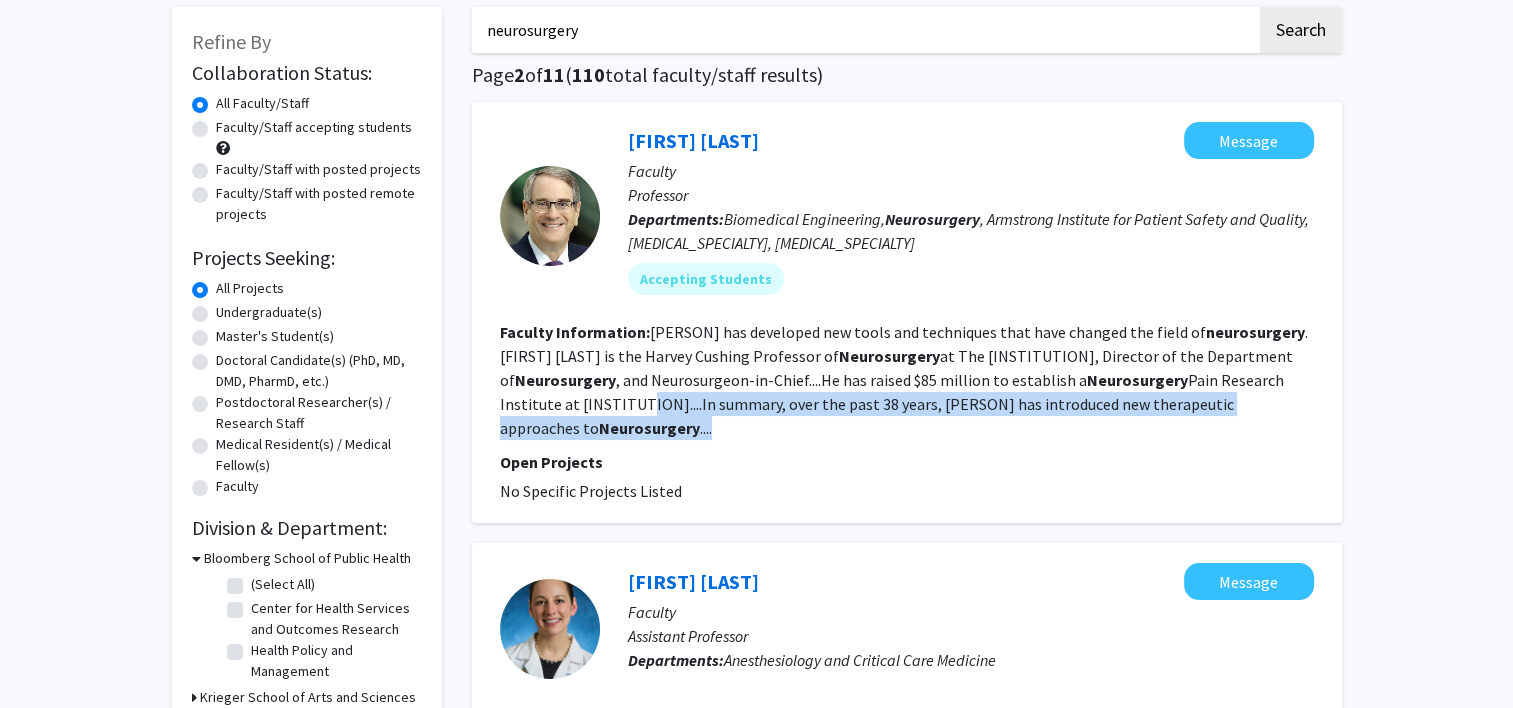 drag, startPoint x: 701, startPoint y: 388, endPoint x: 634, endPoint y: 419, distance: 73.82411 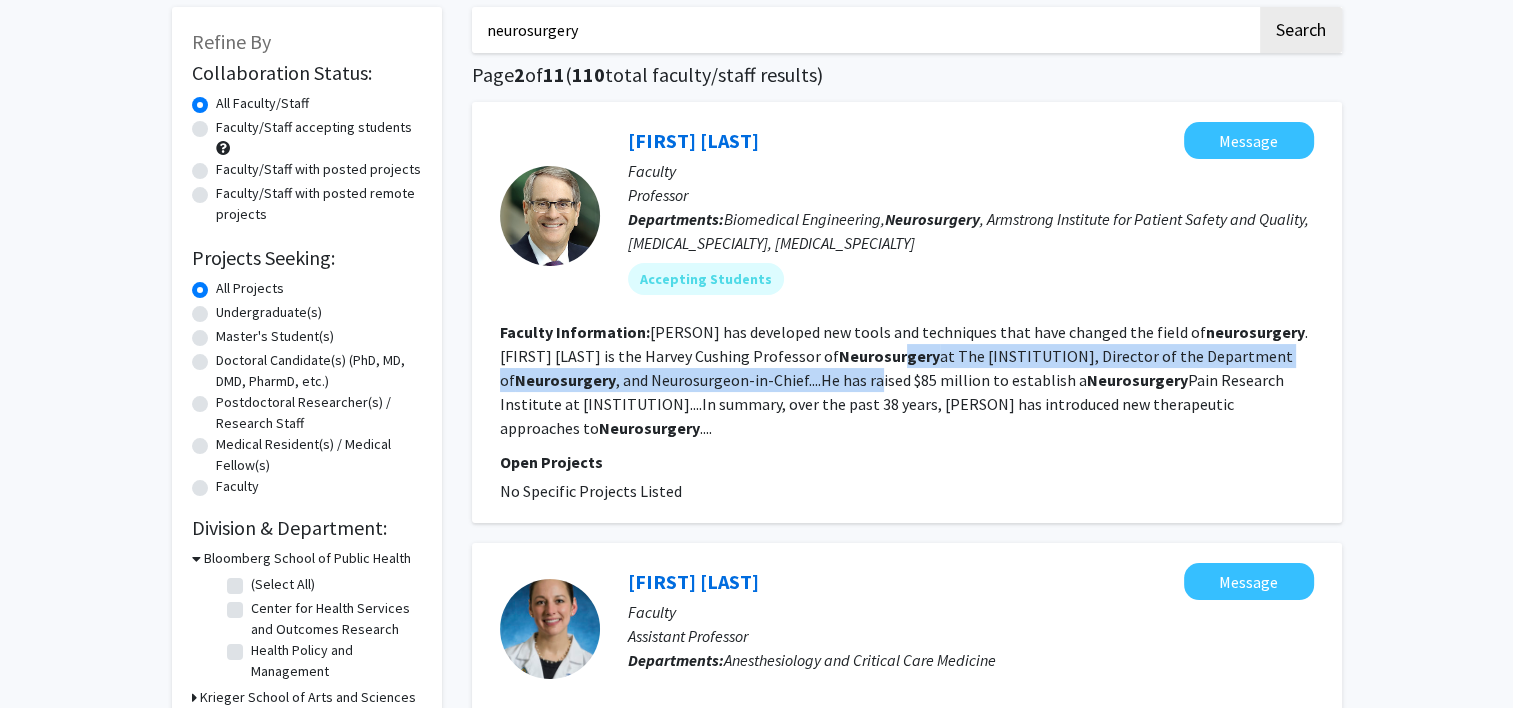 drag, startPoint x: 634, startPoint y: 419, endPoint x: 877, endPoint y: 368, distance: 248.29417 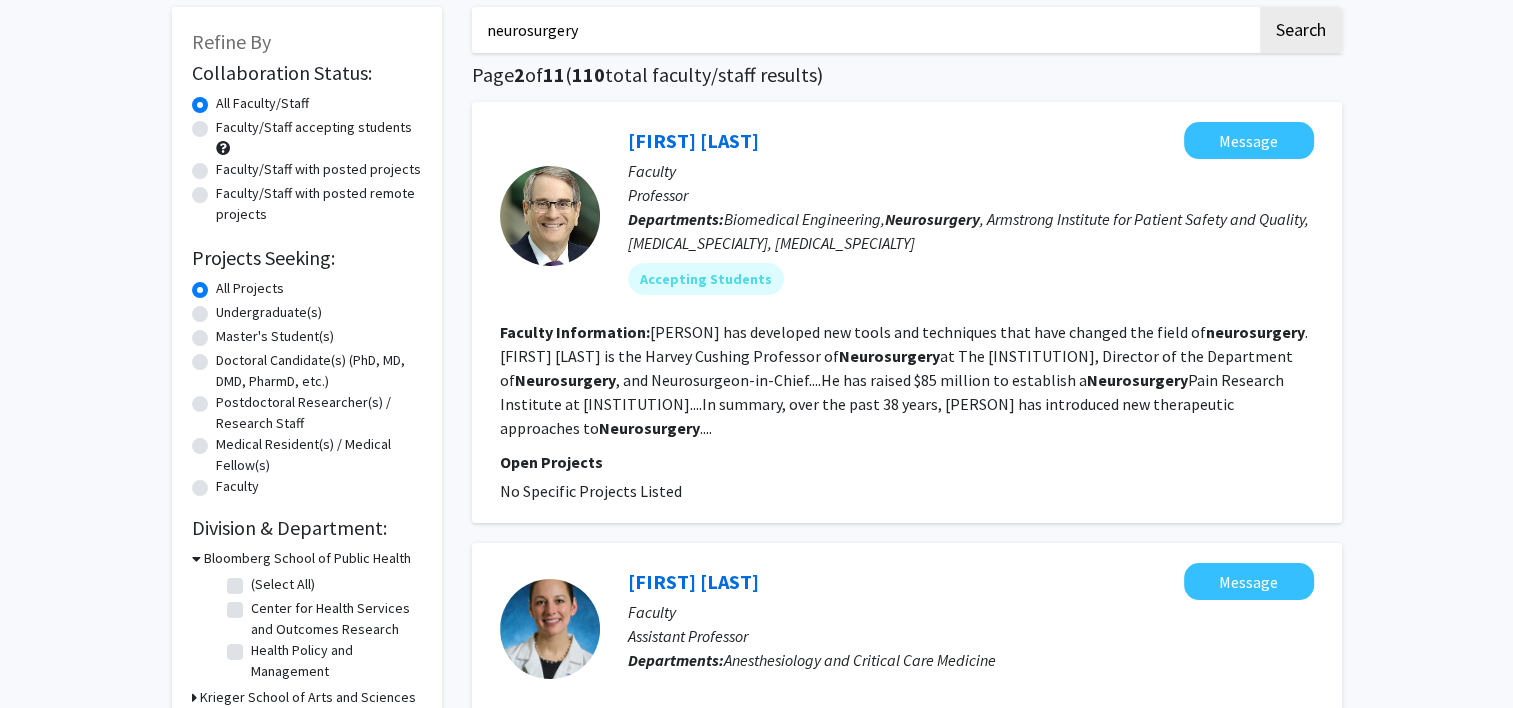 drag, startPoint x: 877, startPoint y: 368, endPoint x: 853, endPoint y: 451, distance: 86.40023 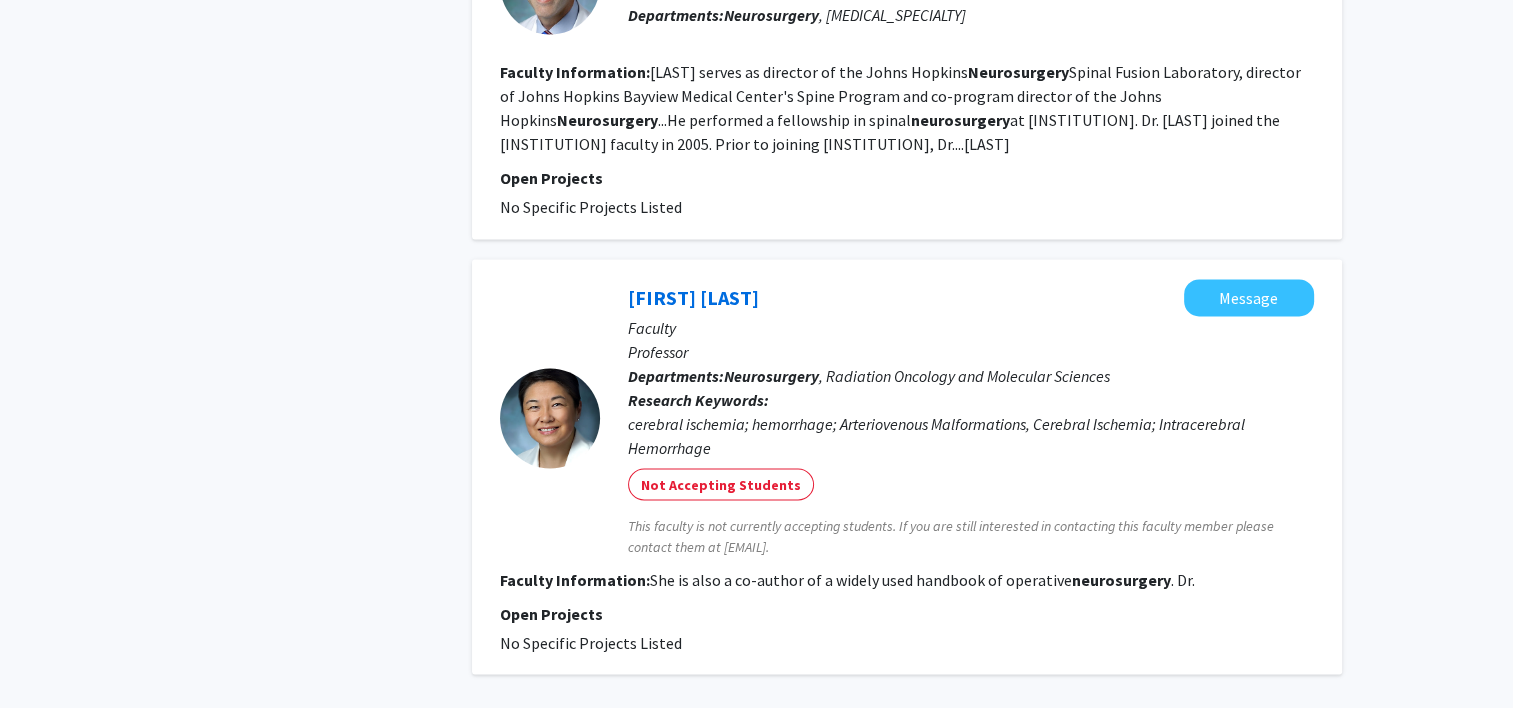 scroll, scrollTop: 3300, scrollLeft: 0, axis: vertical 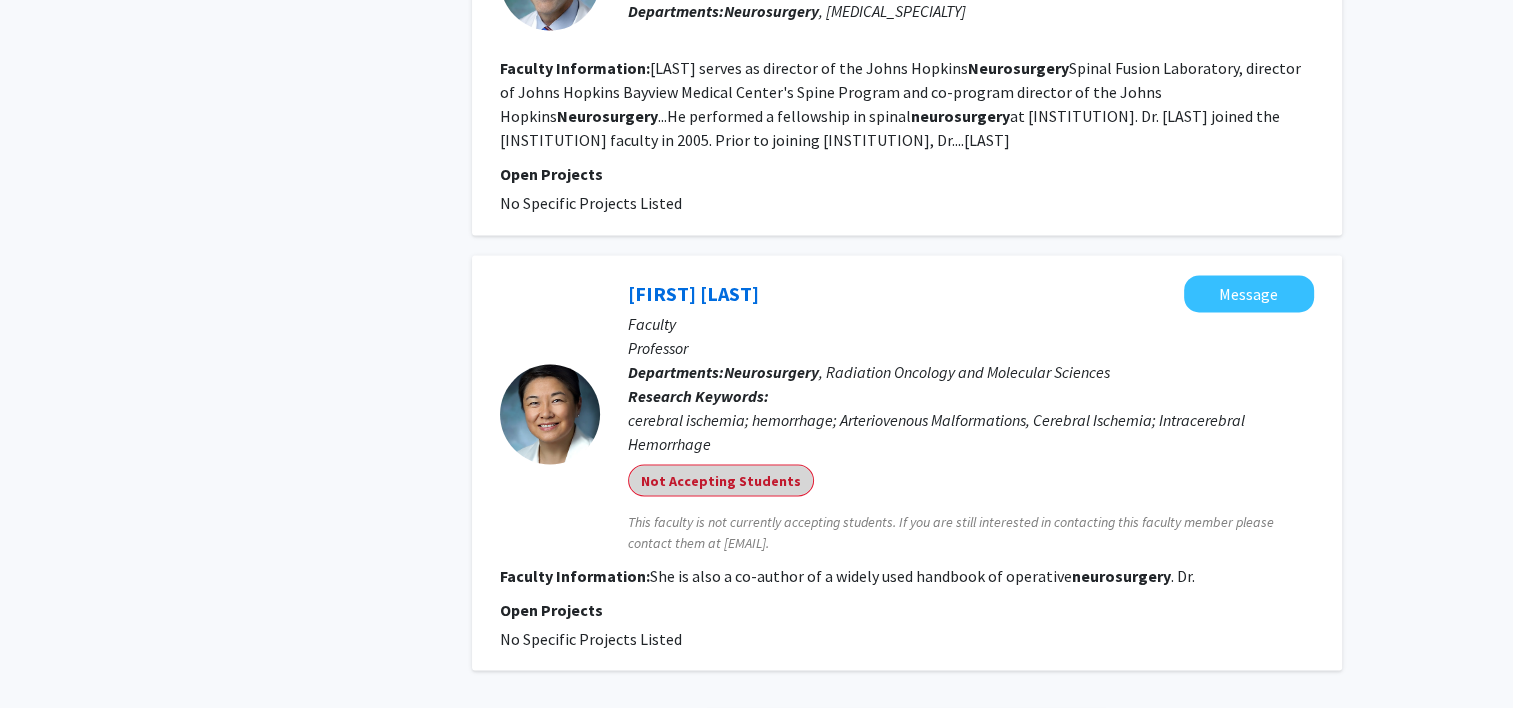 drag, startPoint x: 814, startPoint y: 482, endPoint x: 634, endPoint y: 360, distance: 217.44884 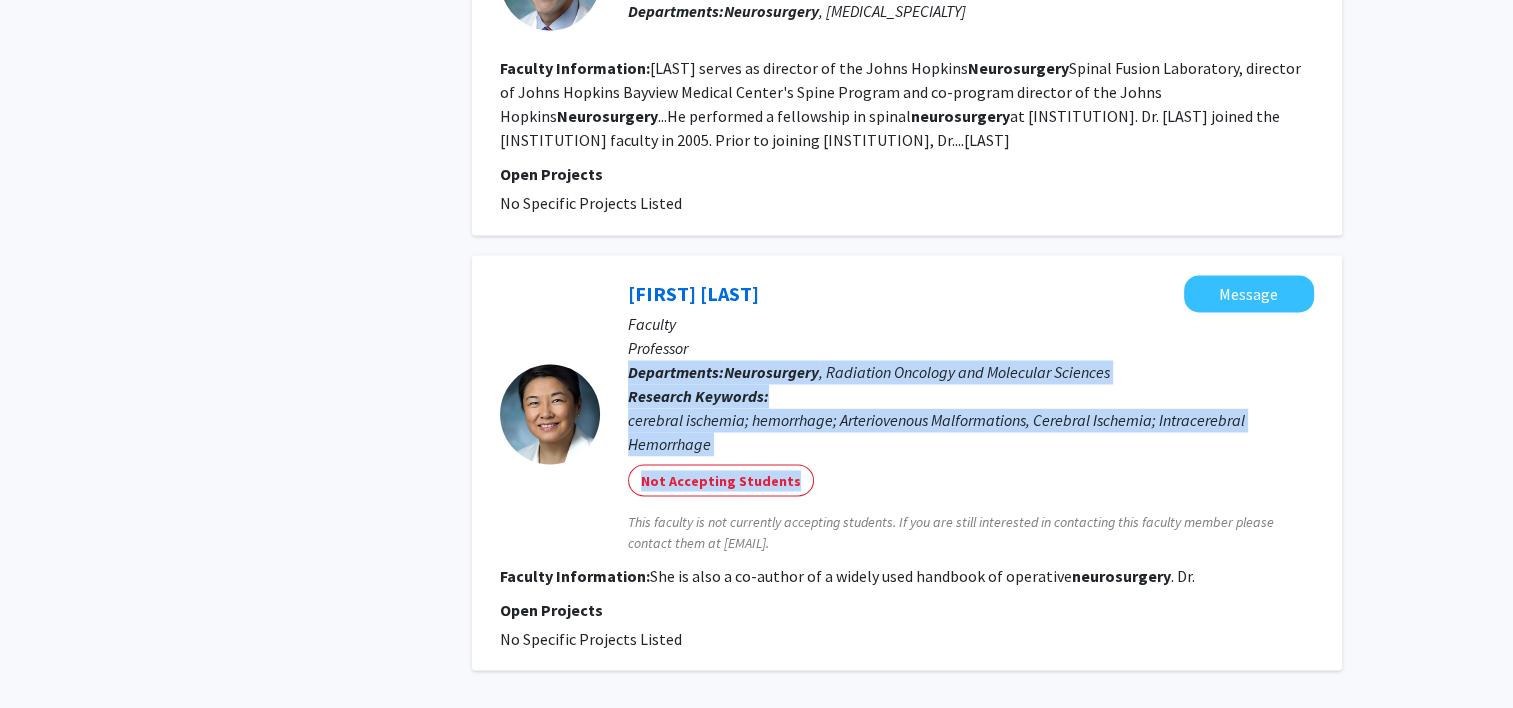 drag, startPoint x: 628, startPoint y: 369, endPoint x: 831, endPoint y: 484, distance: 233.31096 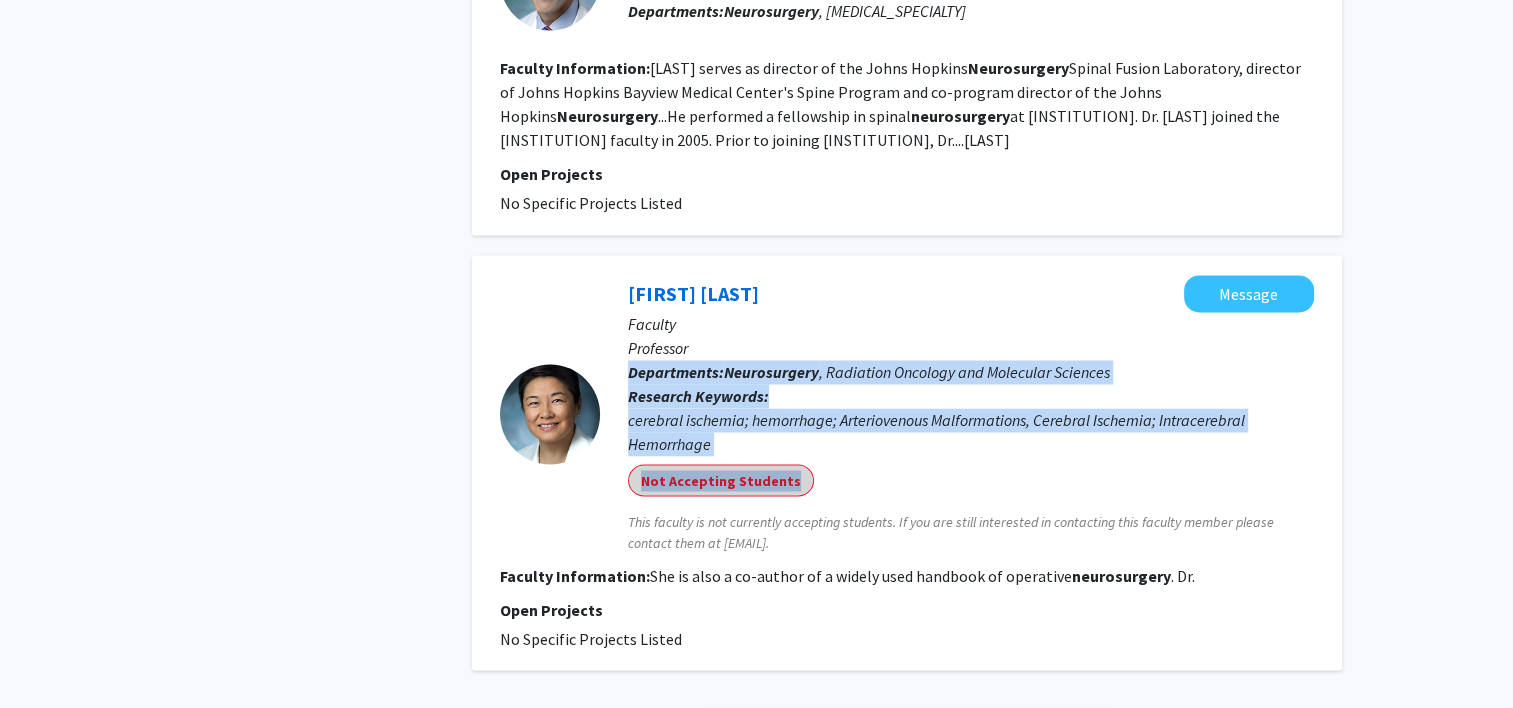 drag, startPoint x: 831, startPoint y: 484, endPoint x: 862, endPoint y: 492, distance: 32.01562 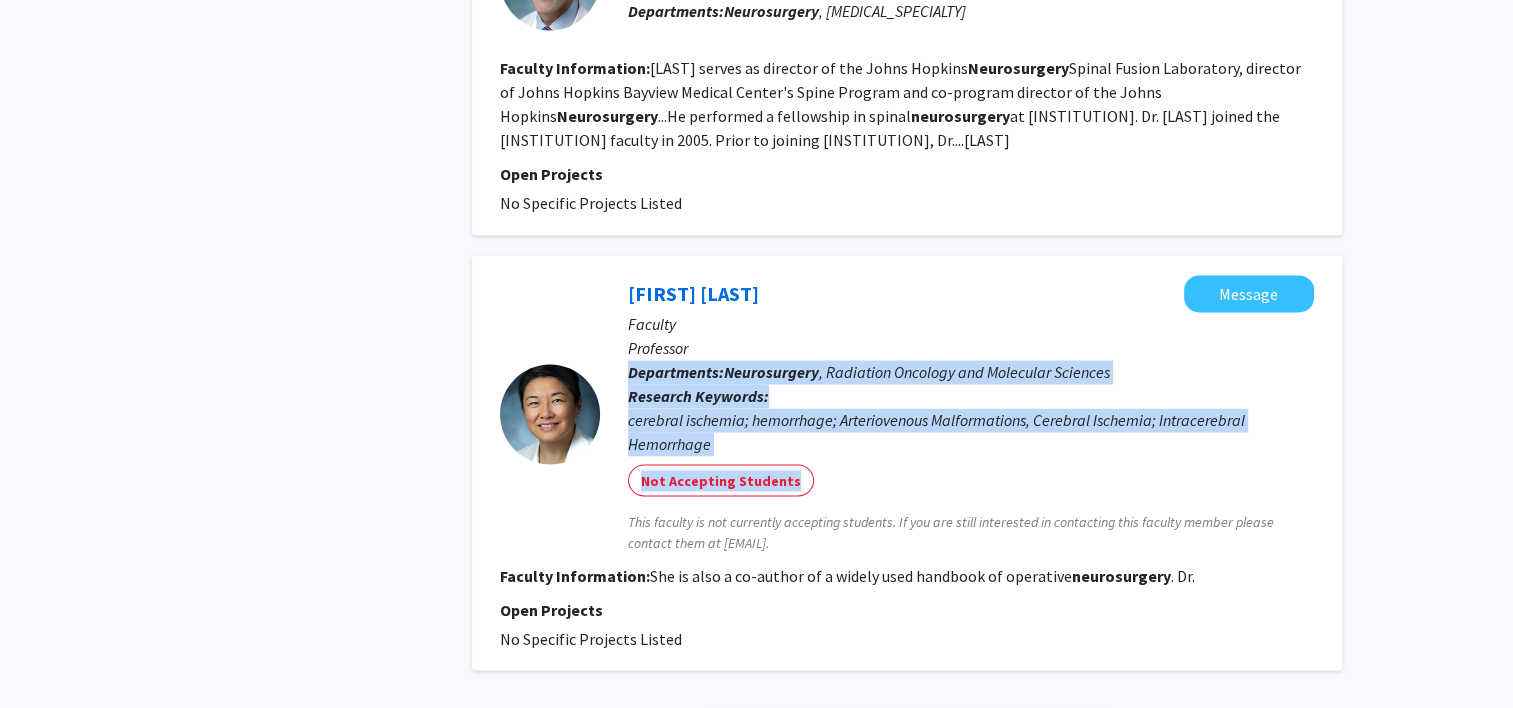 click on "cerebral ischemia; hemorrhage; Arteriovenous Malformations, Cerebral Ischemia; Intracerebral Hemorrhage" 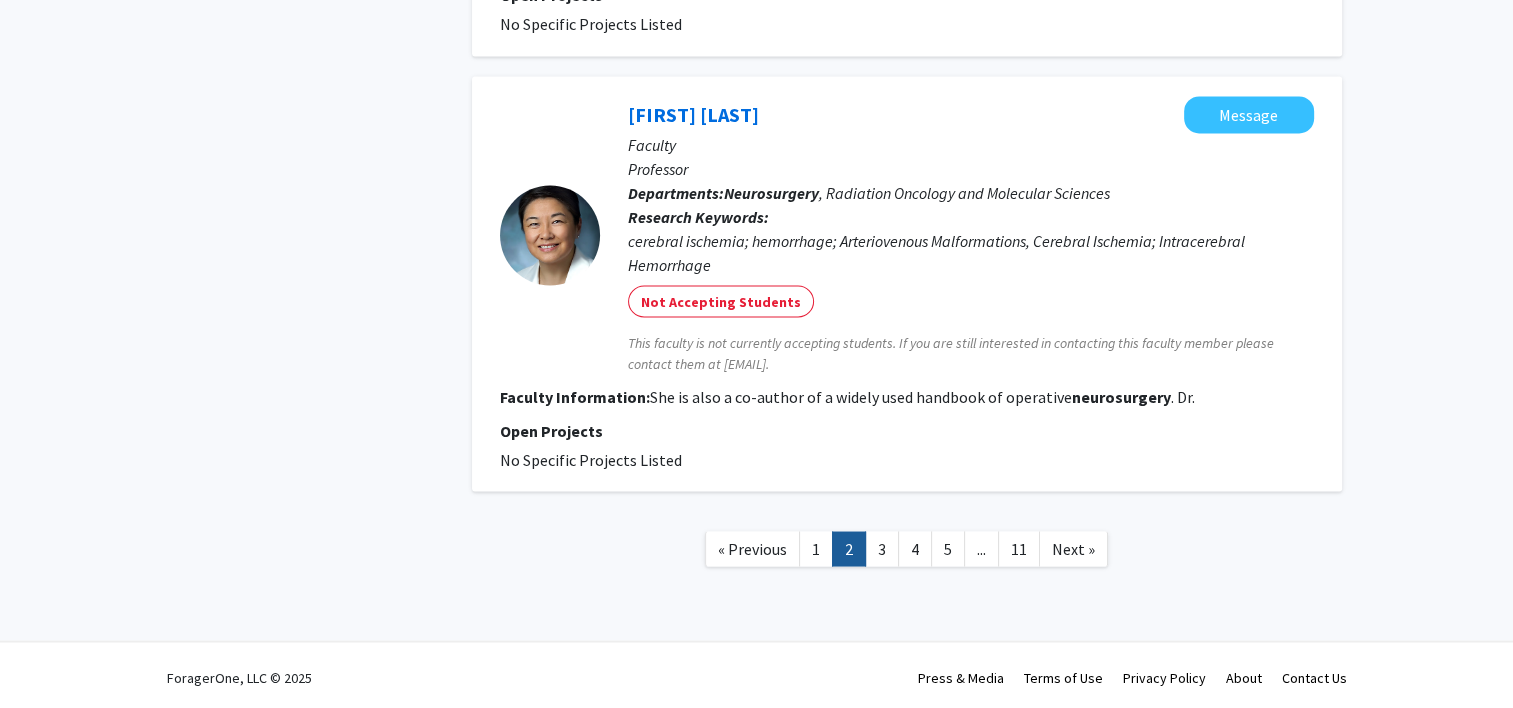scroll, scrollTop: 3483, scrollLeft: 0, axis: vertical 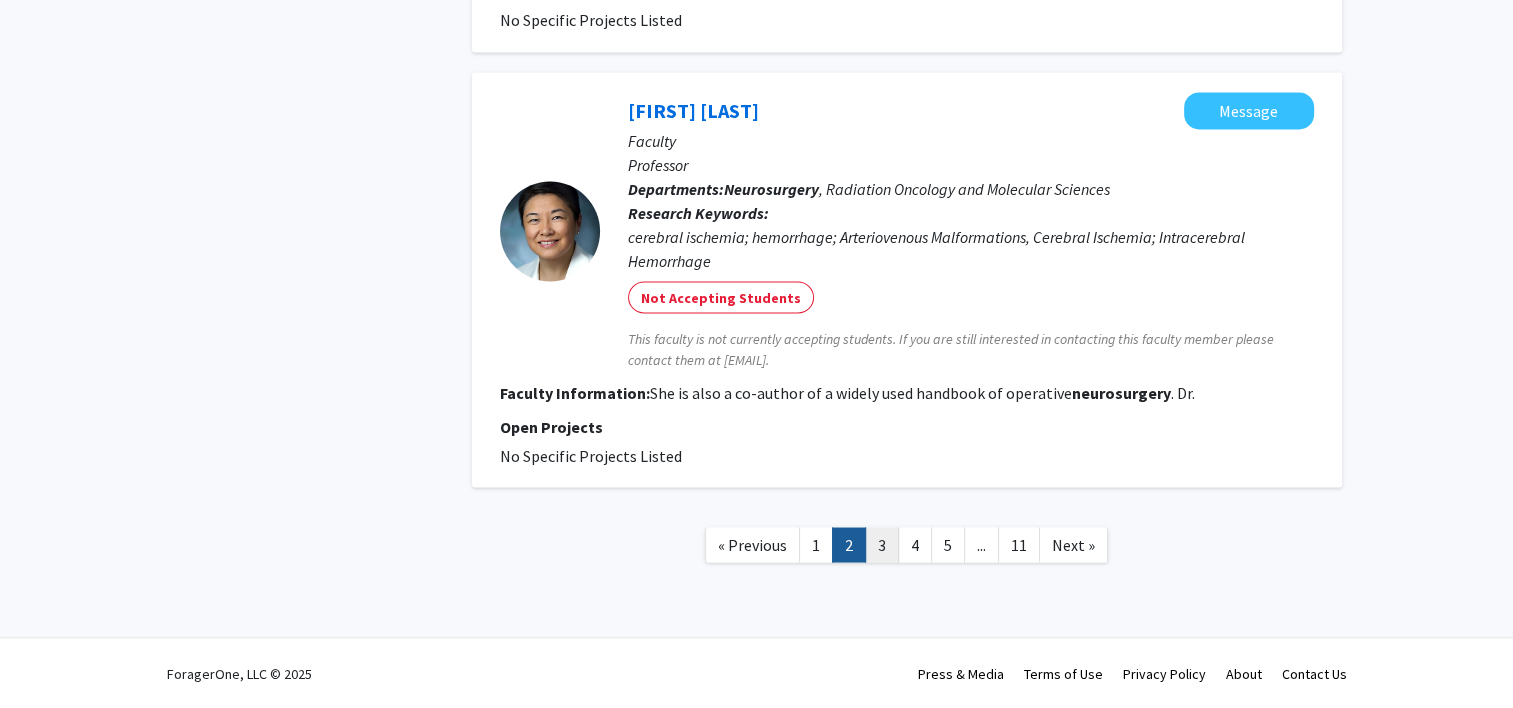 click on "3" 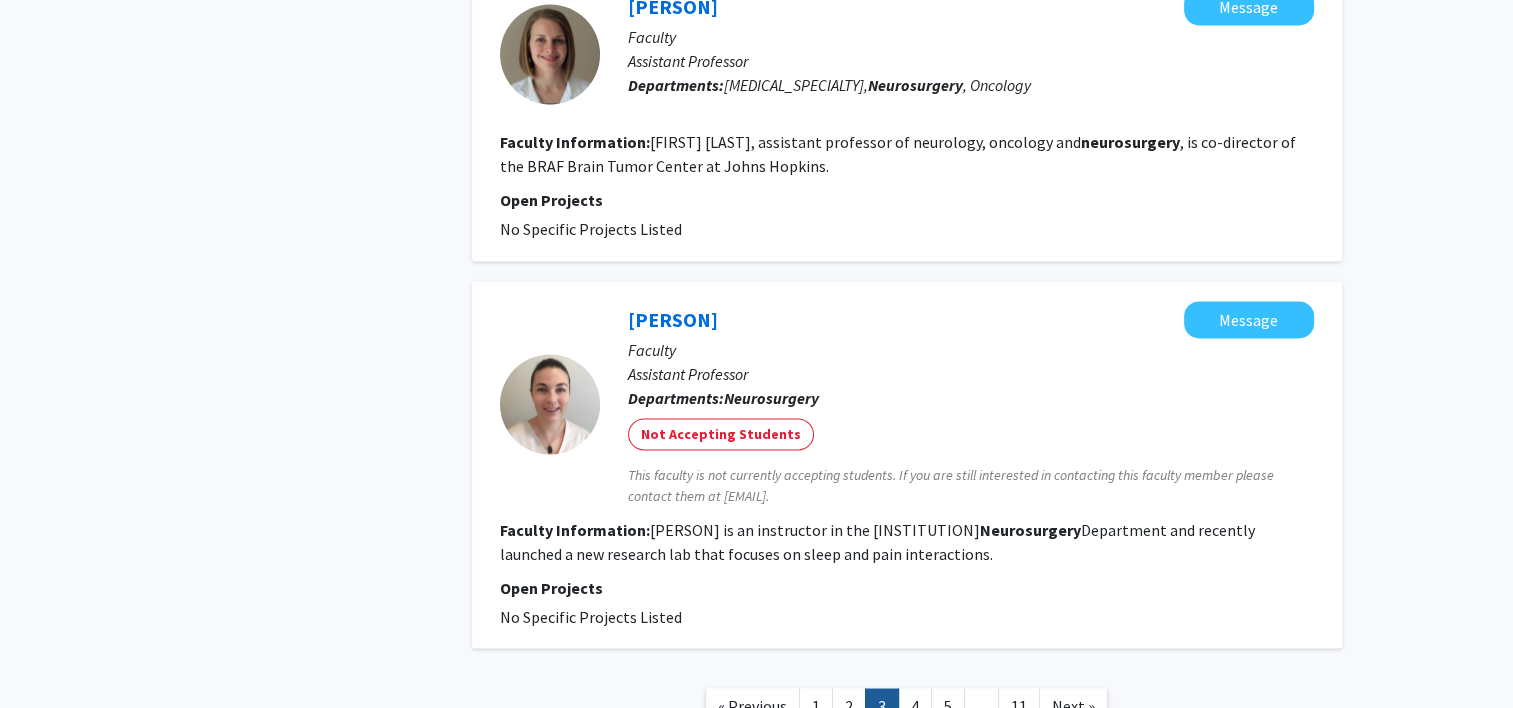 scroll, scrollTop: 3300, scrollLeft: 0, axis: vertical 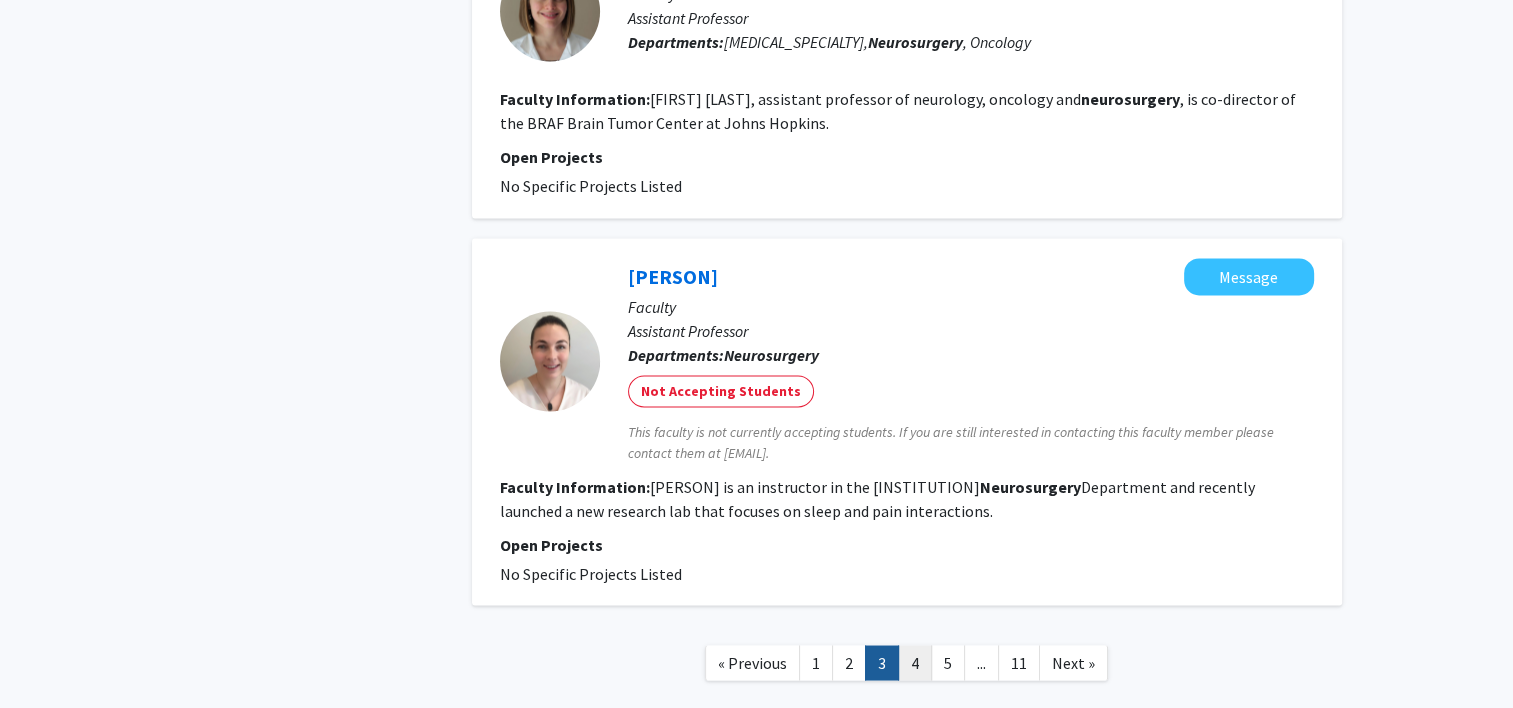 click on "4" 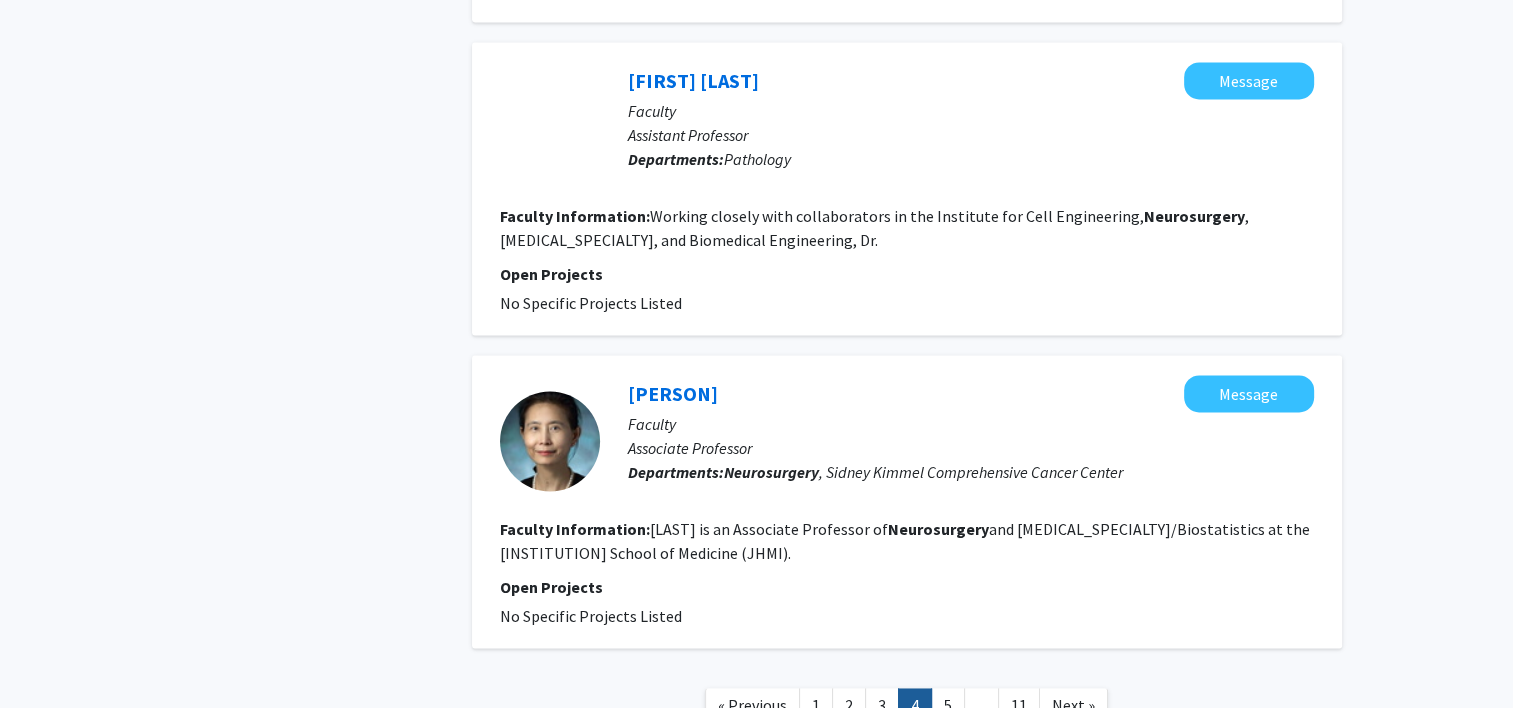 scroll, scrollTop: 2953, scrollLeft: 0, axis: vertical 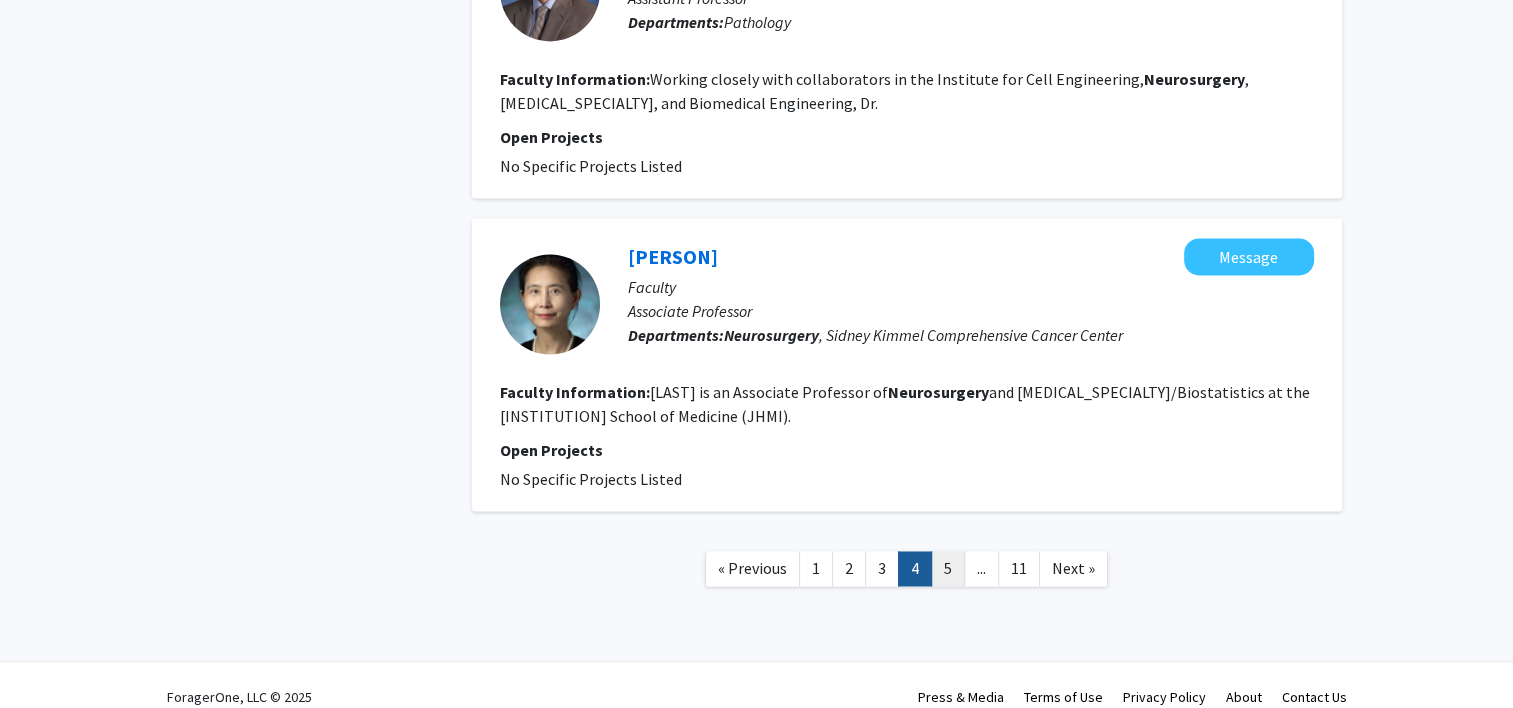 click on "5" 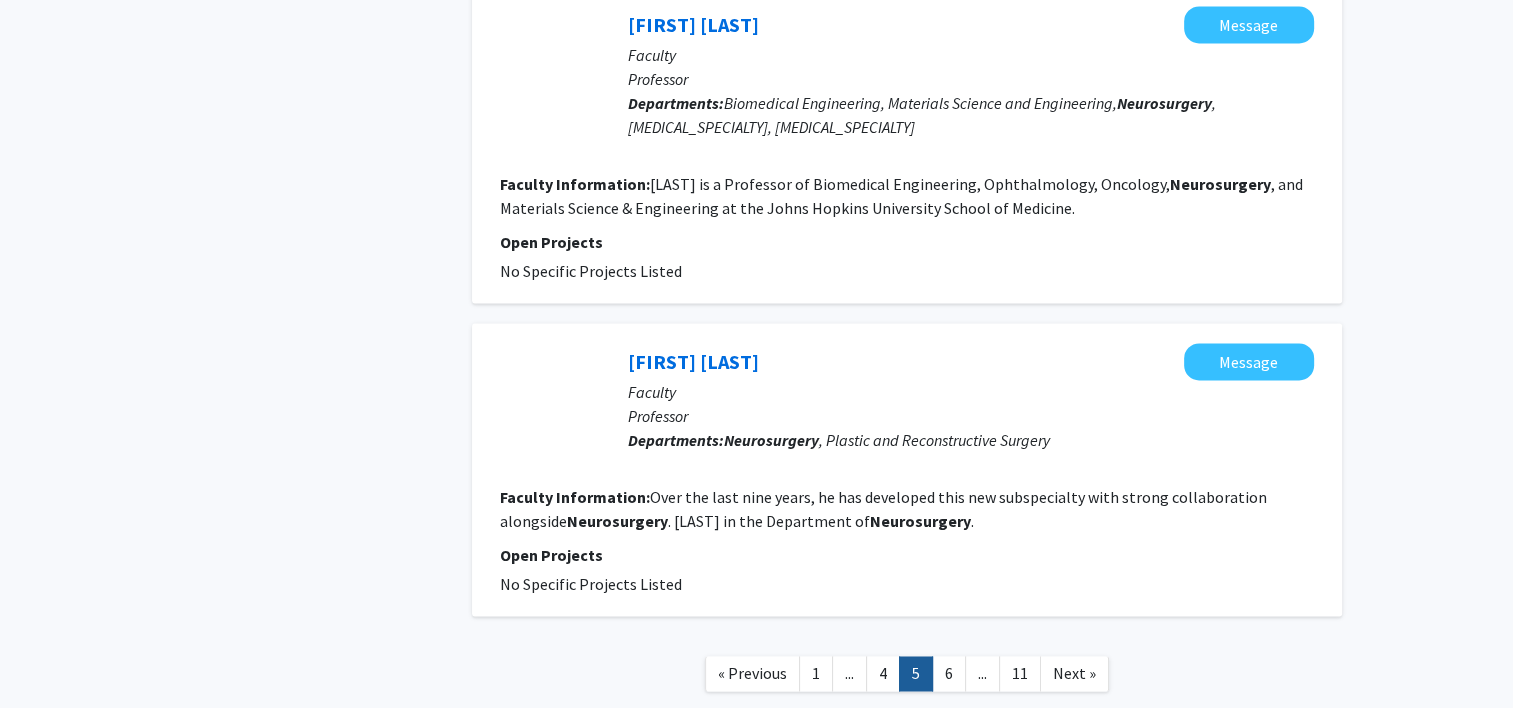 scroll, scrollTop: 3153, scrollLeft: 0, axis: vertical 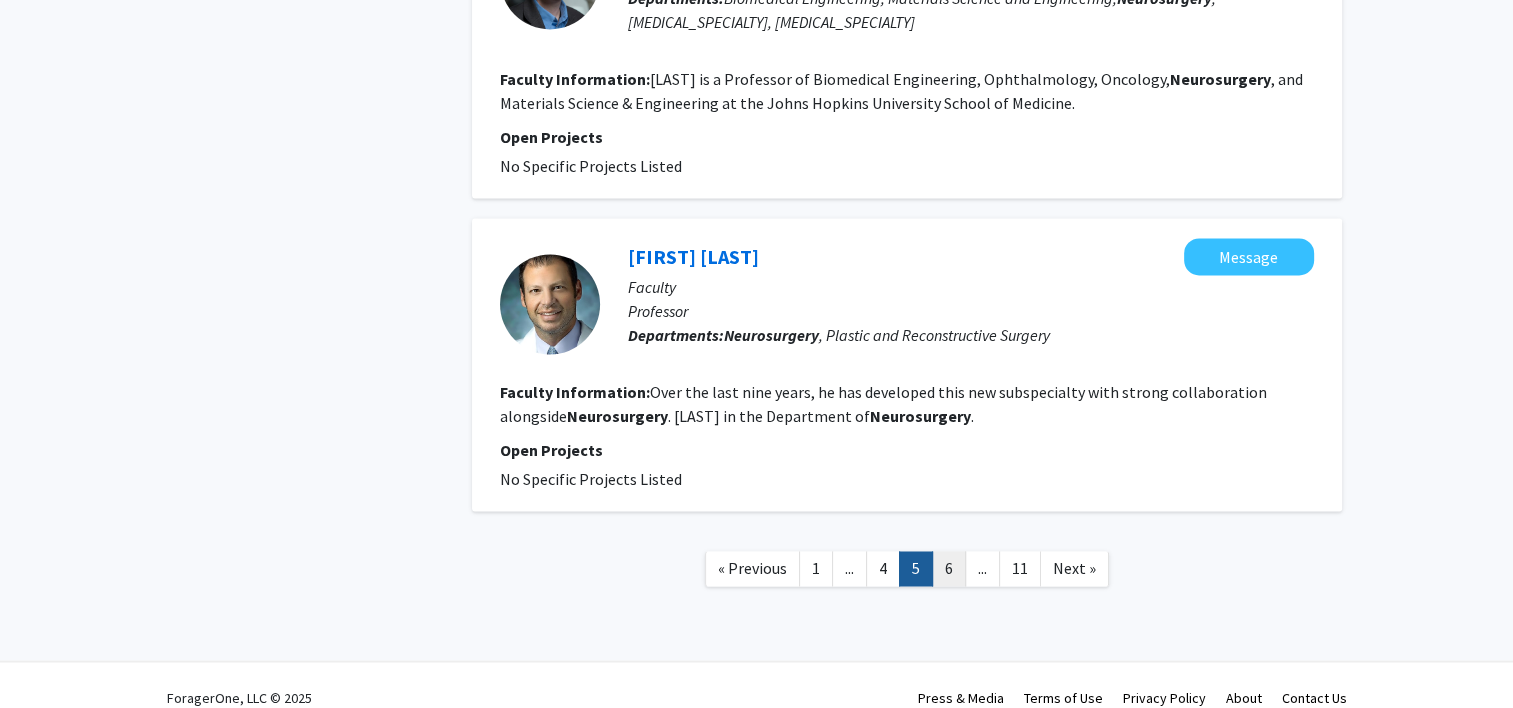 click on "6" 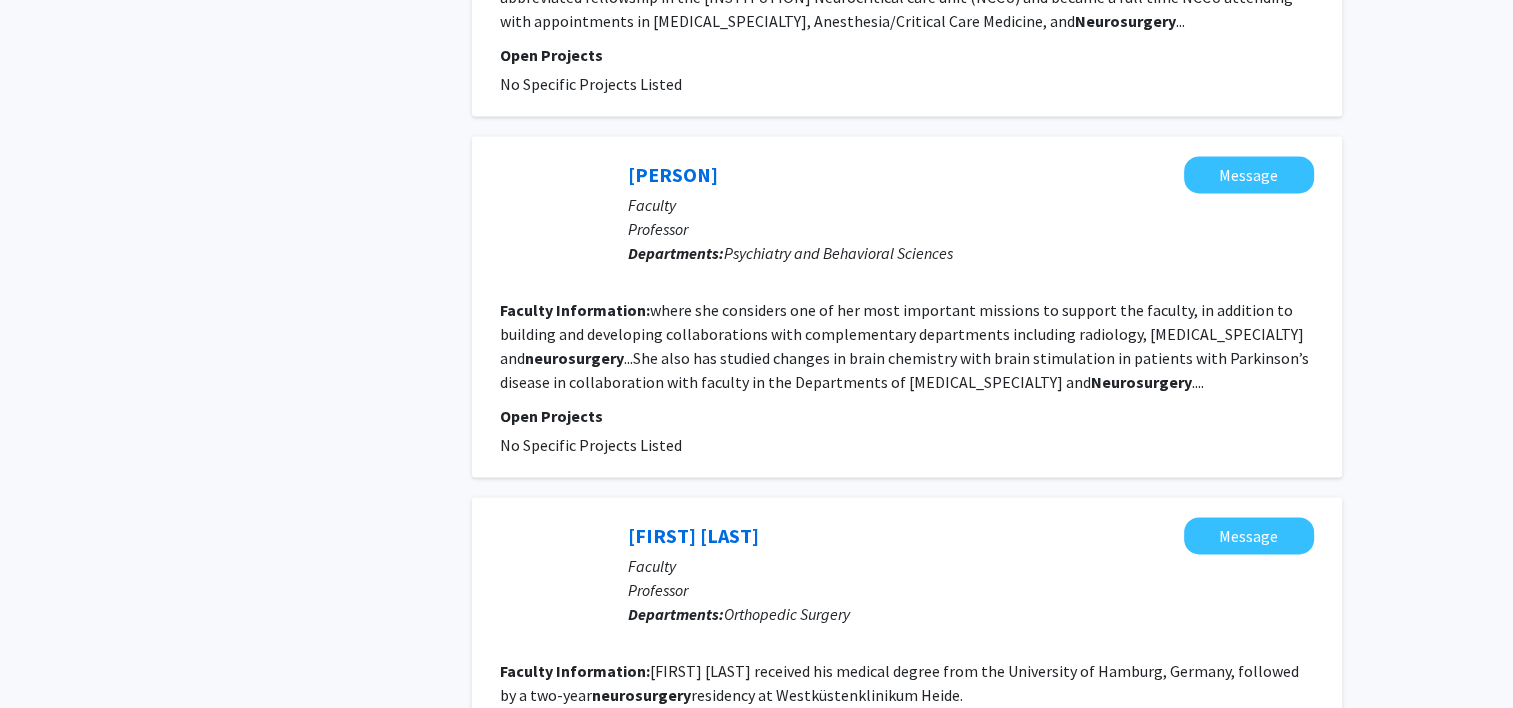 scroll, scrollTop: 3000, scrollLeft: 0, axis: vertical 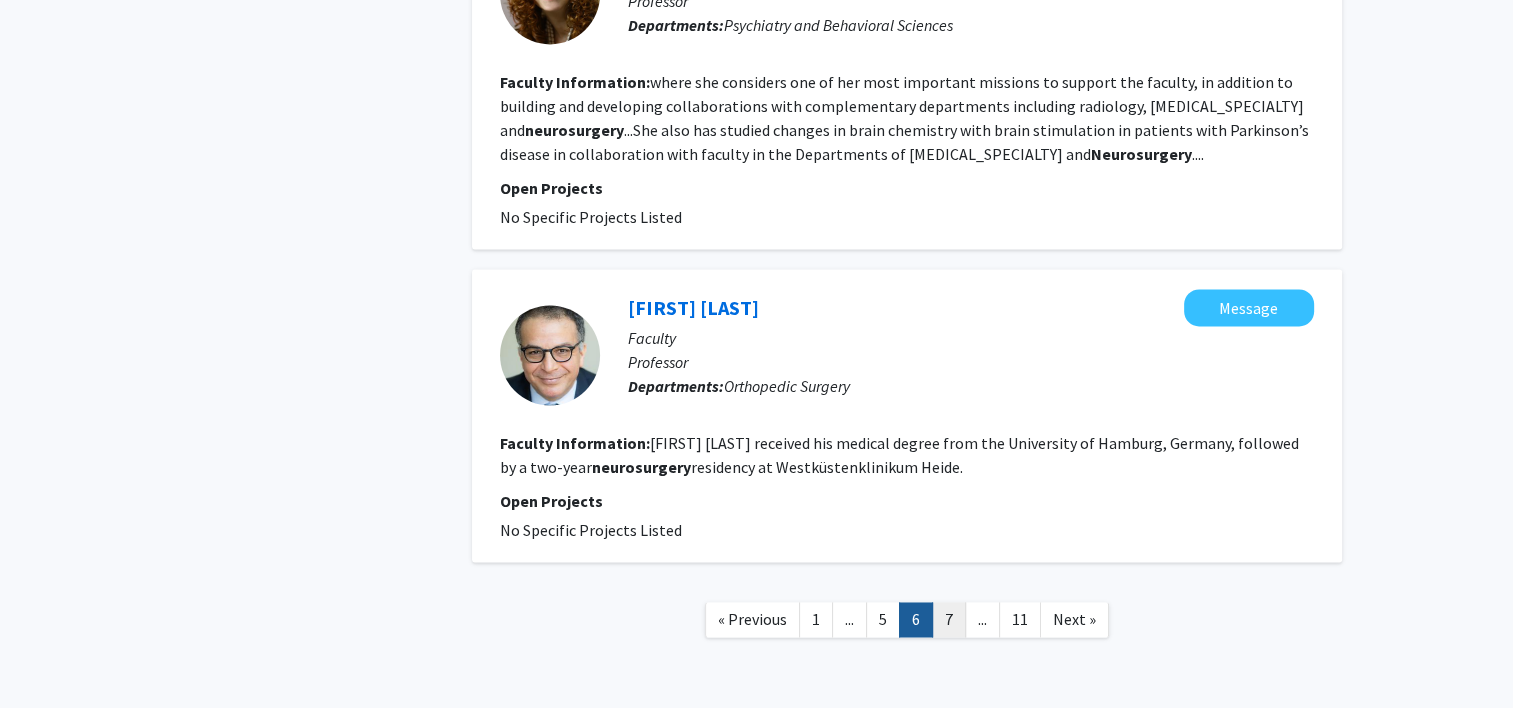 click on "7" 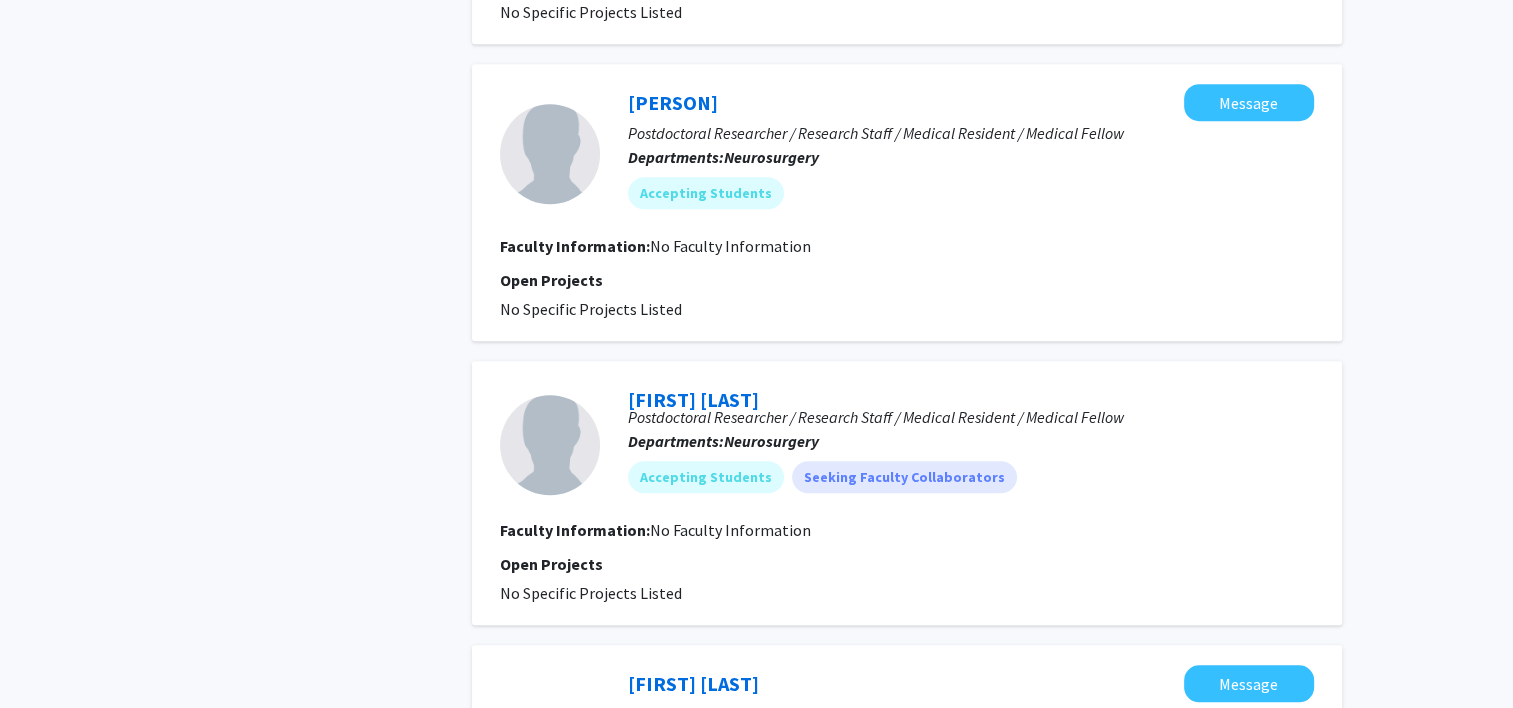 scroll, scrollTop: 1600, scrollLeft: 0, axis: vertical 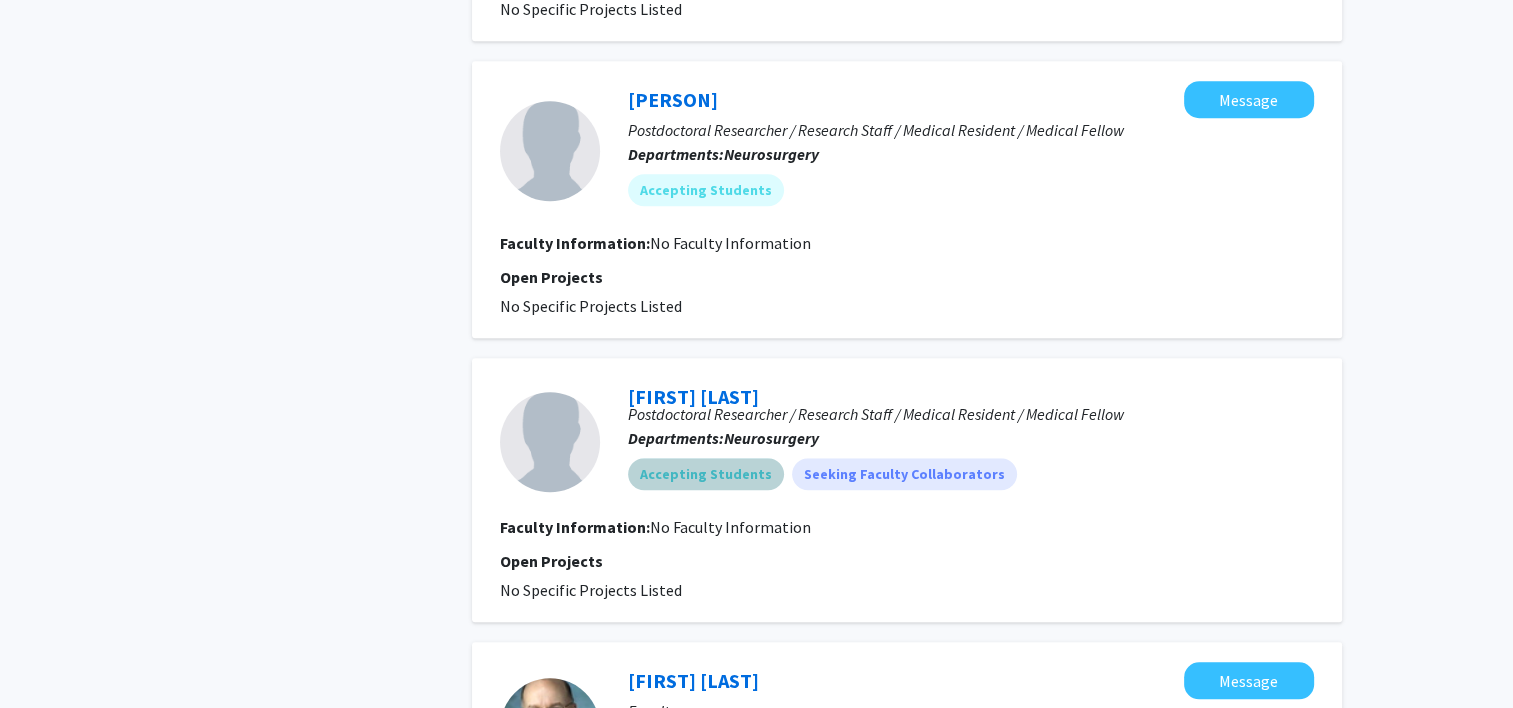 click on "Accepting Students" at bounding box center (706, 474) 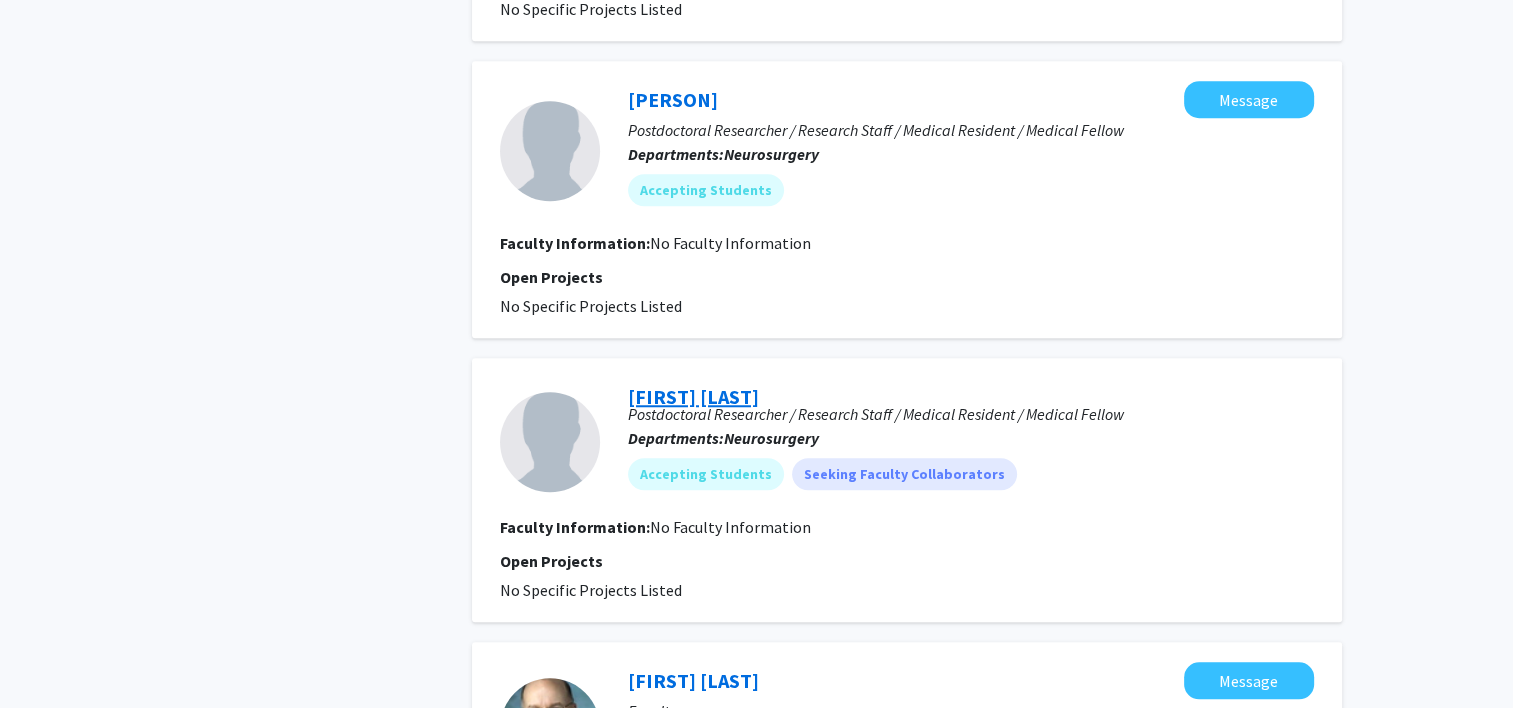click on "[FIRST] [LAST]" 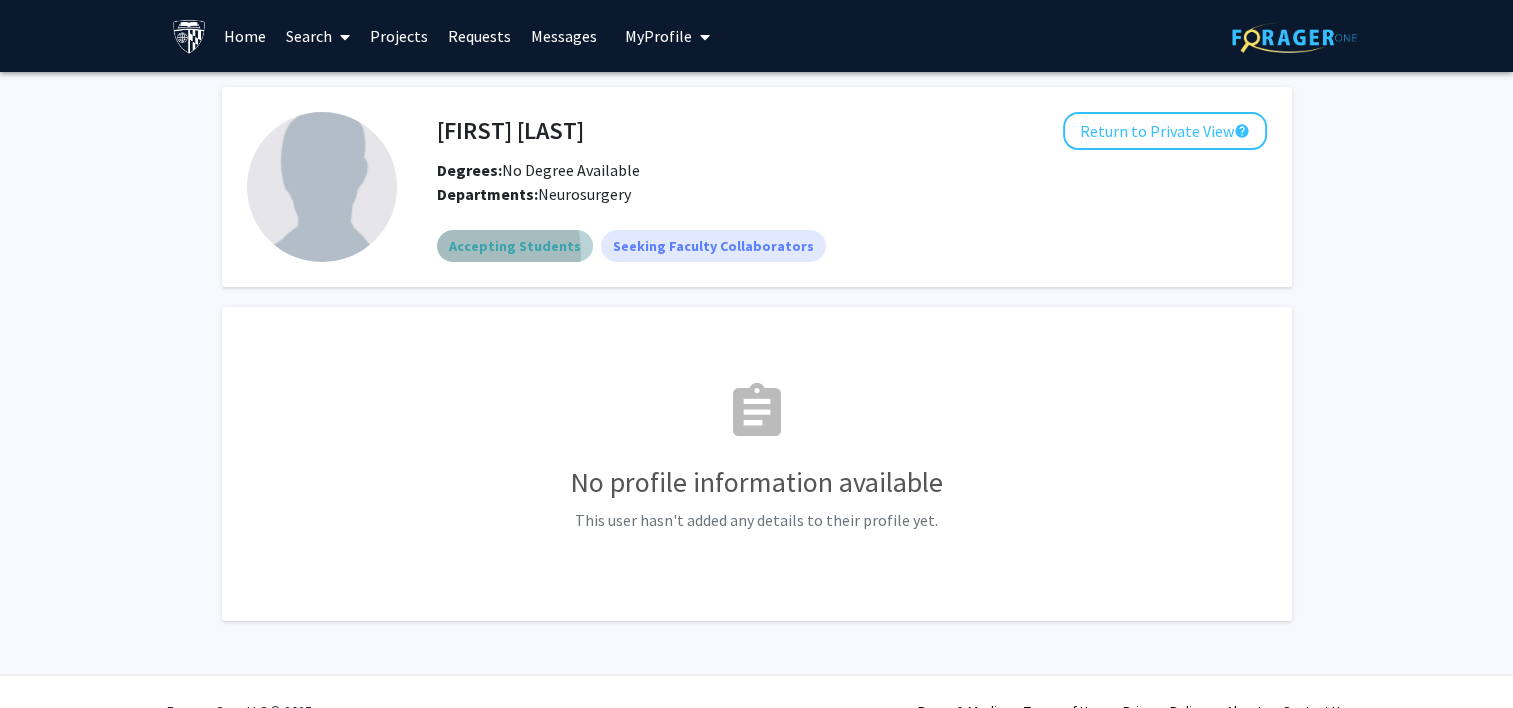 click on "Accepting Students" at bounding box center (515, 246) 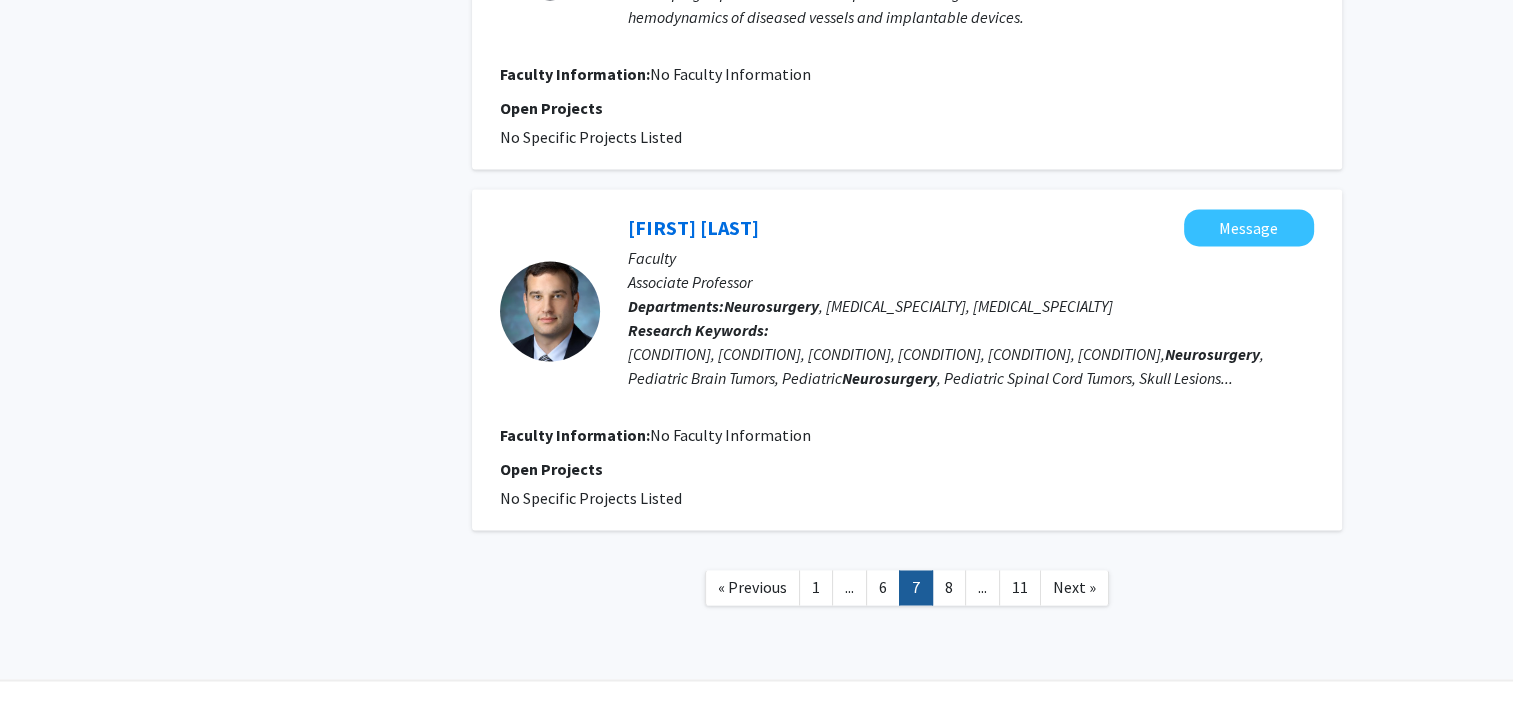 scroll, scrollTop: 3152, scrollLeft: 0, axis: vertical 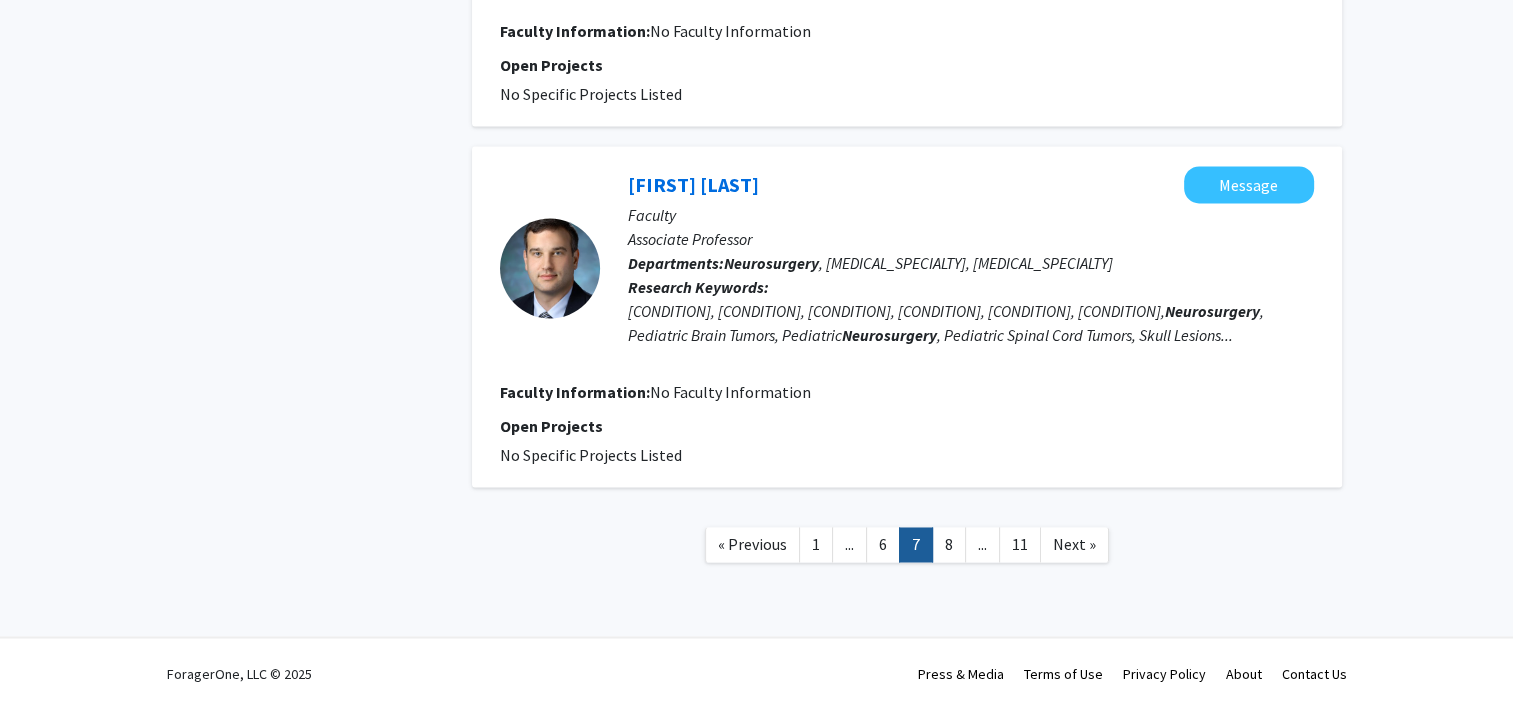 click on "1" 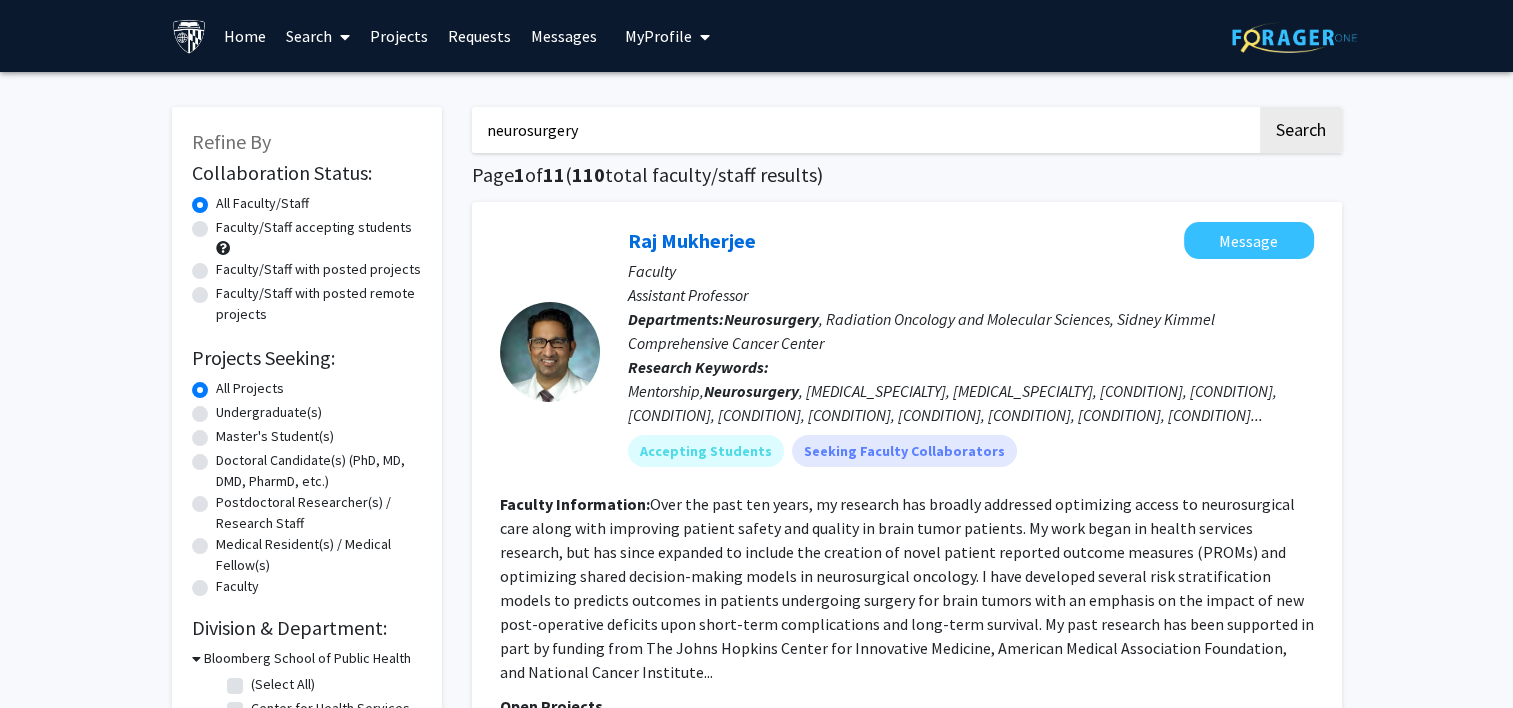click on "Faculty/Staff accepting students" 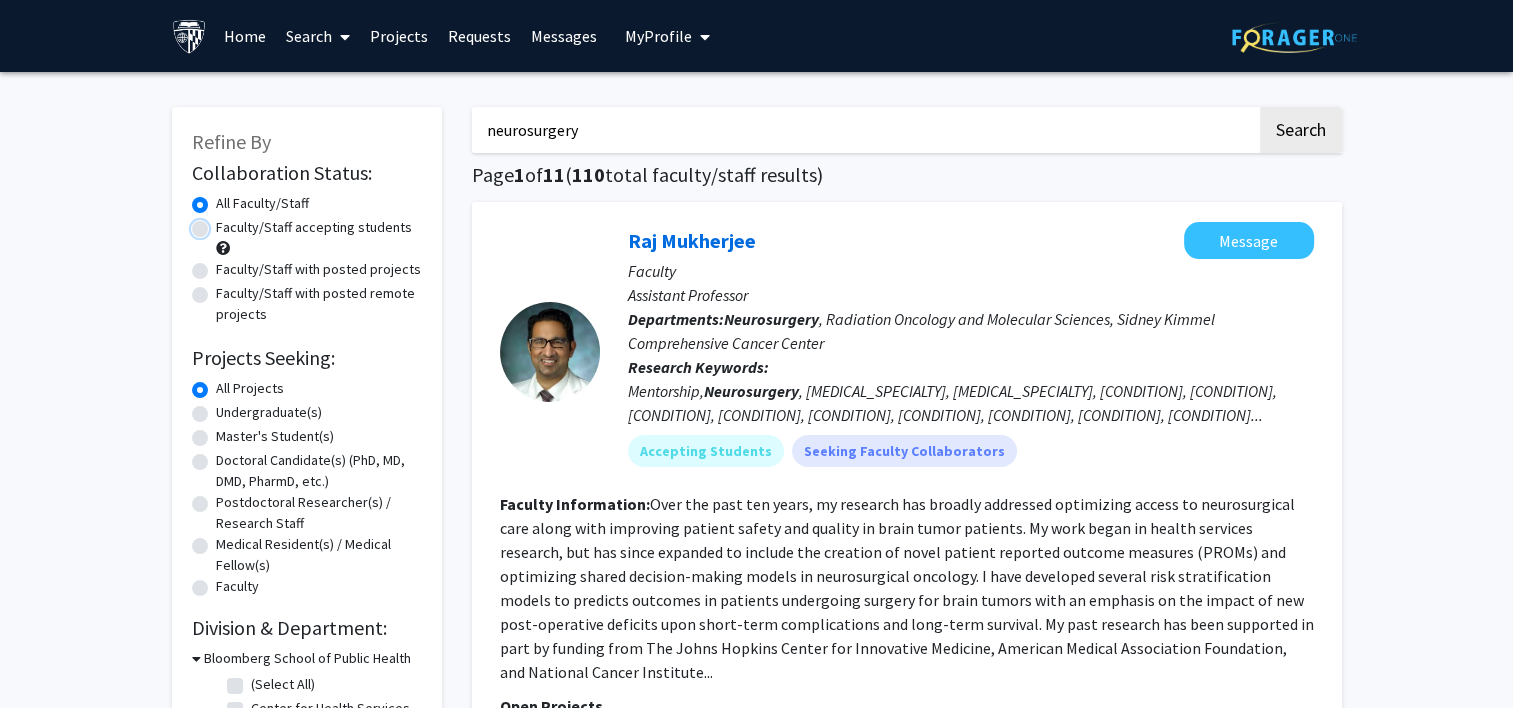 click on "Faculty/Staff accepting students" at bounding box center (222, 223) 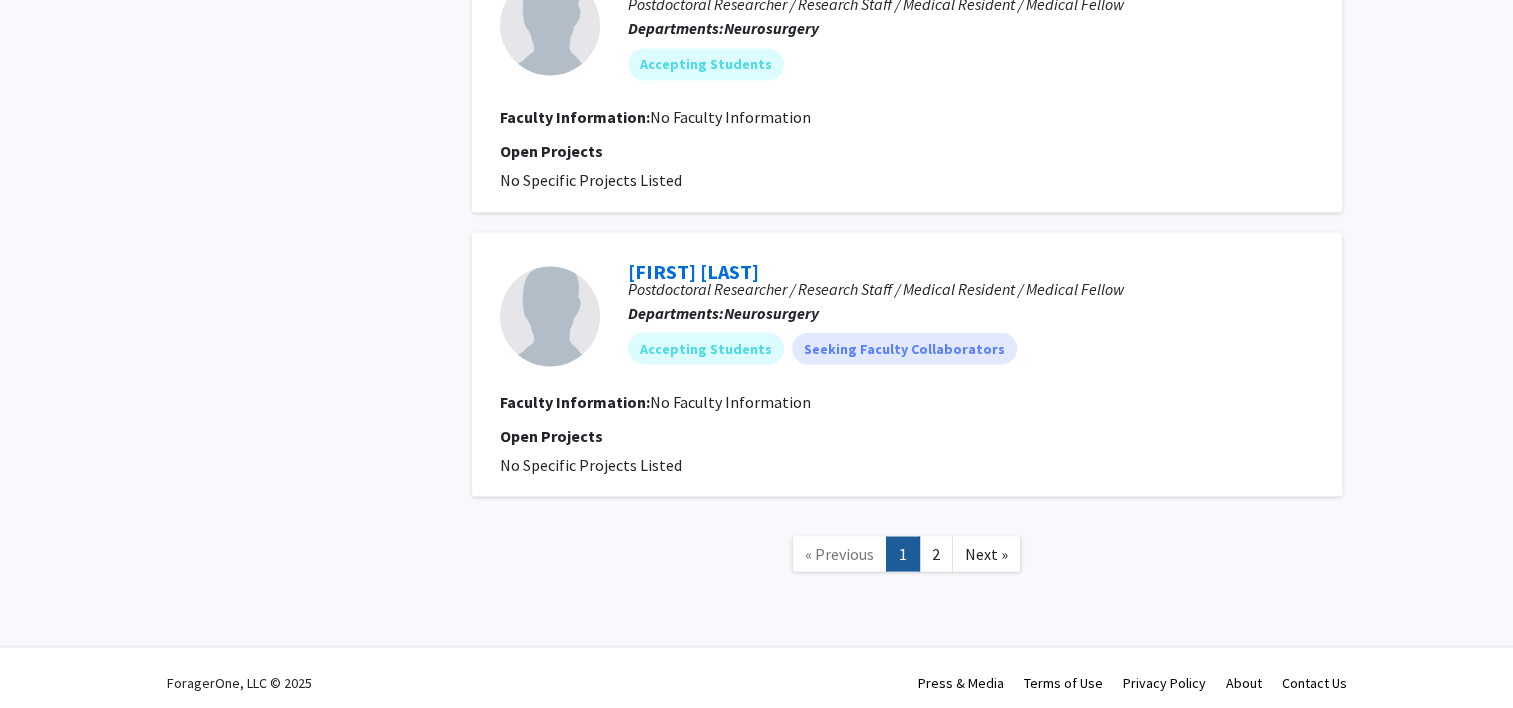 scroll, scrollTop: 3569, scrollLeft: 0, axis: vertical 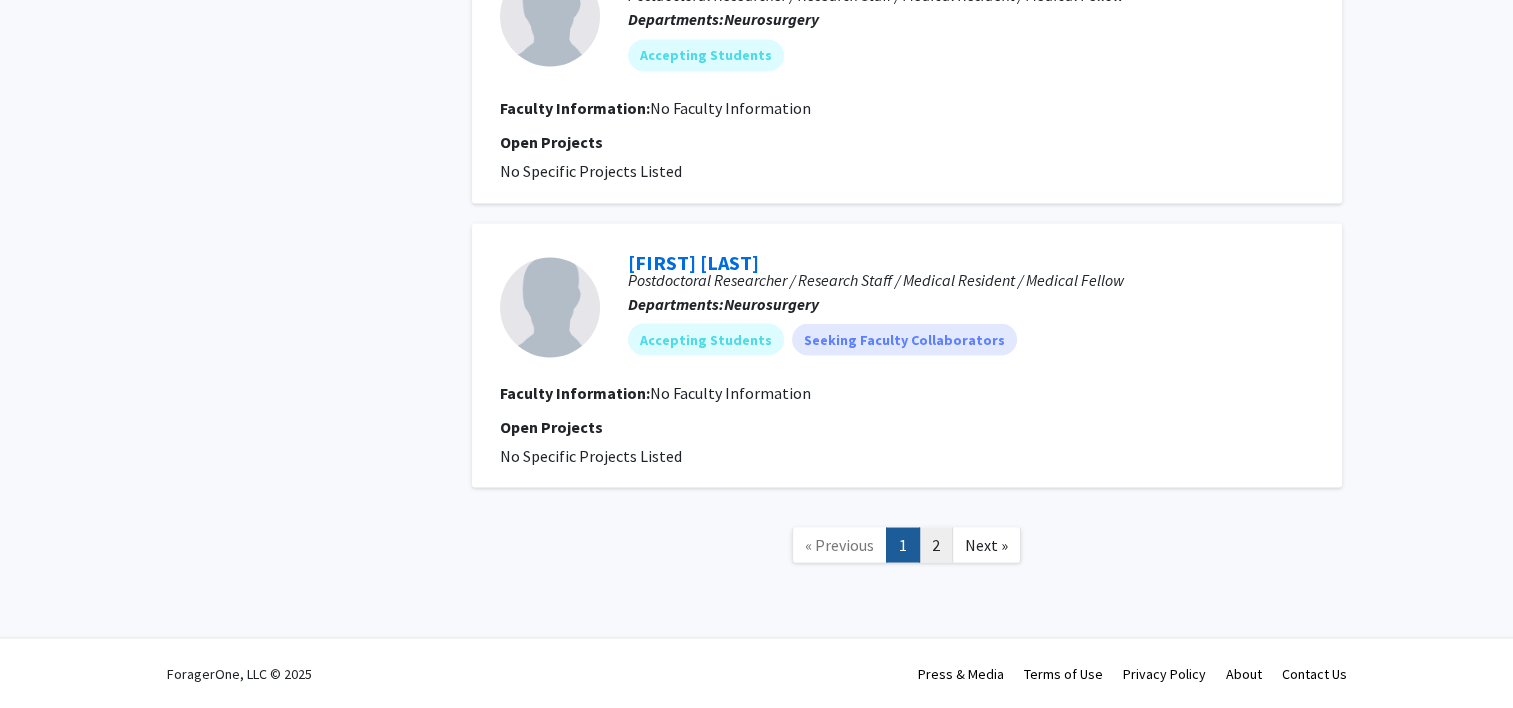 click on "2" 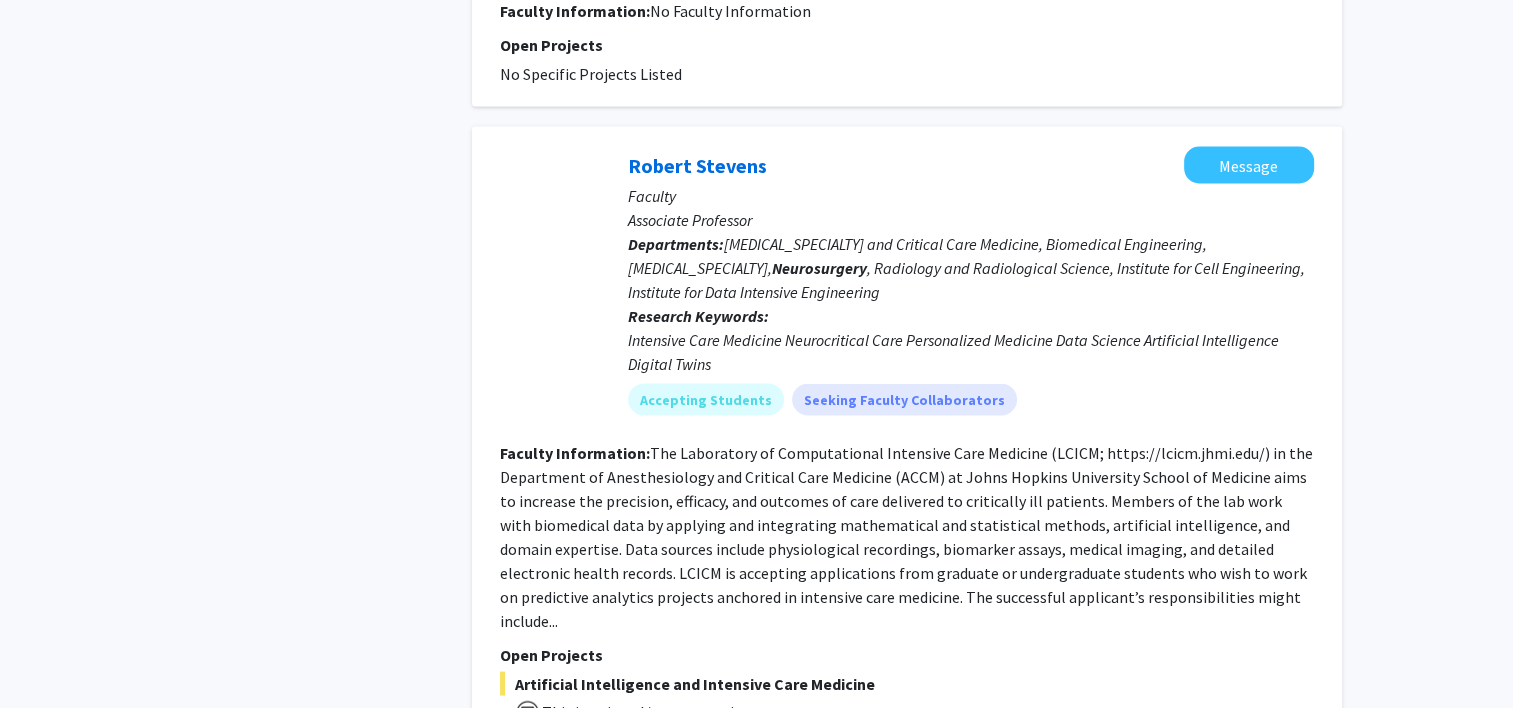 scroll, scrollTop: 4090, scrollLeft: 0, axis: vertical 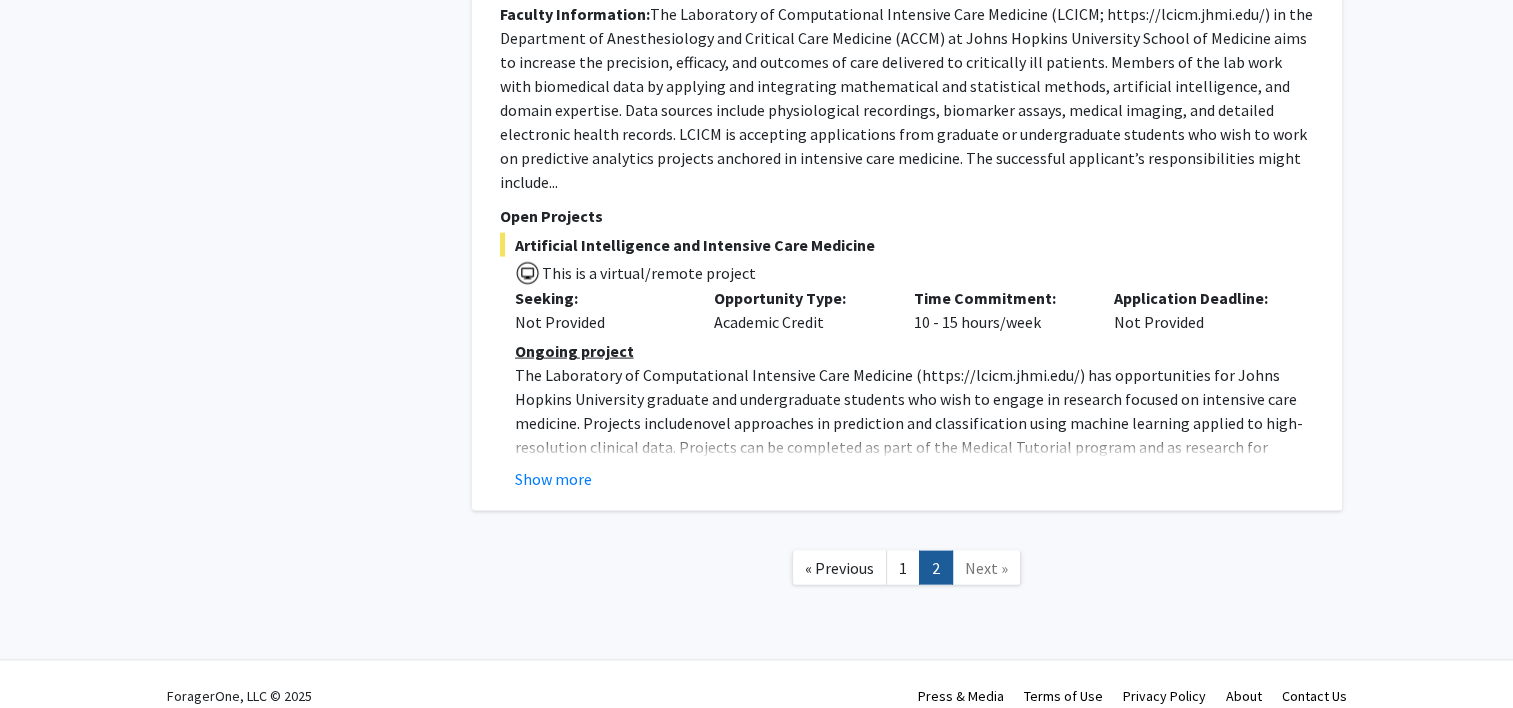 click on "1" 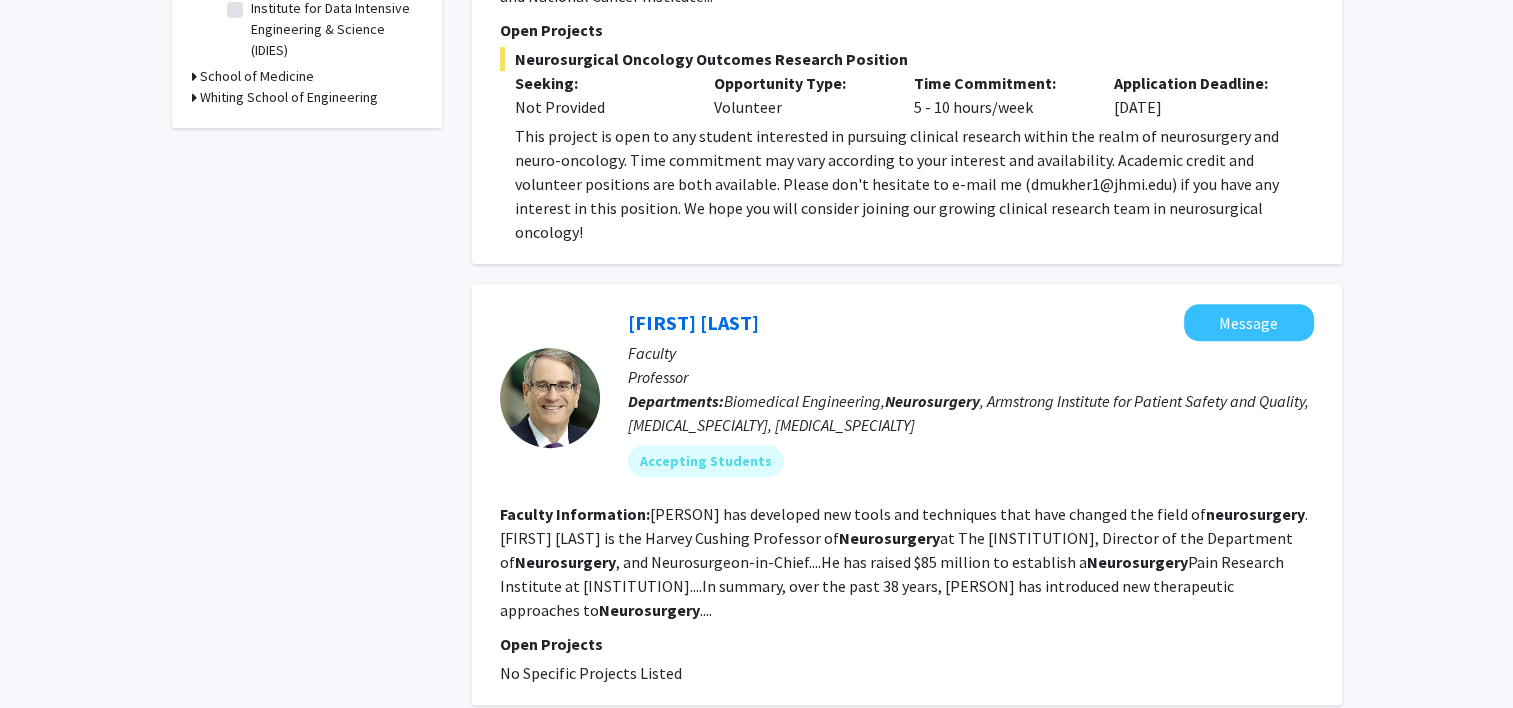 scroll, scrollTop: 400, scrollLeft: 0, axis: vertical 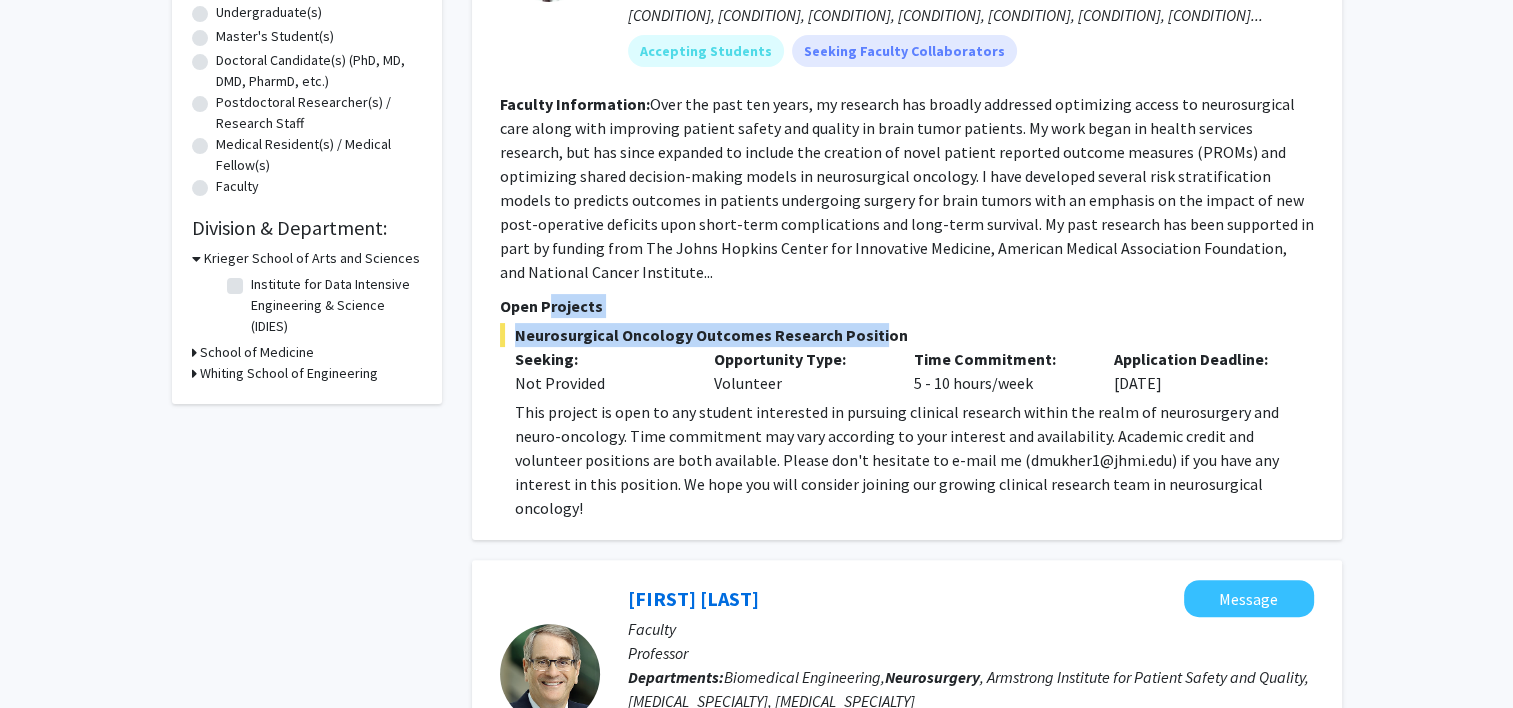 drag, startPoint x: 550, startPoint y: 305, endPoint x: 863, endPoint y: 331, distance: 314.078 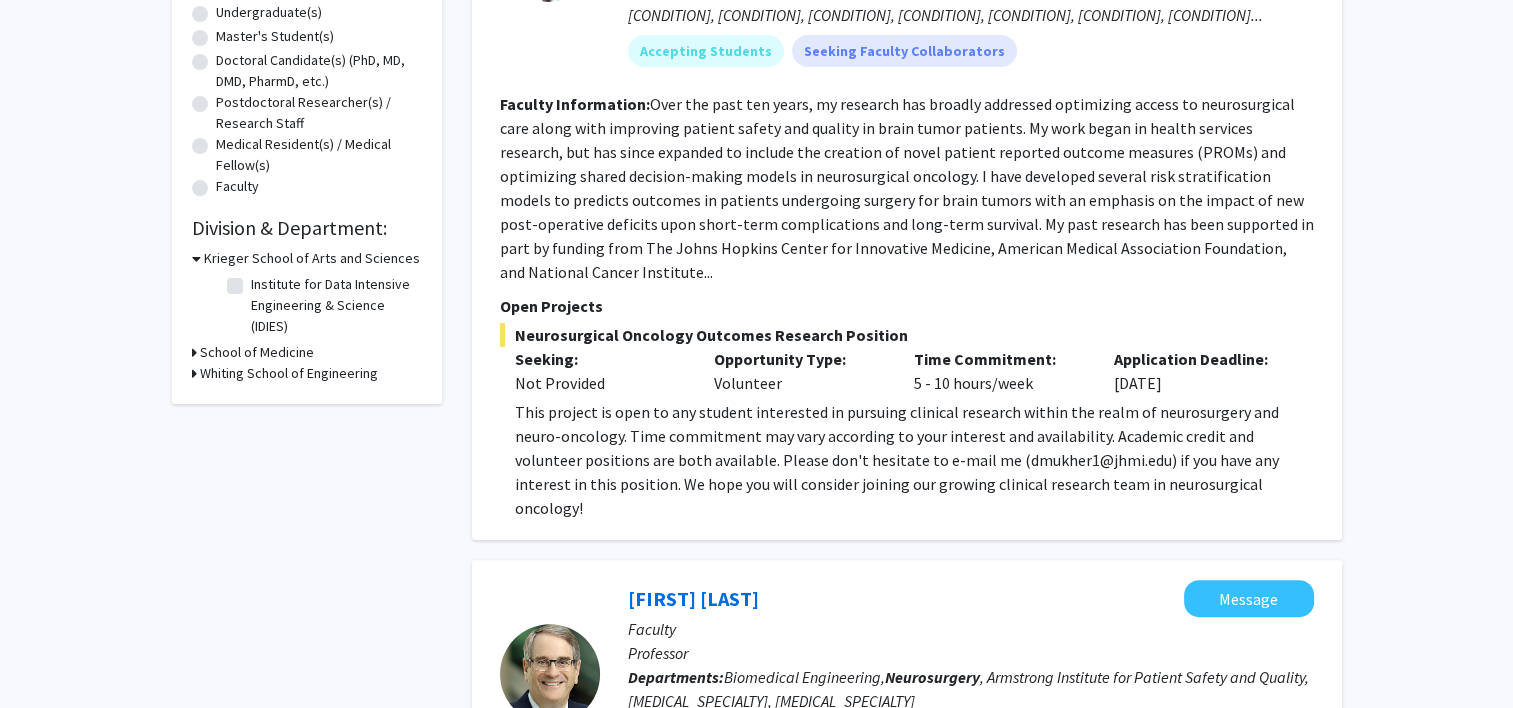 drag, startPoint x: 863, startPoint y: 331, endPoint x: 892, endPoint y: 343, distance: 31.38471 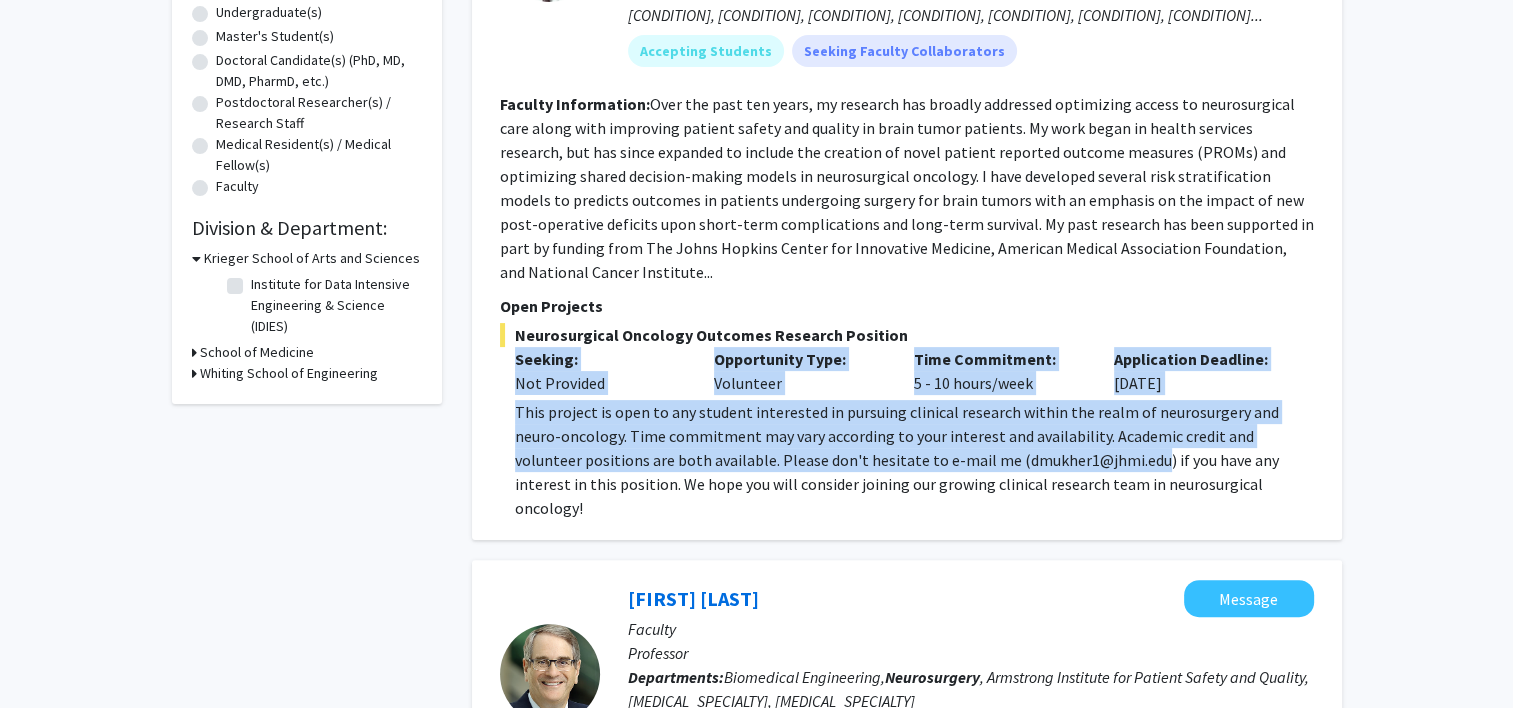 drag, startPoint x: 513, startPoint y: 364, endPoint x: 1082, endPoint y: 456, distance: 576.38965 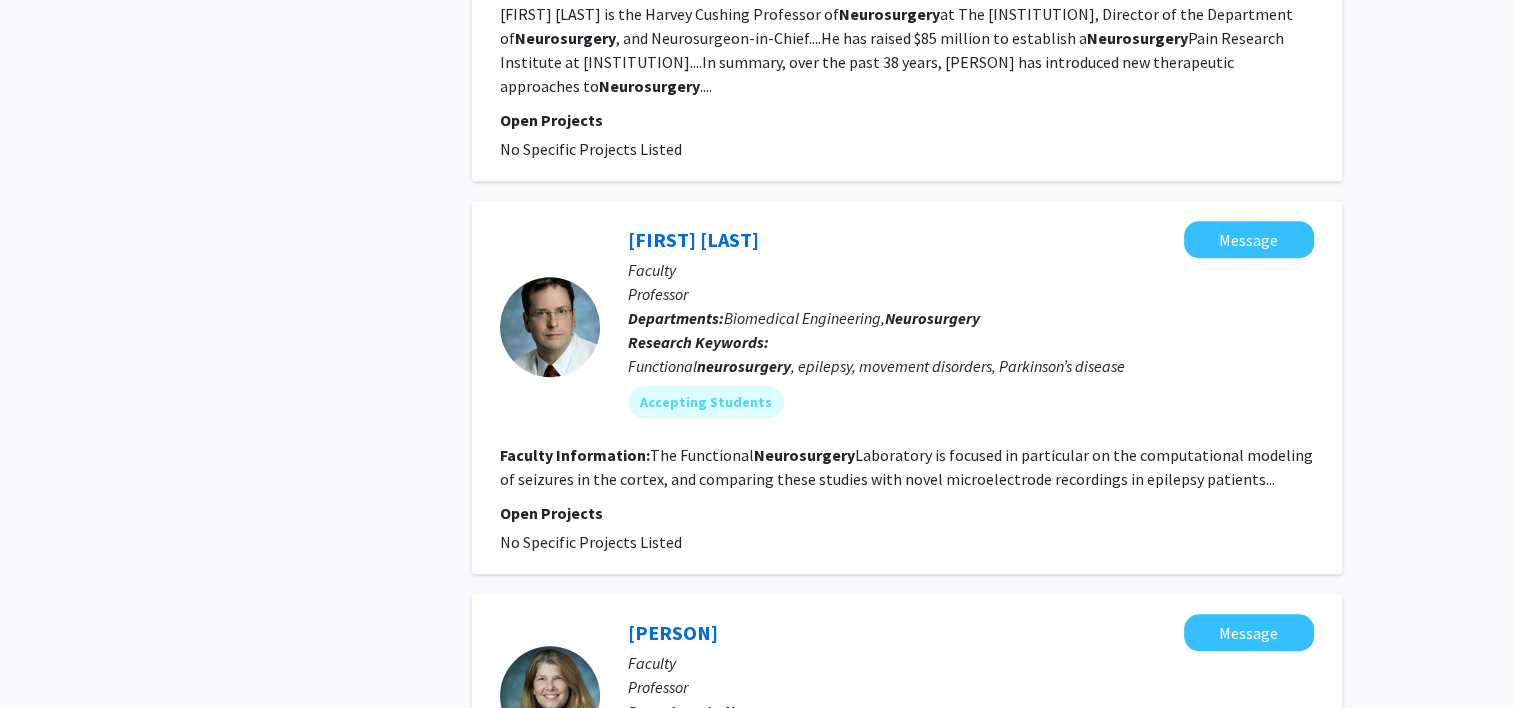 scroll, scrollTop: 1300, scrollLeft: 0, axis: vertical 